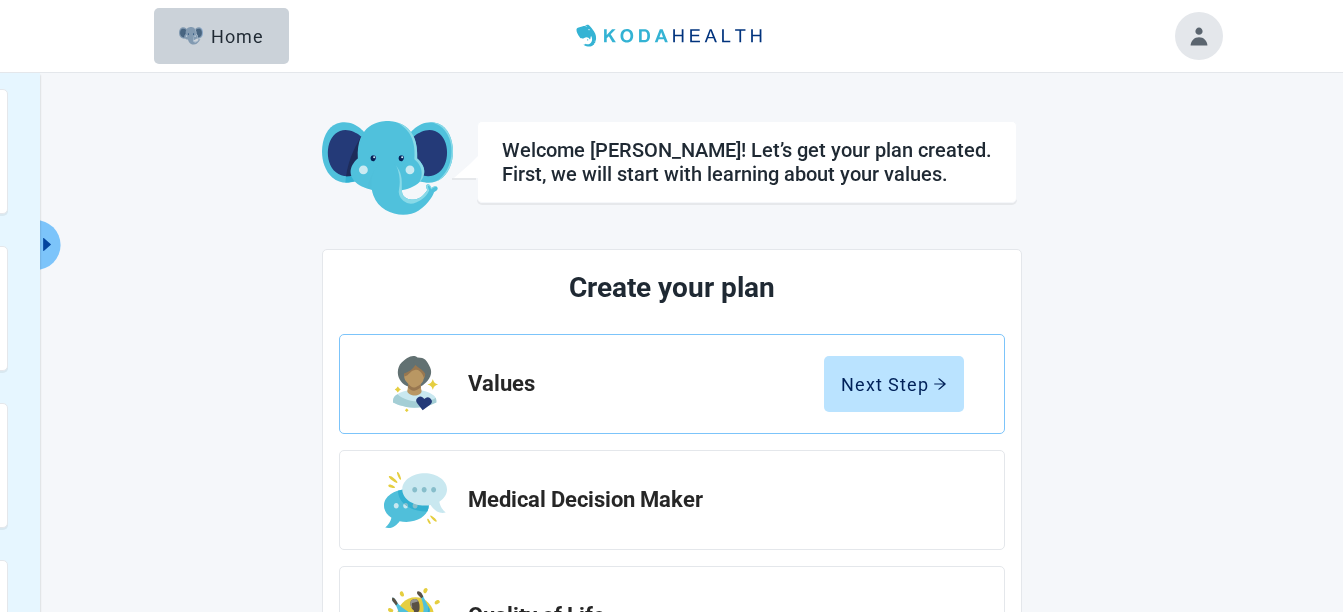 scroll, scrollTop: 278, scrollLeft: 0, axis: vertical 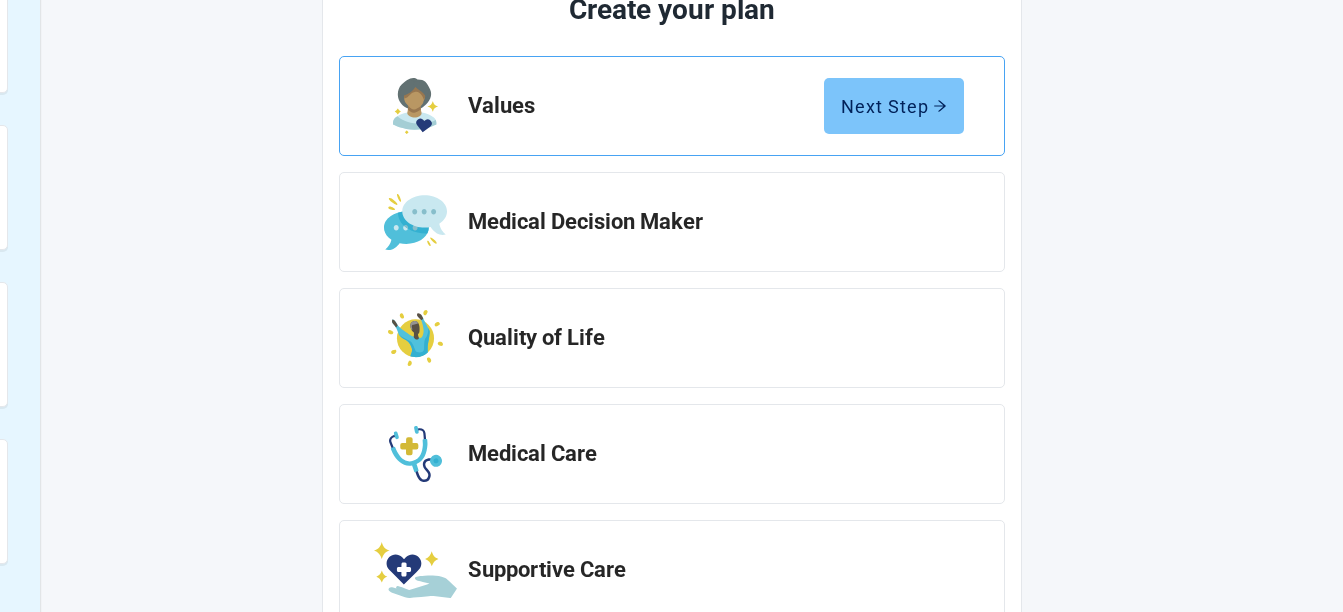 click on "Next Step" at bounding box center [894, 106] 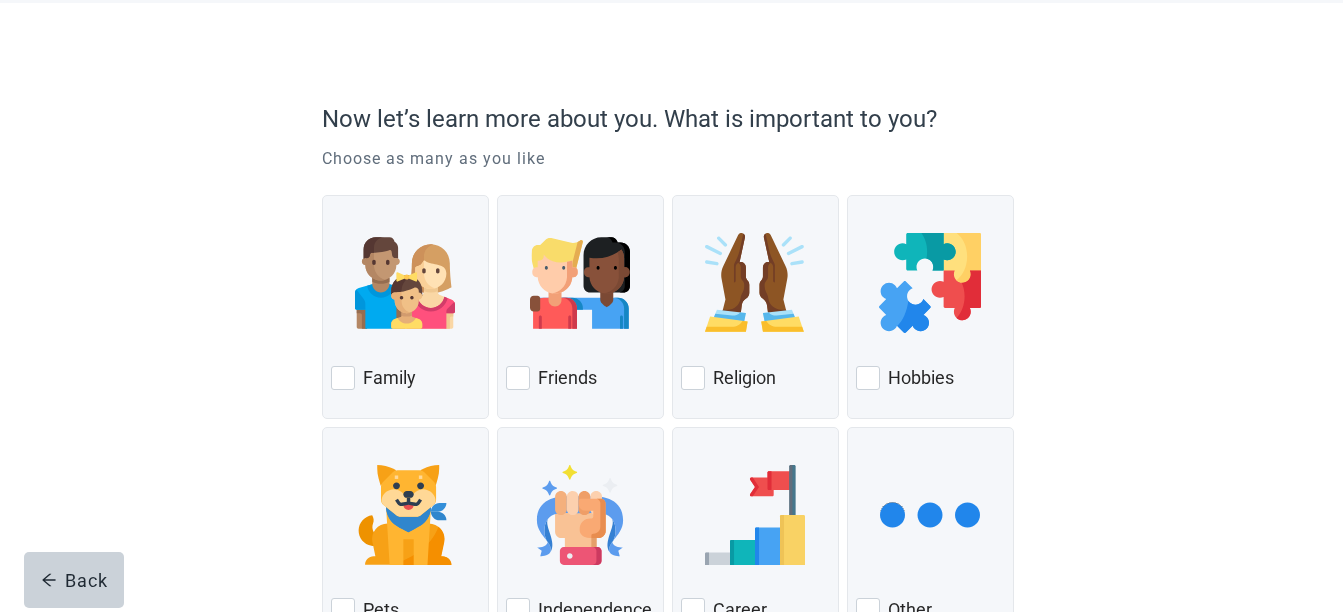 scroll, scrollTop: 120, scrollLeft: 0, axis: vertical 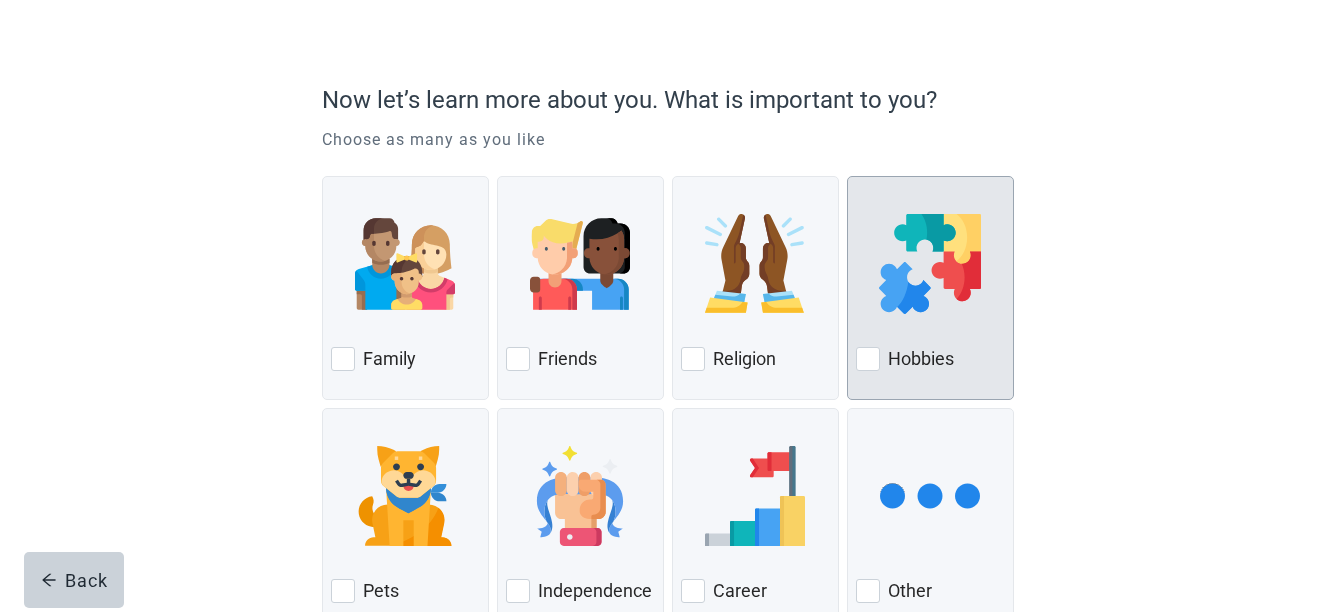 click at bounding box center [868, 359] 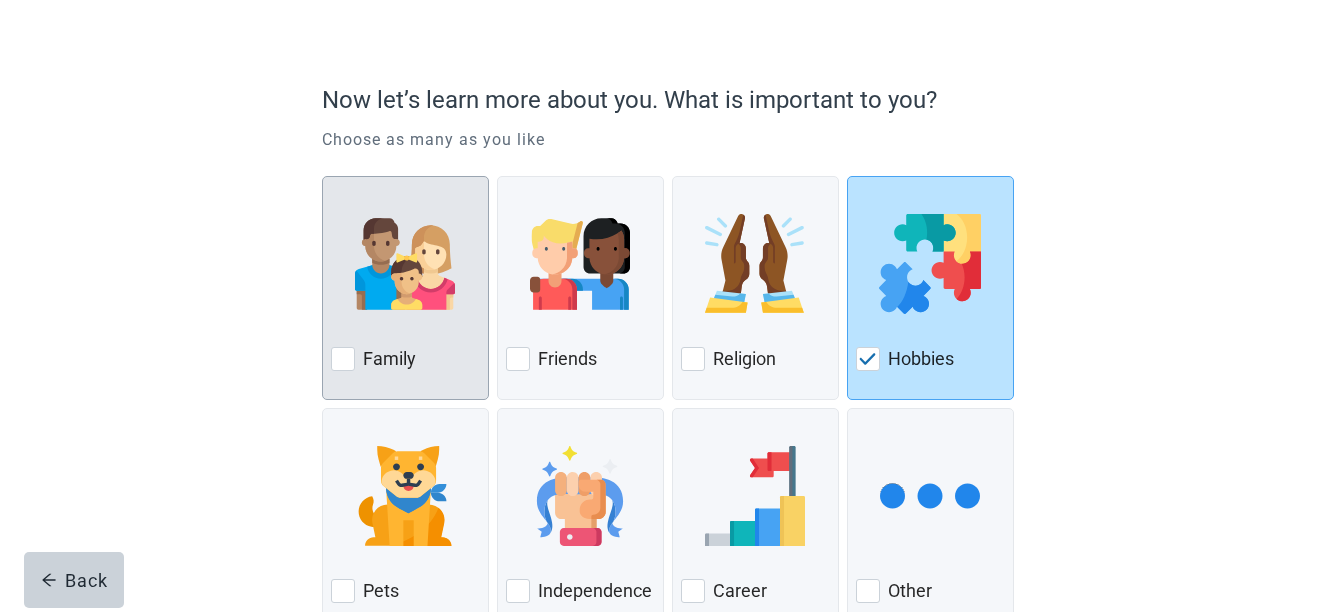 click at bounding box center [343, 359] 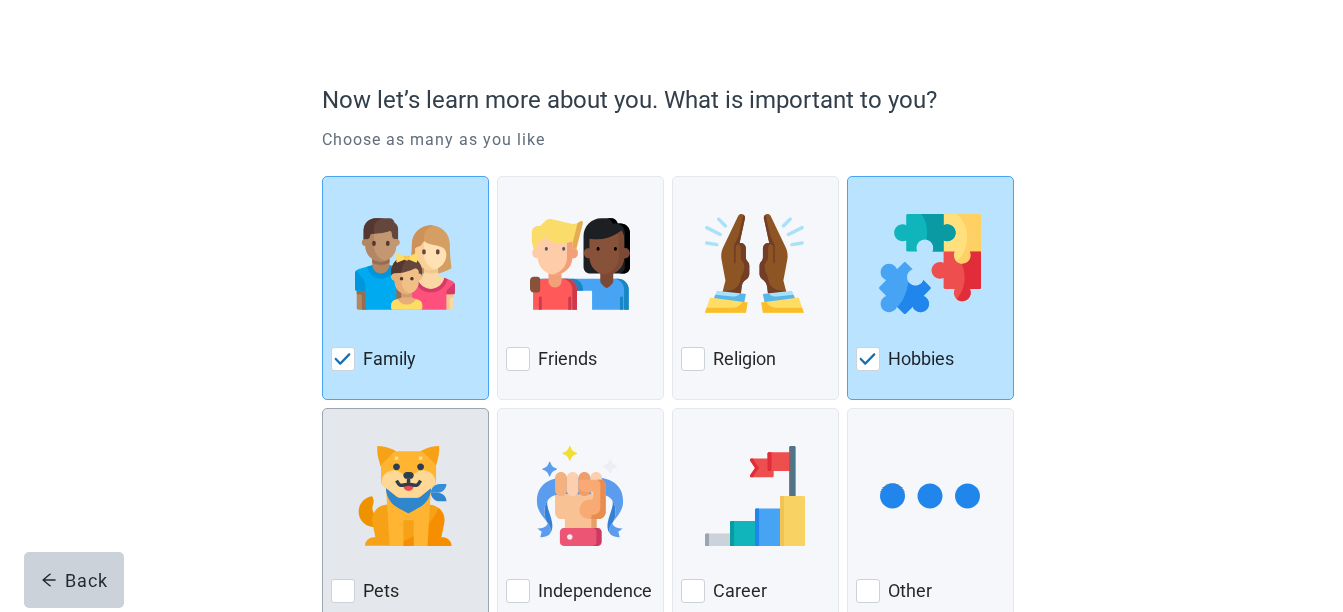 click at bounding box center [343, 591] 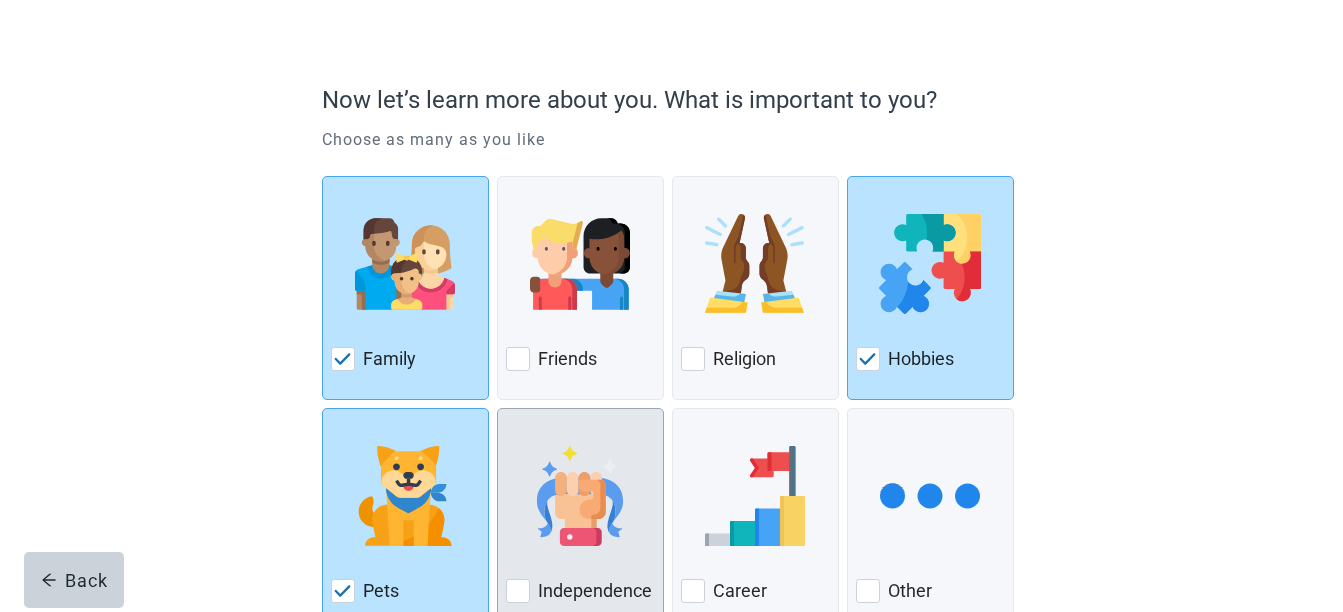 click at bounding box center (518, 591) 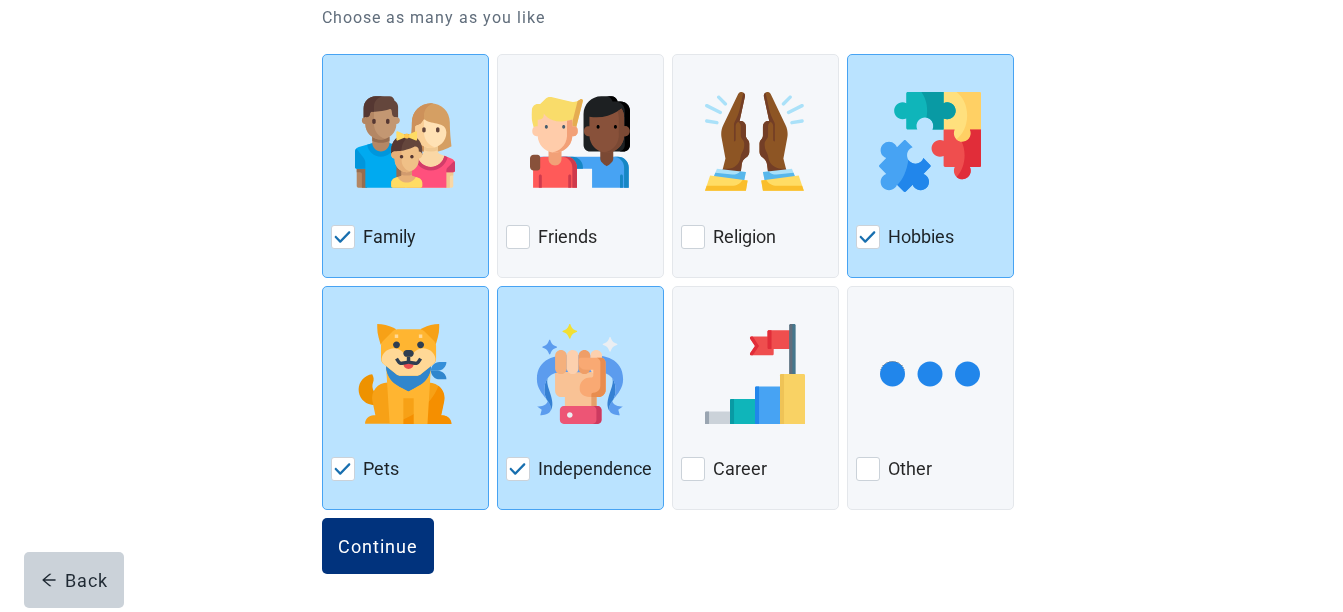 scroll, scrollTop: 248, scrollLeft: 0, axis: vertical 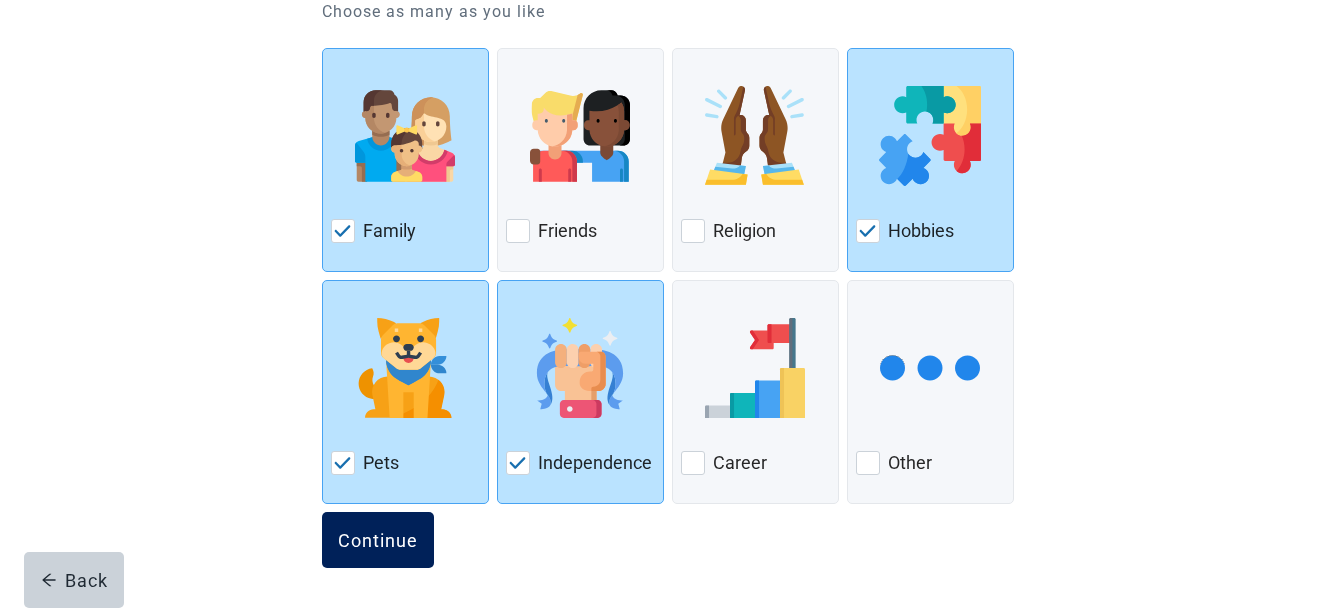 click on "Continue" at bounding box center (378, 540) 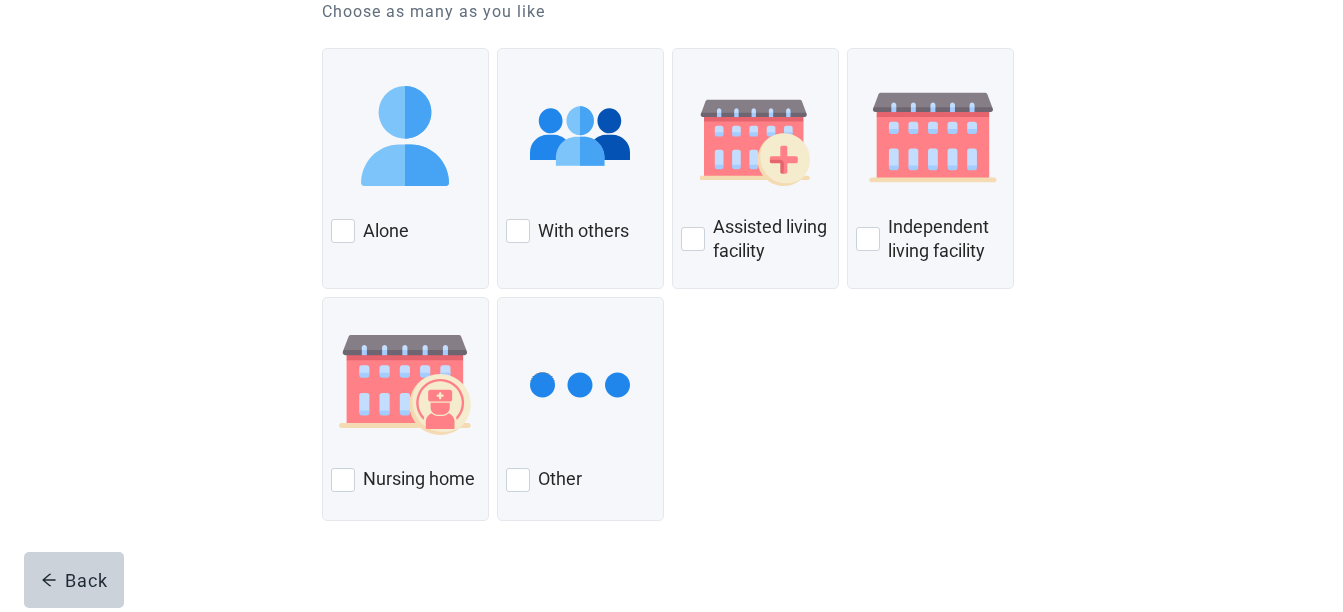 scroll, scrollTop: 0, scrollLeft: 0, axis: both 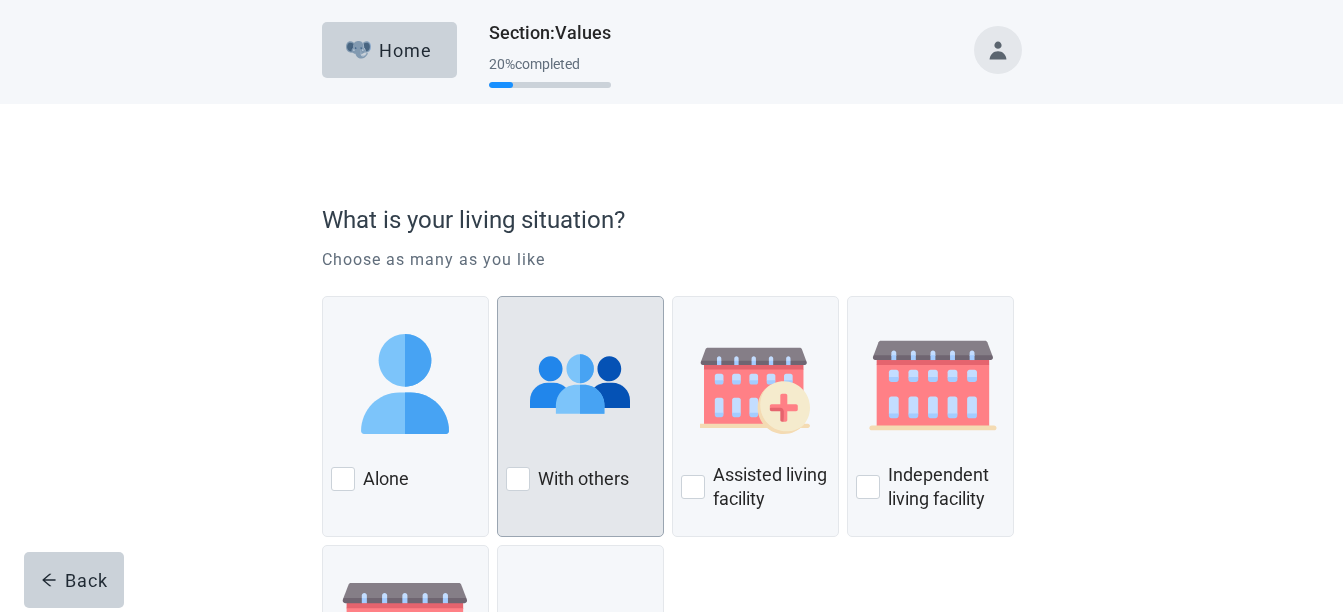 click at bounding box center (518, 479) 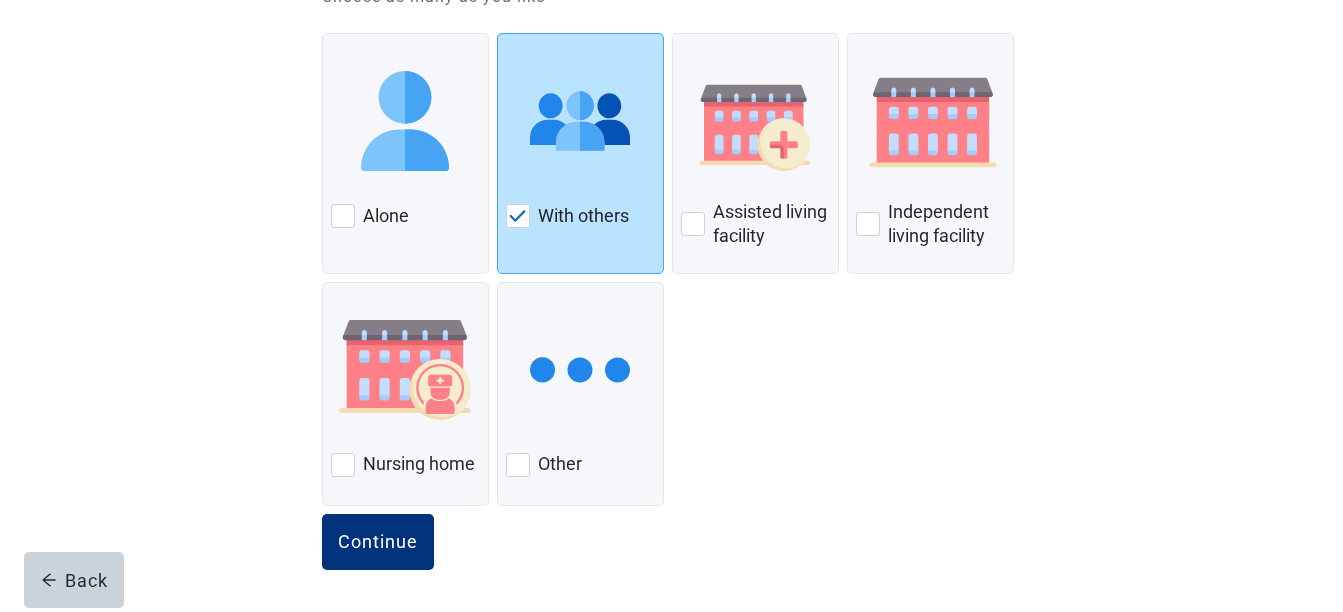 scroll, scrollTop: 265, scrollLeft: 0, axis: vertical 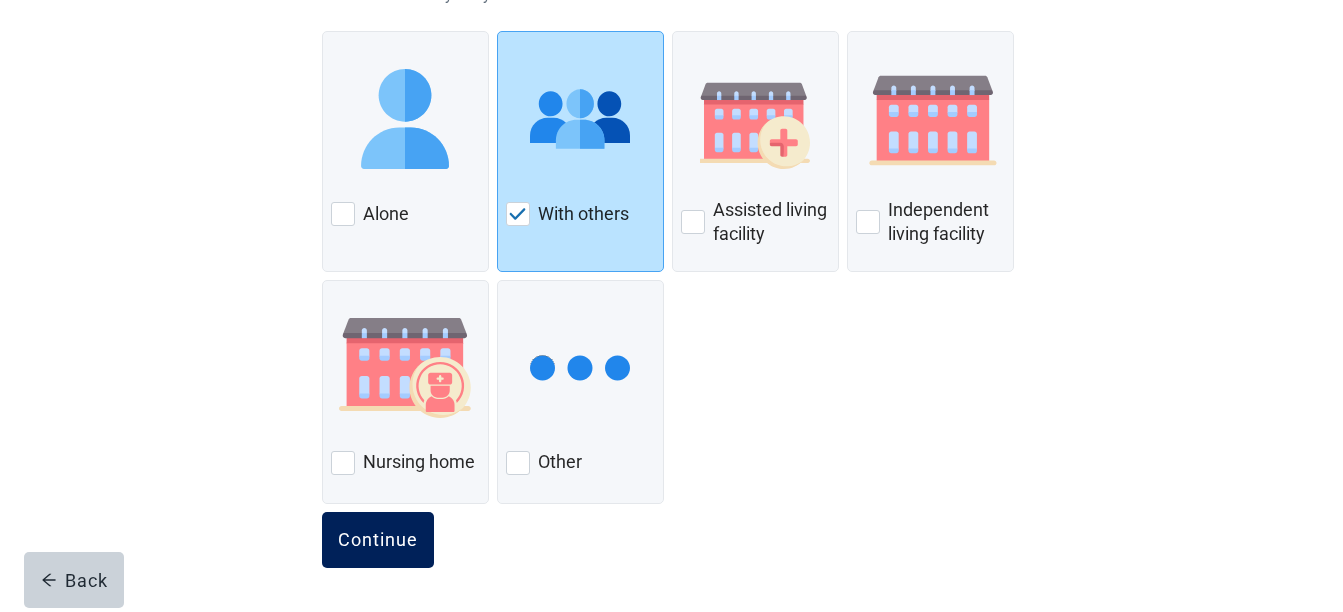 click on "Continue" at bounding box center [378, 540] 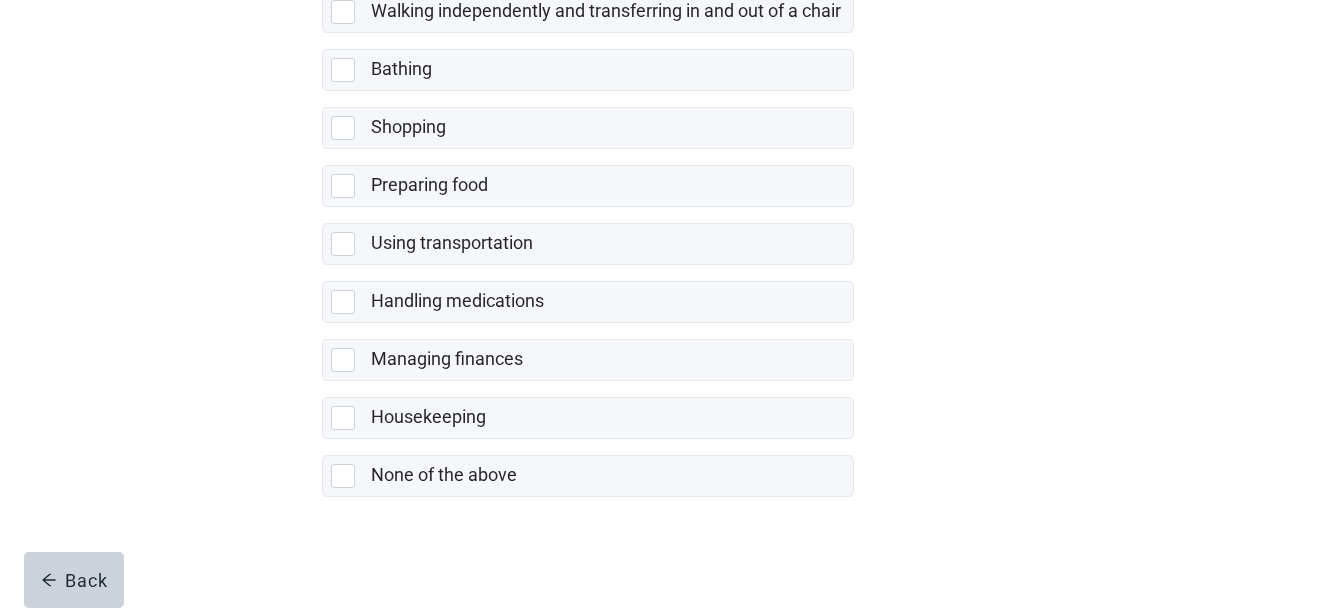 scroll, scrollTop: 494, scrollLeft: 0, axis: vertical 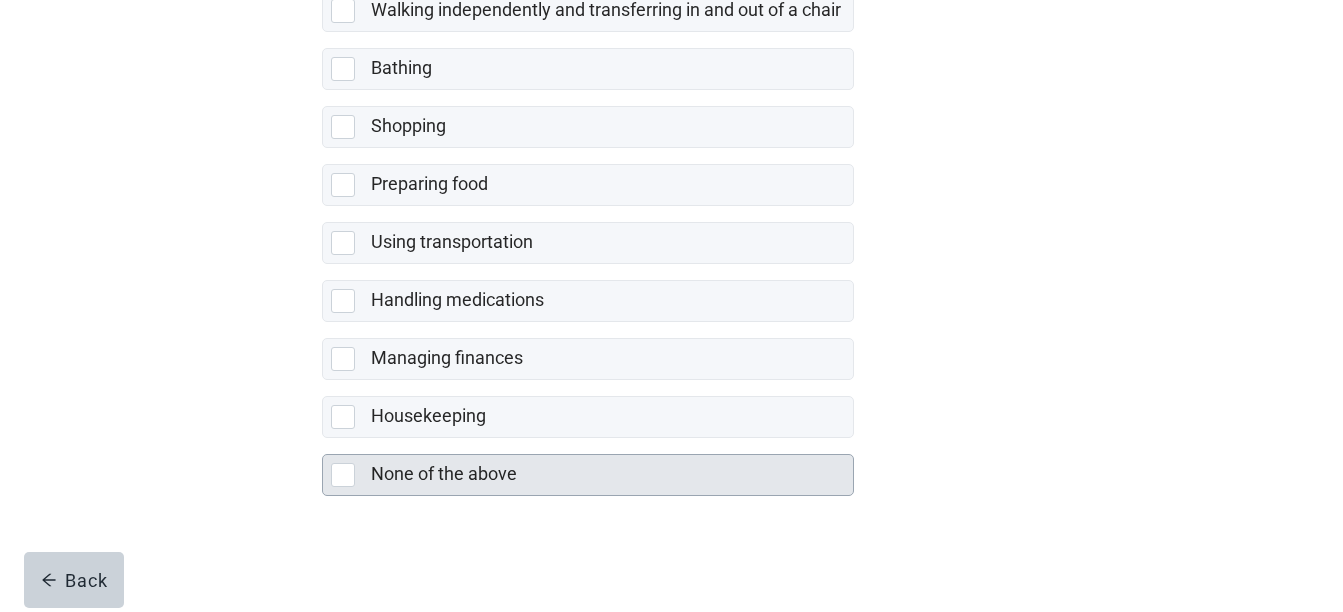 click at bounding box center (343, 475) 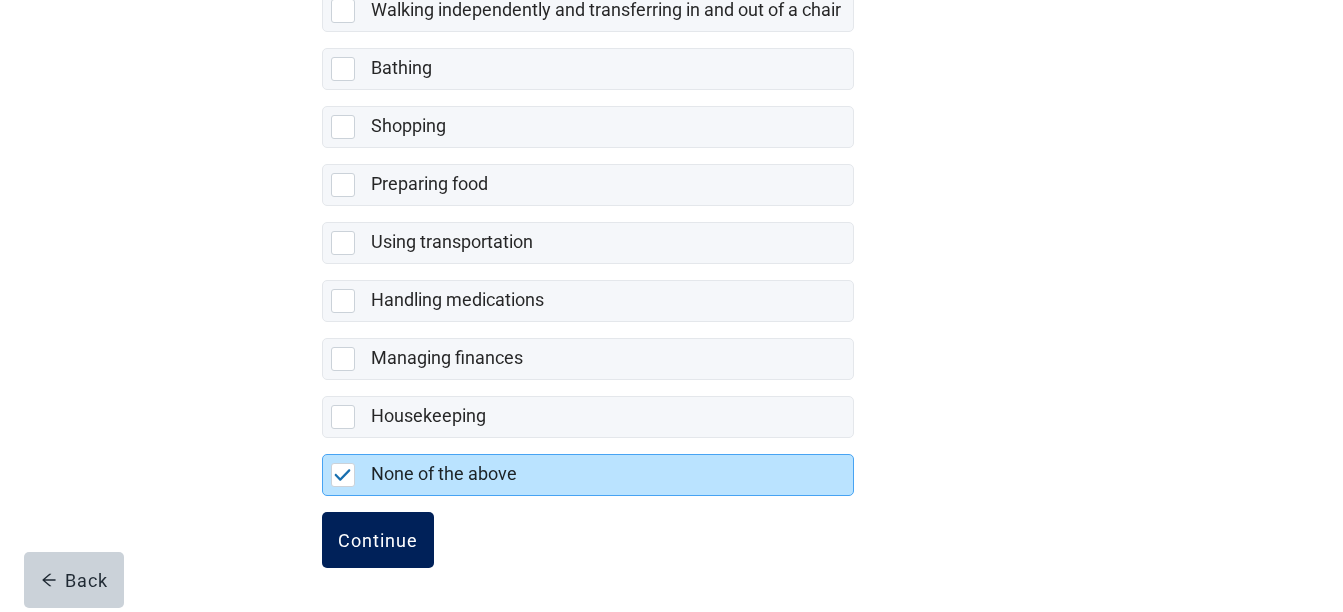 click on "Continue" at bounding box center (378, 540) 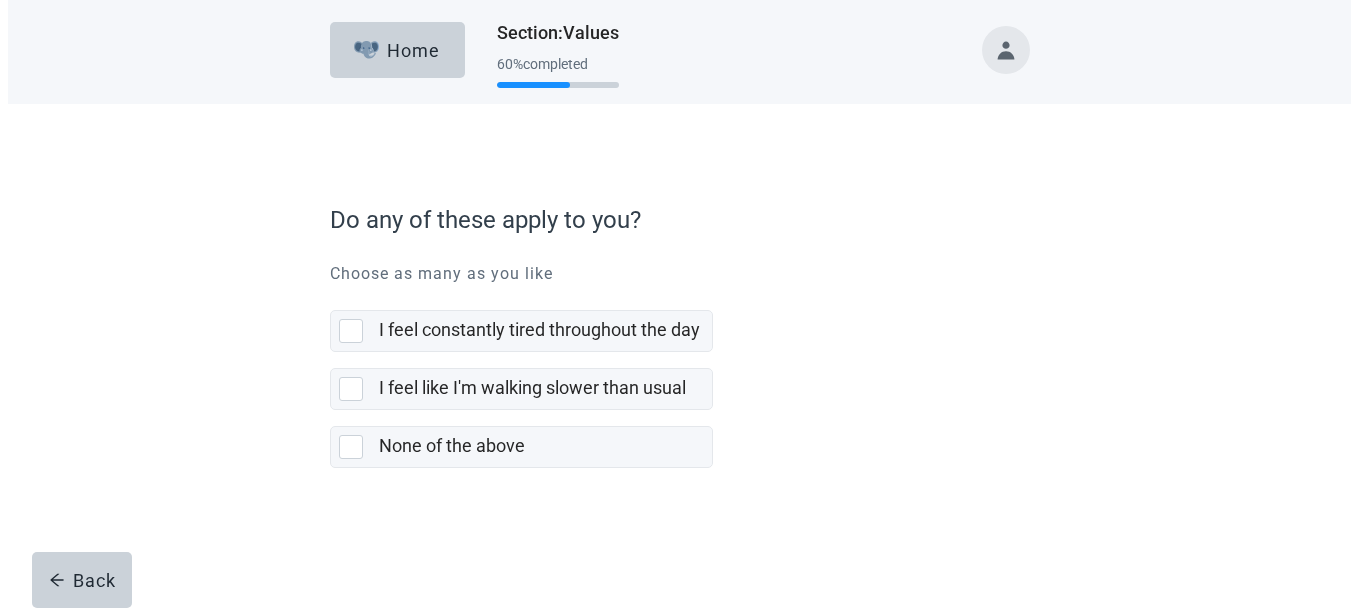 scroll, scrollTop: 0, scrollLeft: 0, axis: both 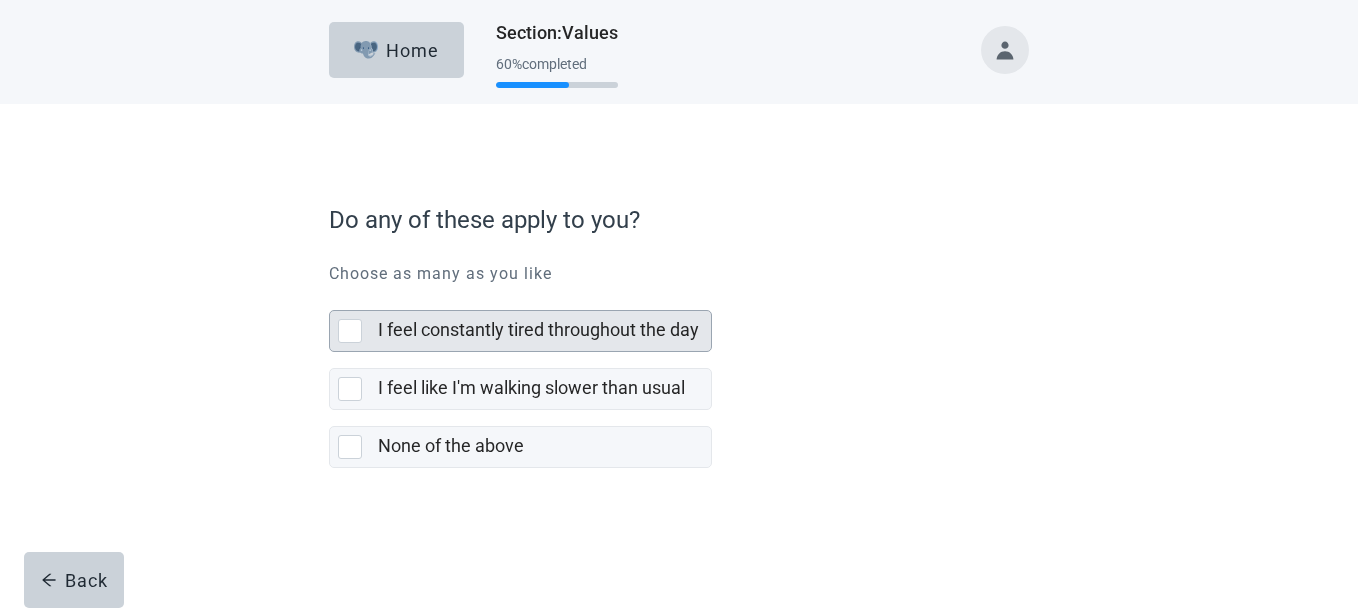 click at bounding box center (350, 331) 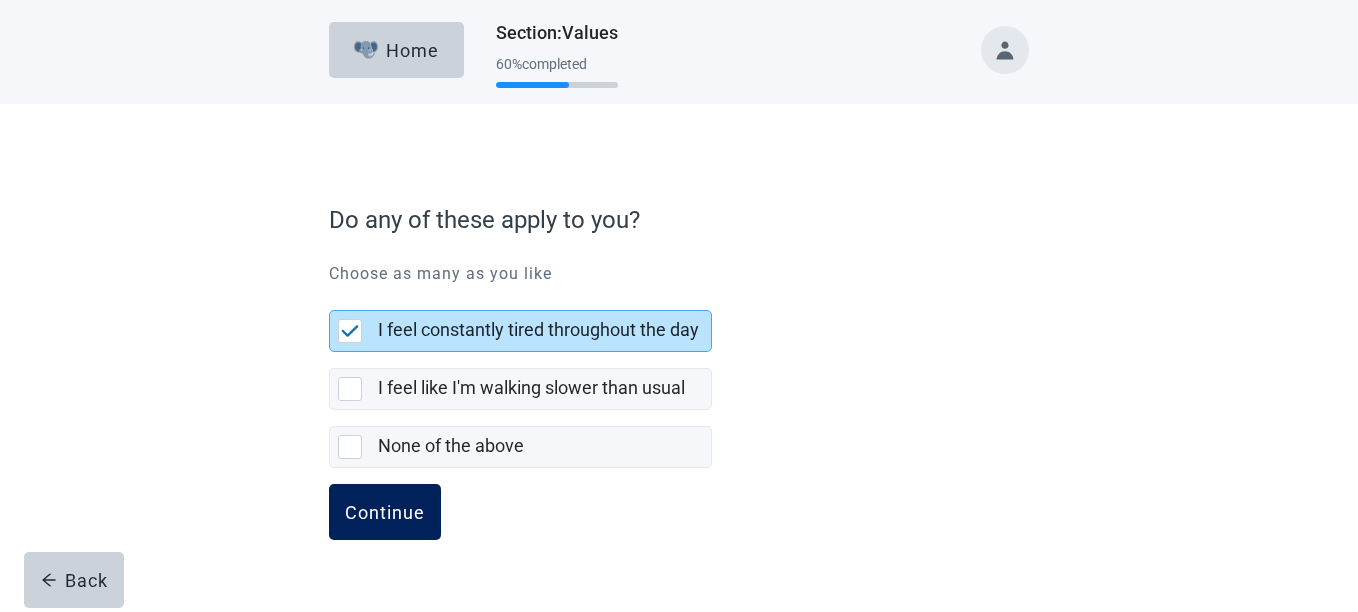 click on "Continue" at bounding box center (385, 512) 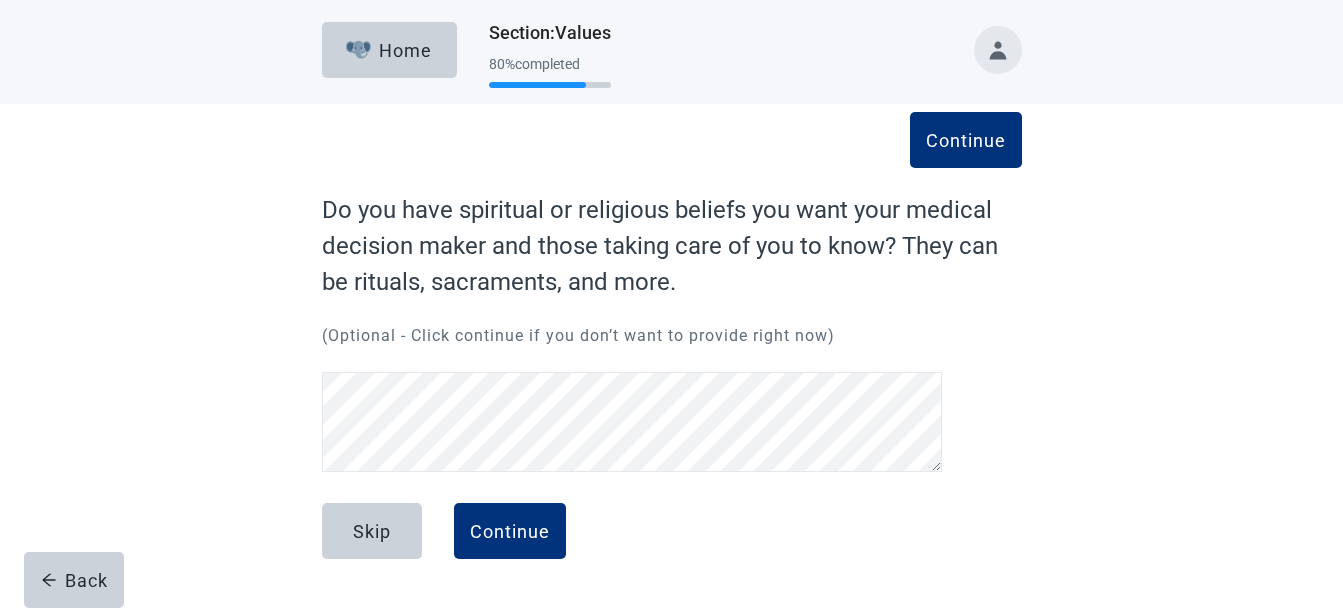 scroll, scrollTop: 0, scrollLeft: 0, axis: both 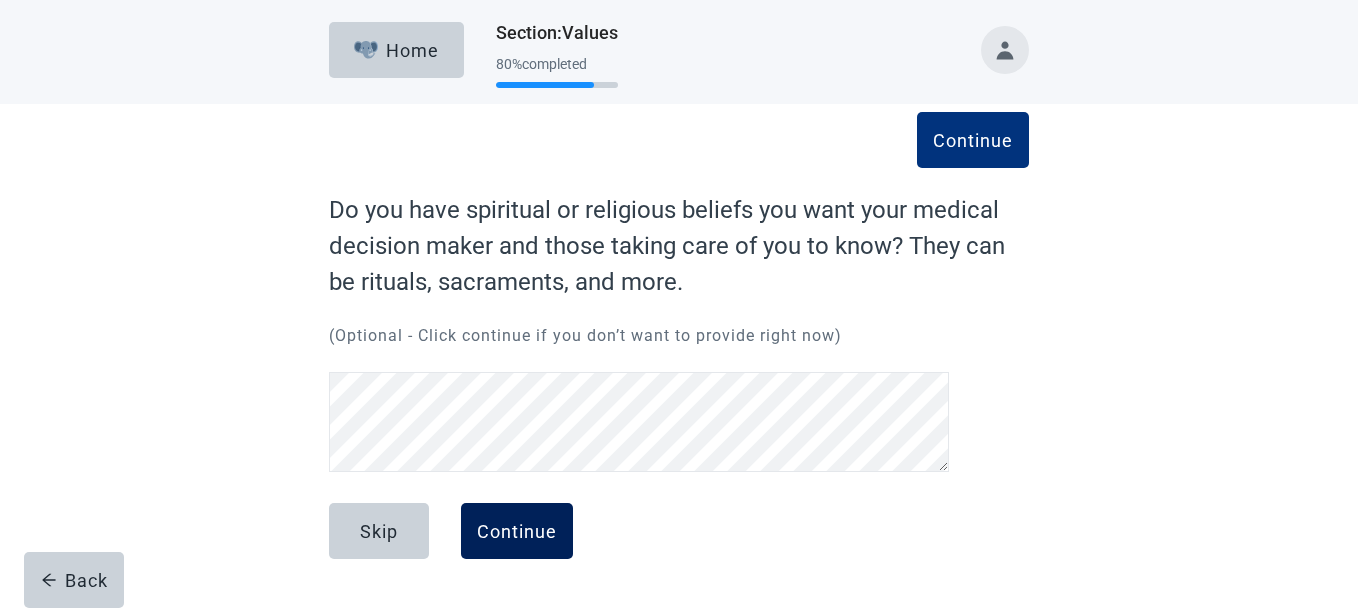 click on "Continue" at bounding box center [517, 531] 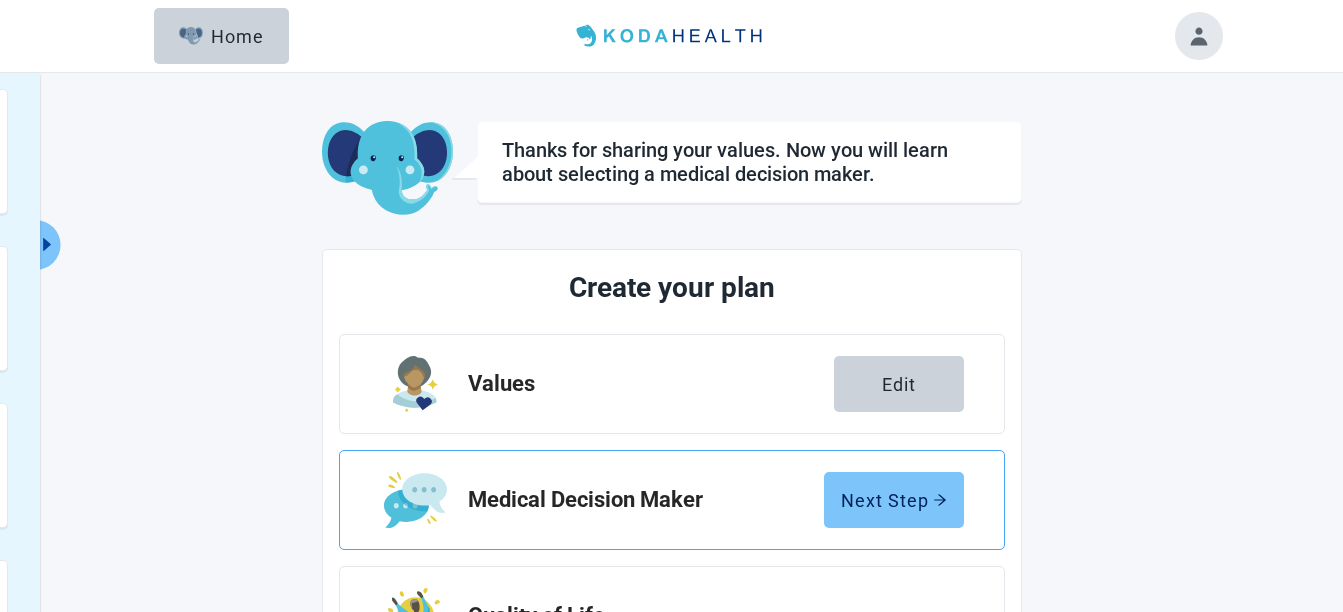 click on "Next Step" at bounding box center (894, 500) 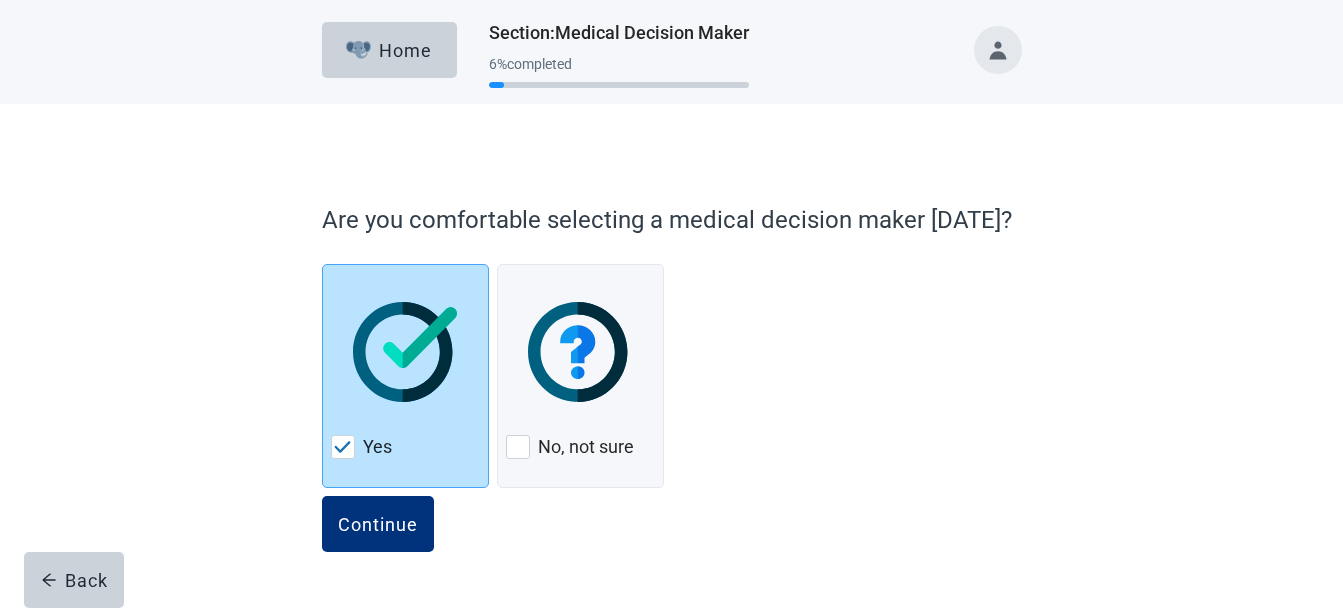 scroll, scrollTop: 11, scrollLeft: 0, axis: vertical 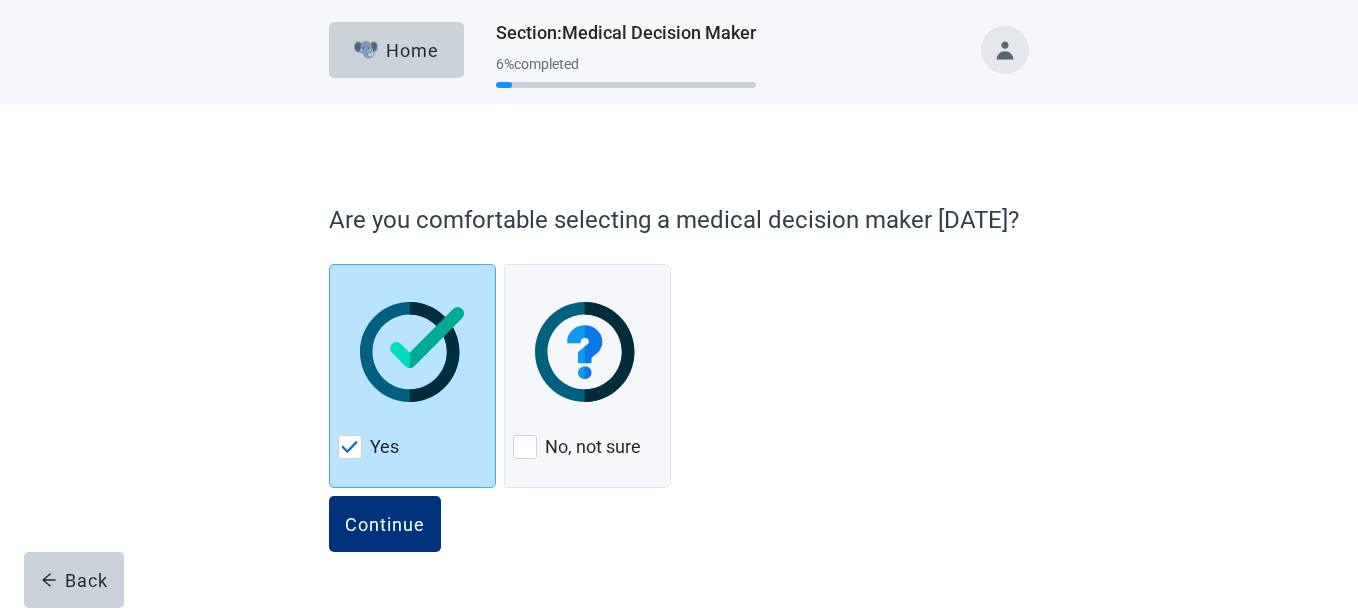 click on "Home Section :  Medical Decision Maker 6 %  completed Are you comfortable selecting a medical decision maker [DATE]?     Yes   No, not sure Back Continue" at bounding box center (679, 306) 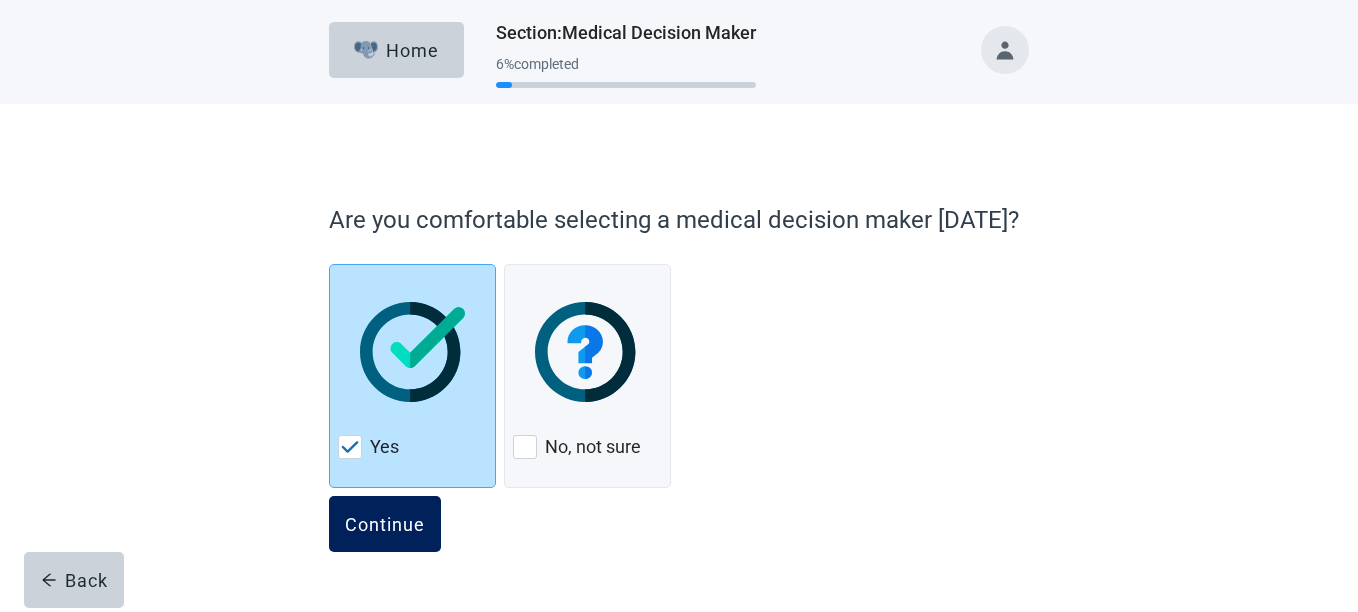 click on "Continue" at bounding box center (385, 524) 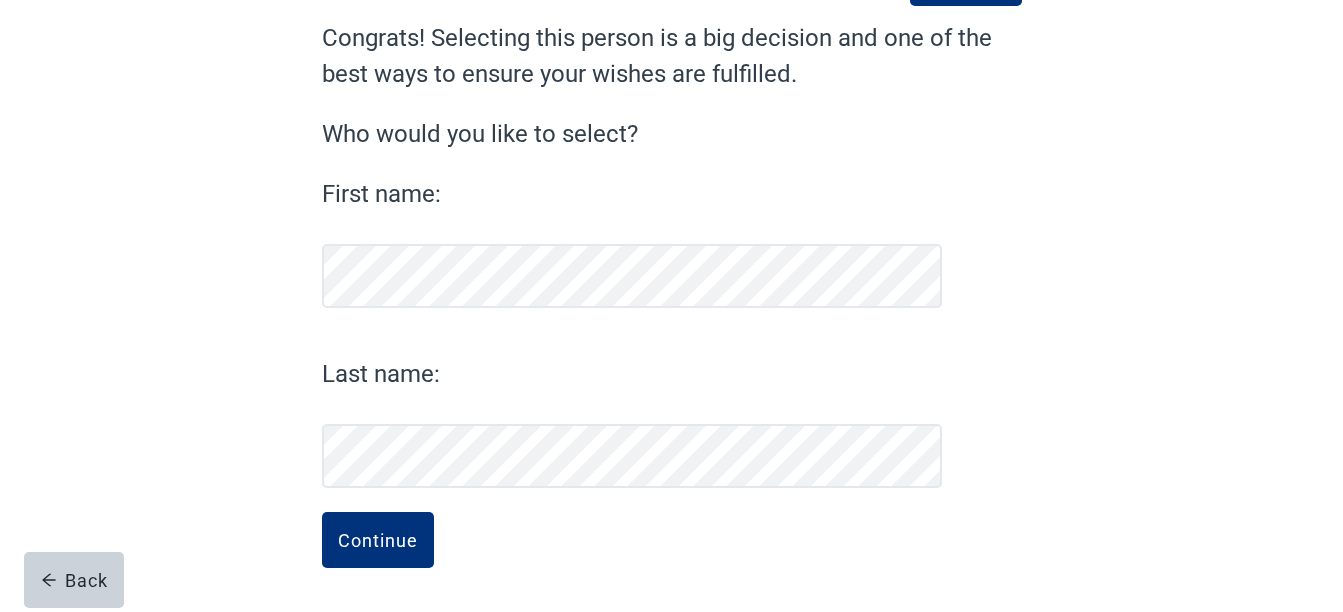 scroll, scrollTop: 172, scrollLeft: 0, axis: vertical 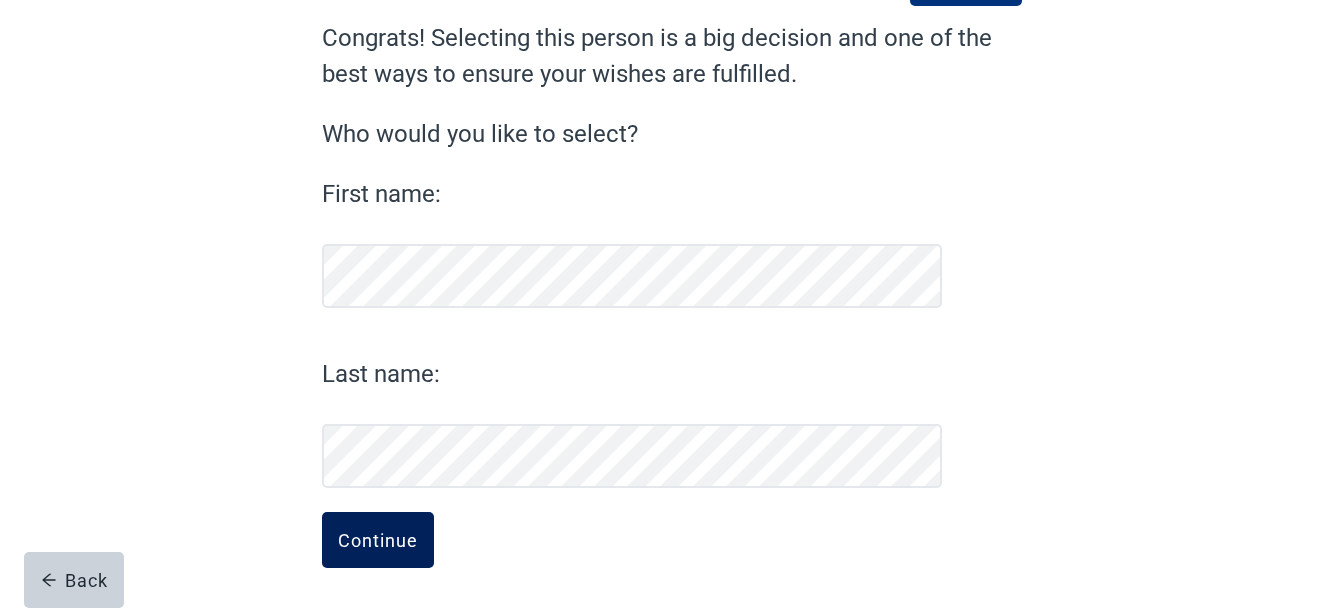 click on "Continue" at bounding box center [378, 540] 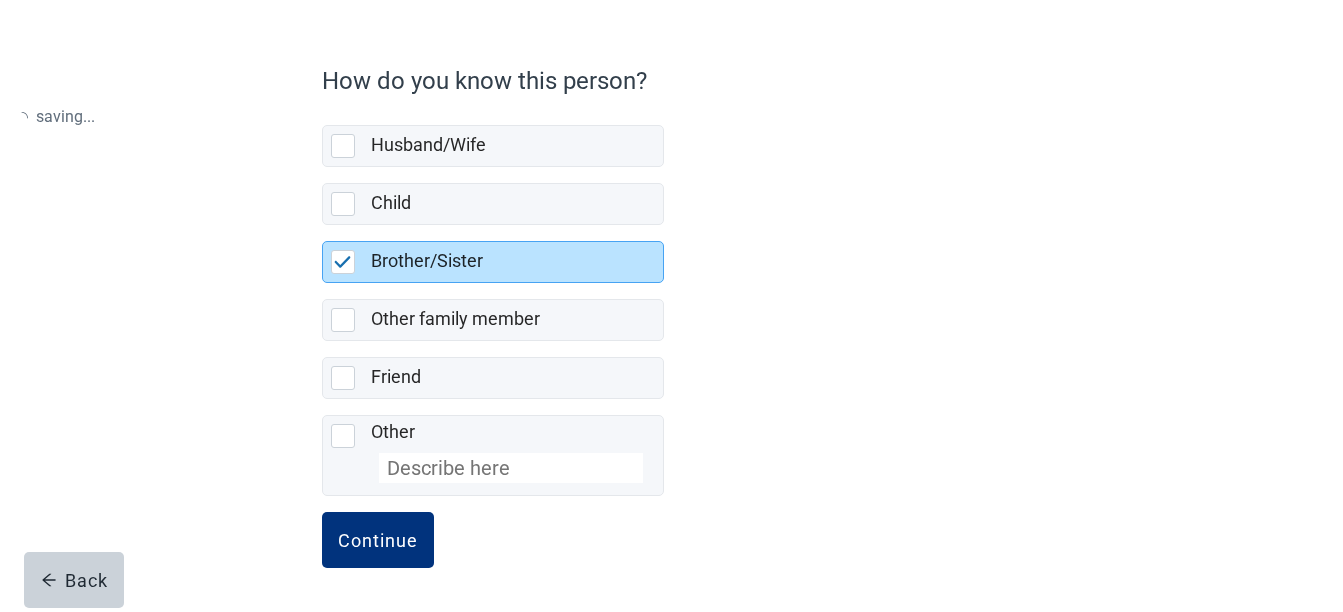 scroll, scrollTop: 0, scrollLeft: 0, axis: both 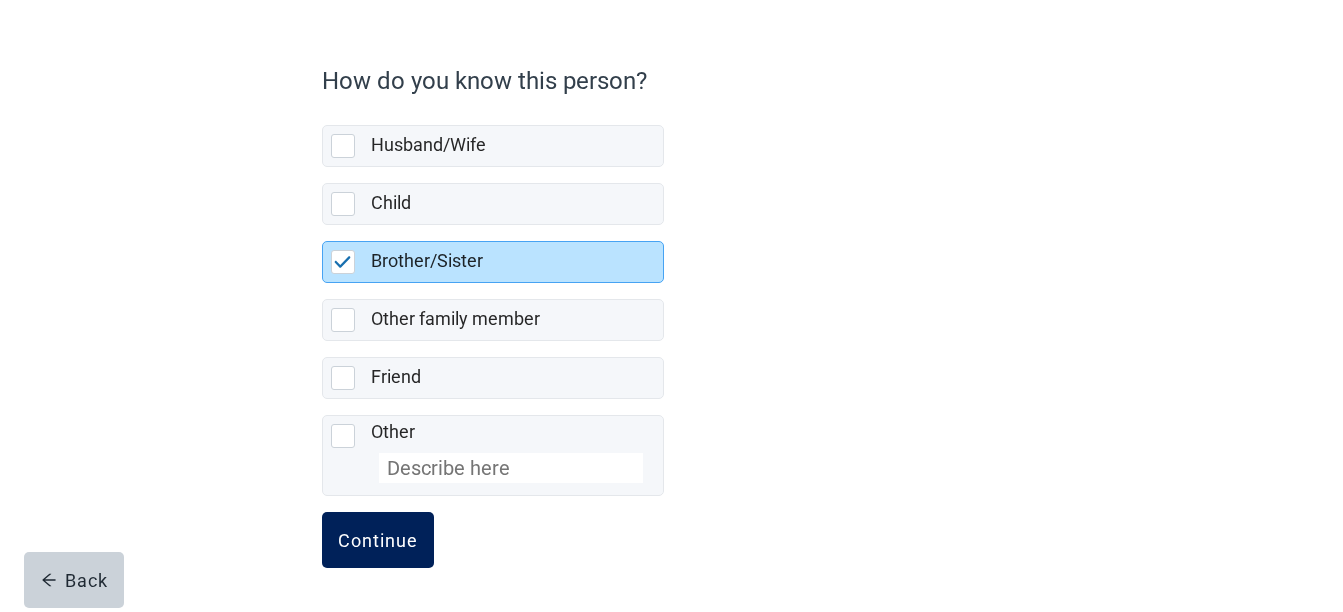 click on "Continue" at bounding box center (378, 540) 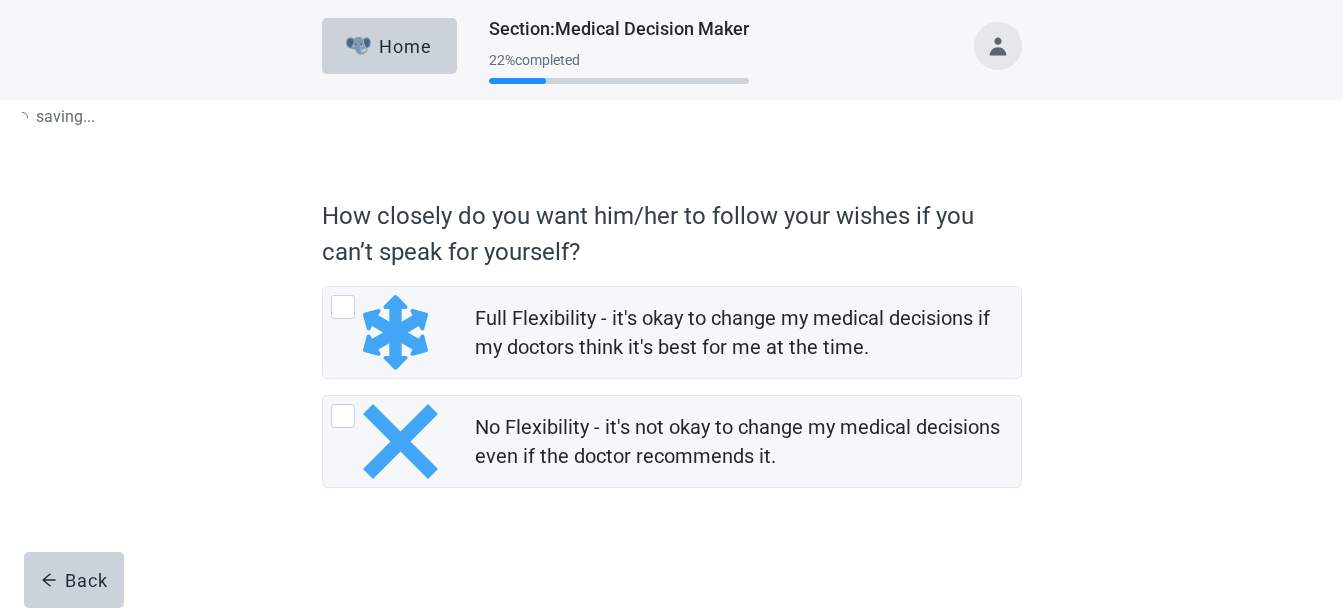scroll, scrollTop: 0, scrollLeft: 0, axis: both 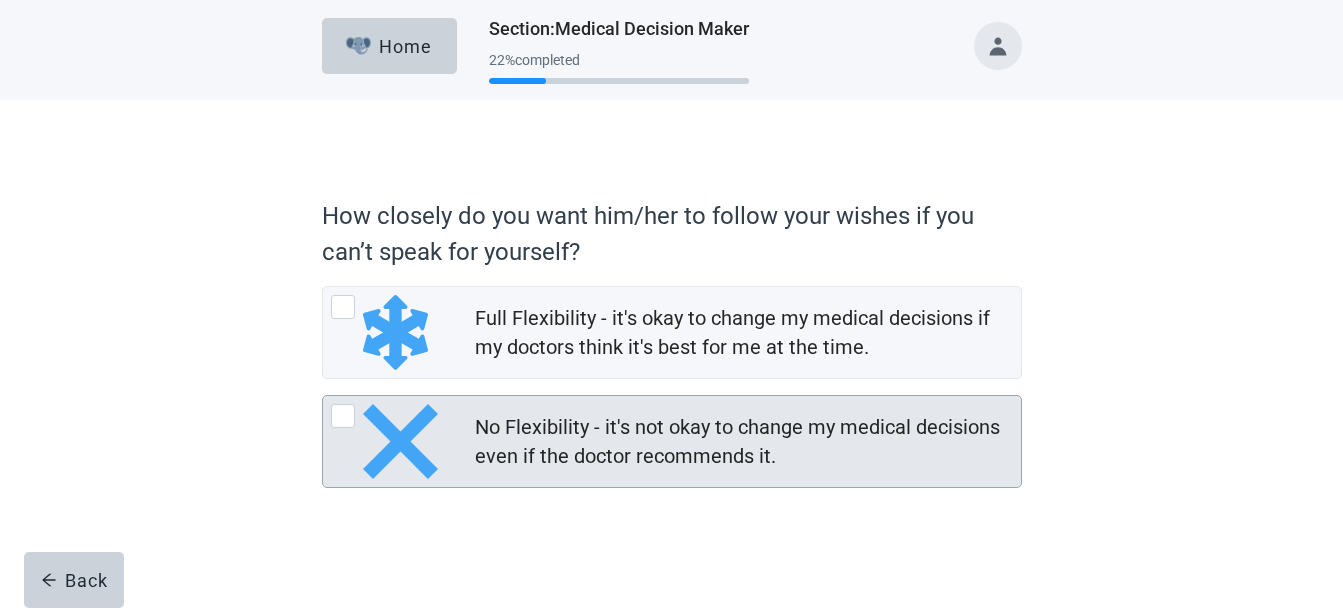 click at bounding box center [343, 416] 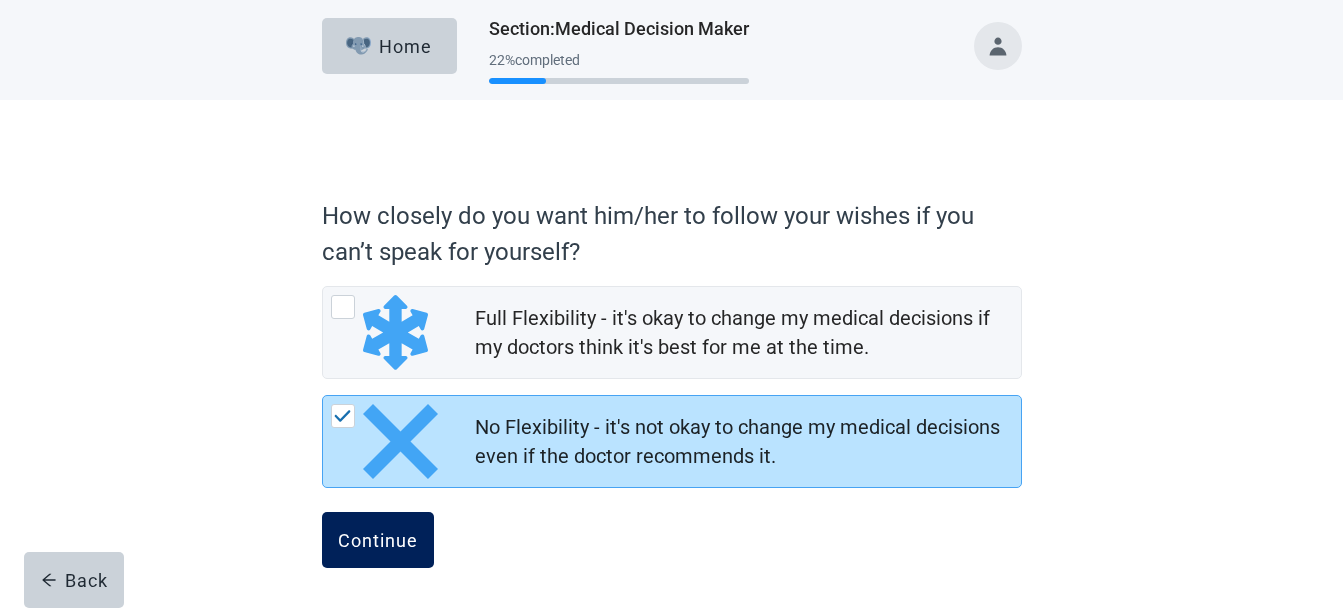 click on "Continue" at bounding box center [378, 540] 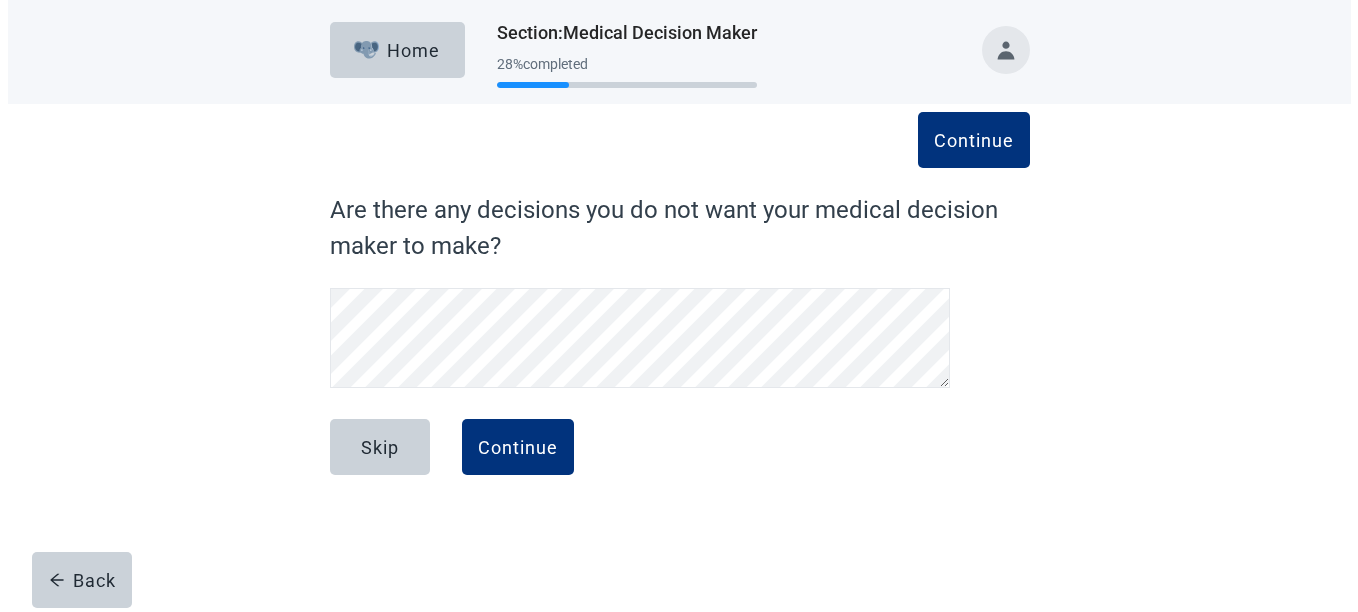 scroll, scrollTop: 0, scrollLeft: 0, axis: both 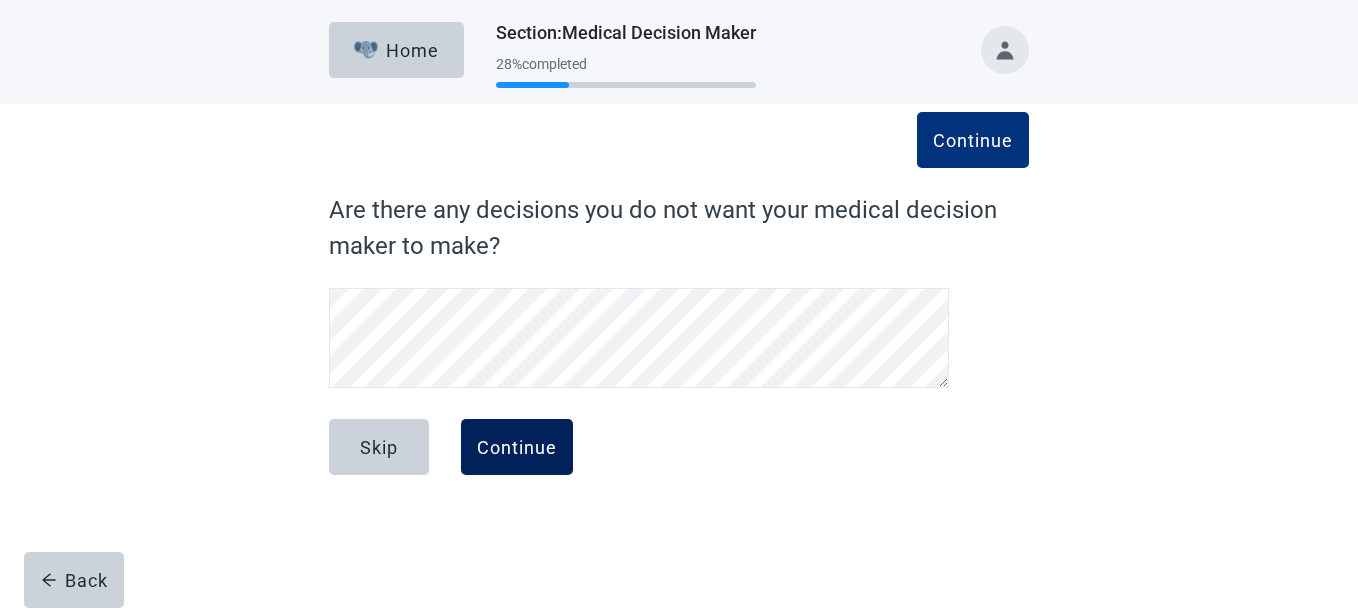 click on "Continue" at bounding box center (517, 447) 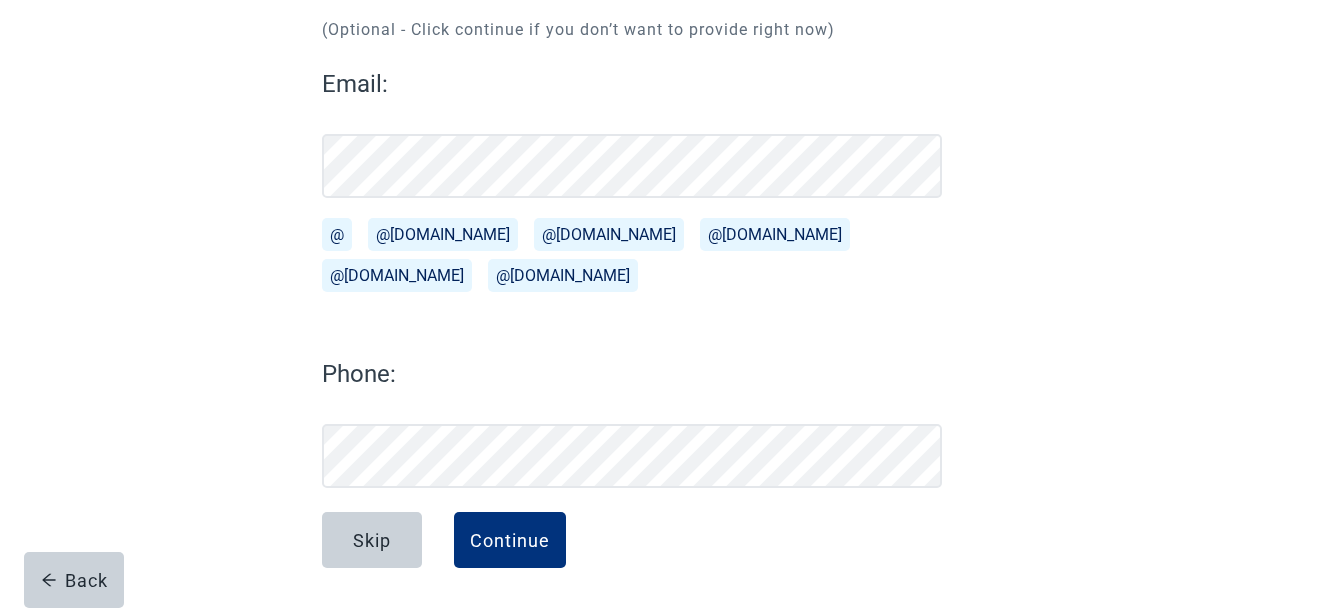 scroll, scrollTop: 234, scrollLeft: 0, axis: vertical 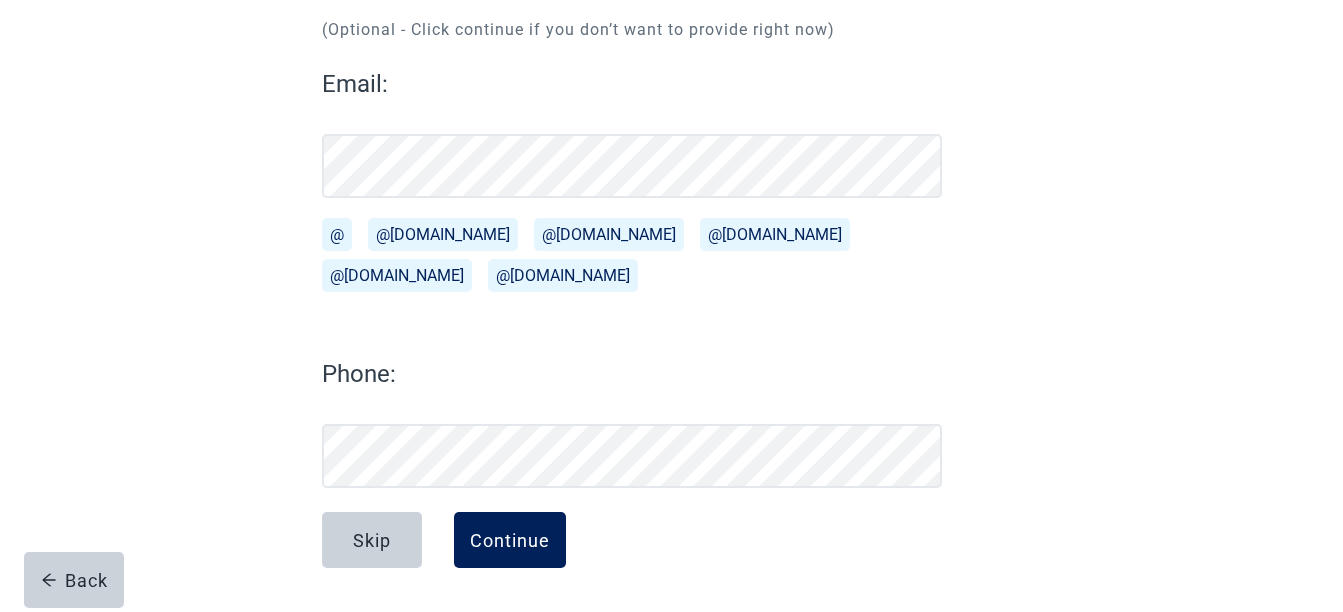 click on "Continue" at bounding box center (510, 540) 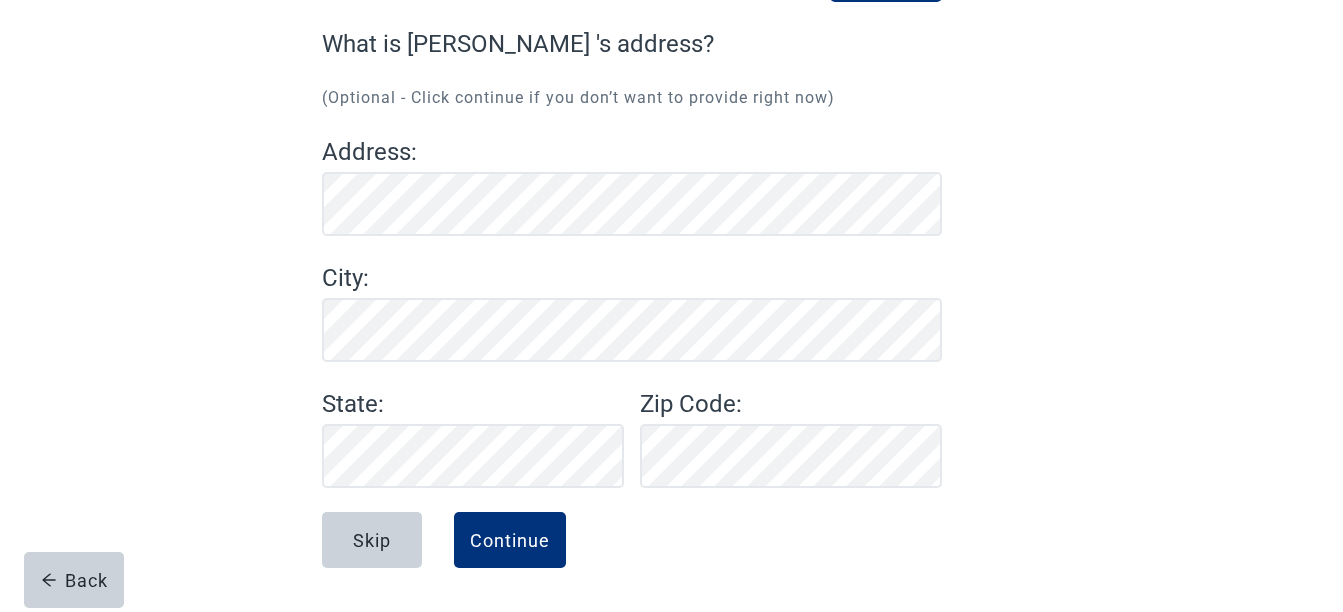 scroll, scrollTop: 166, scrollLeft: 0, axis: vertical 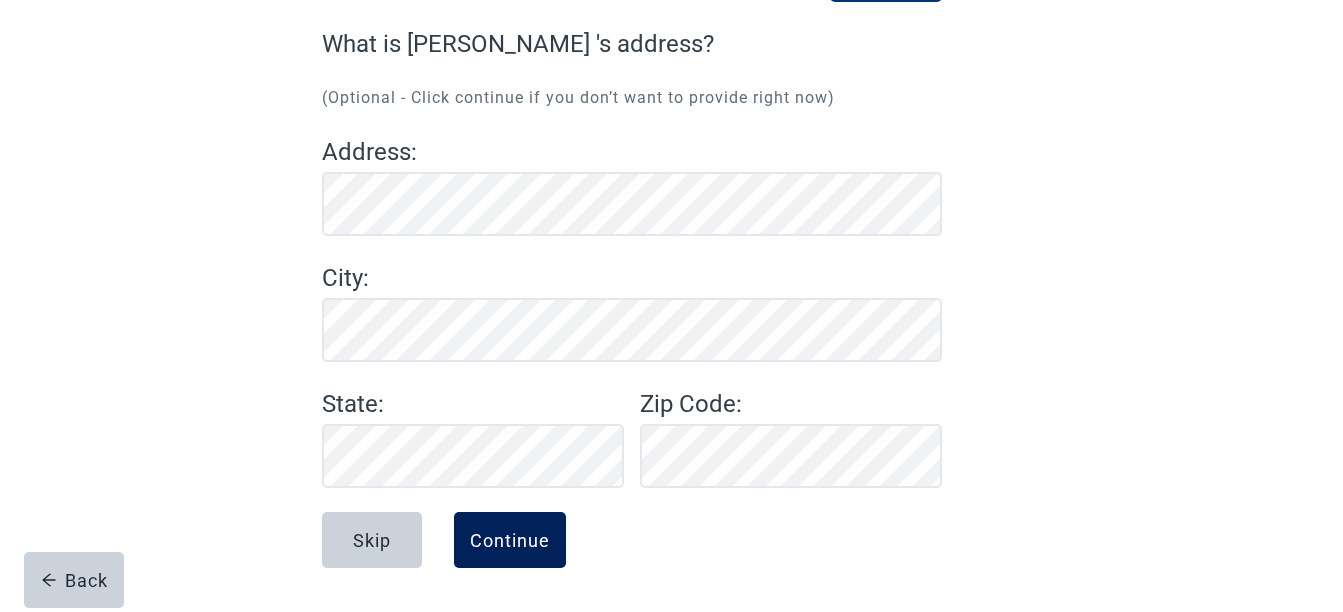 click on "Continue" at bounding box center (510, 540) 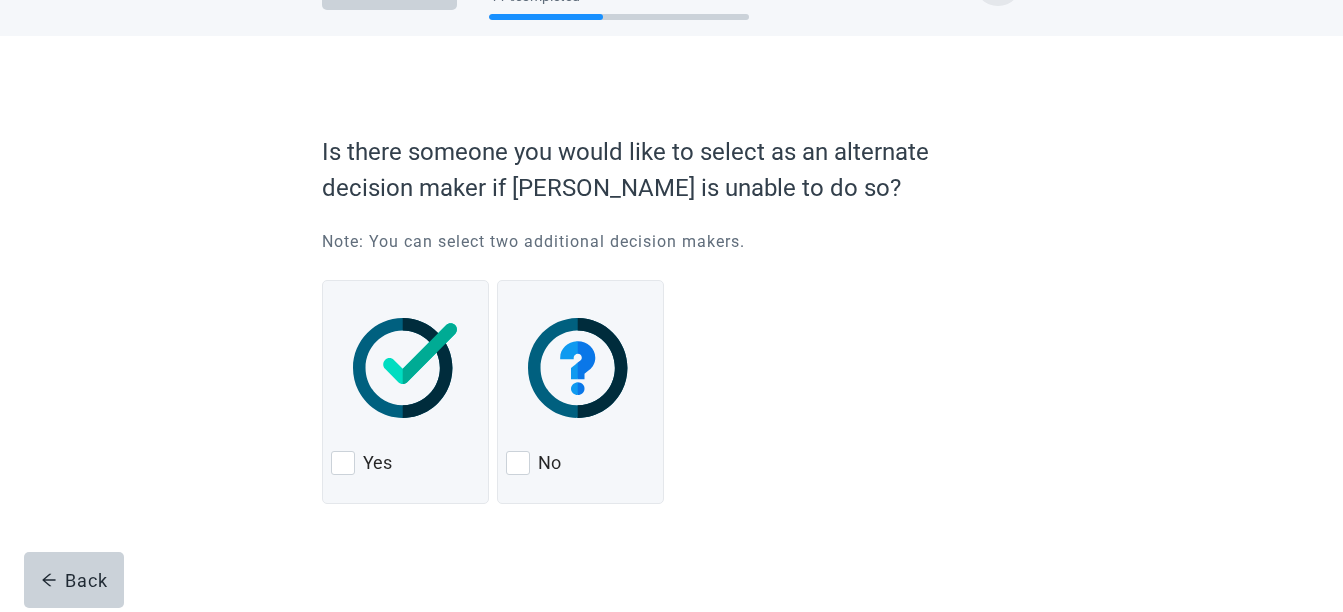 scroll, scrollTop: 0, scrollLeft: 0, axis: both 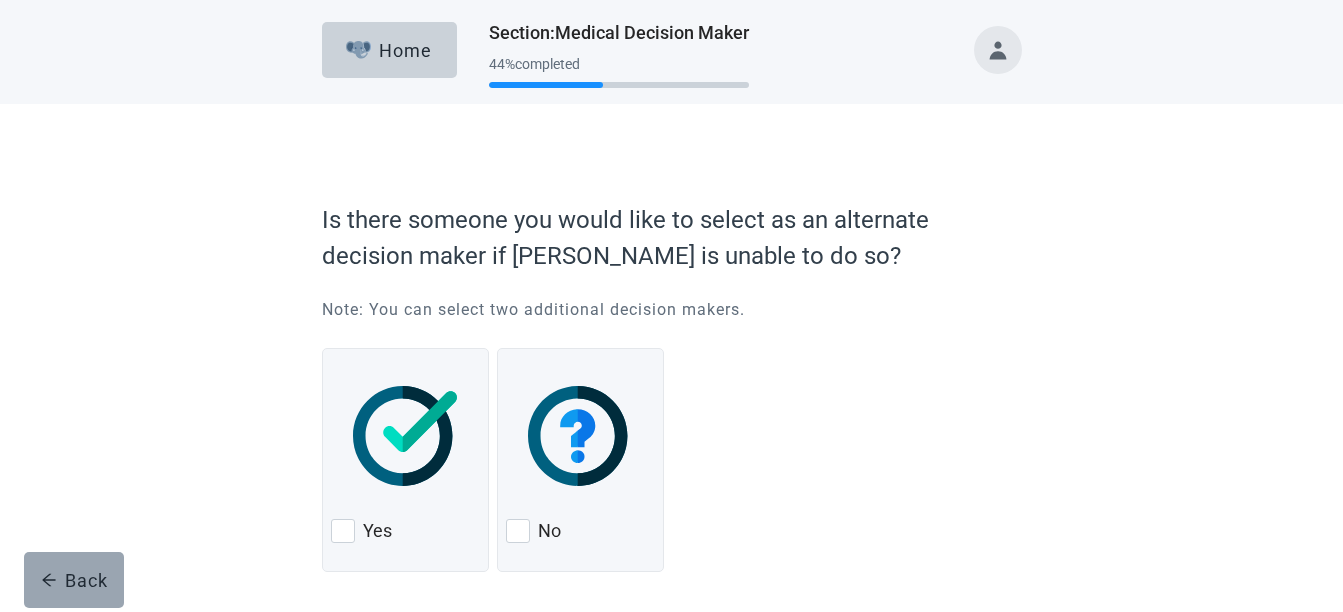 click on "Back" at bounding box center [74, 580] 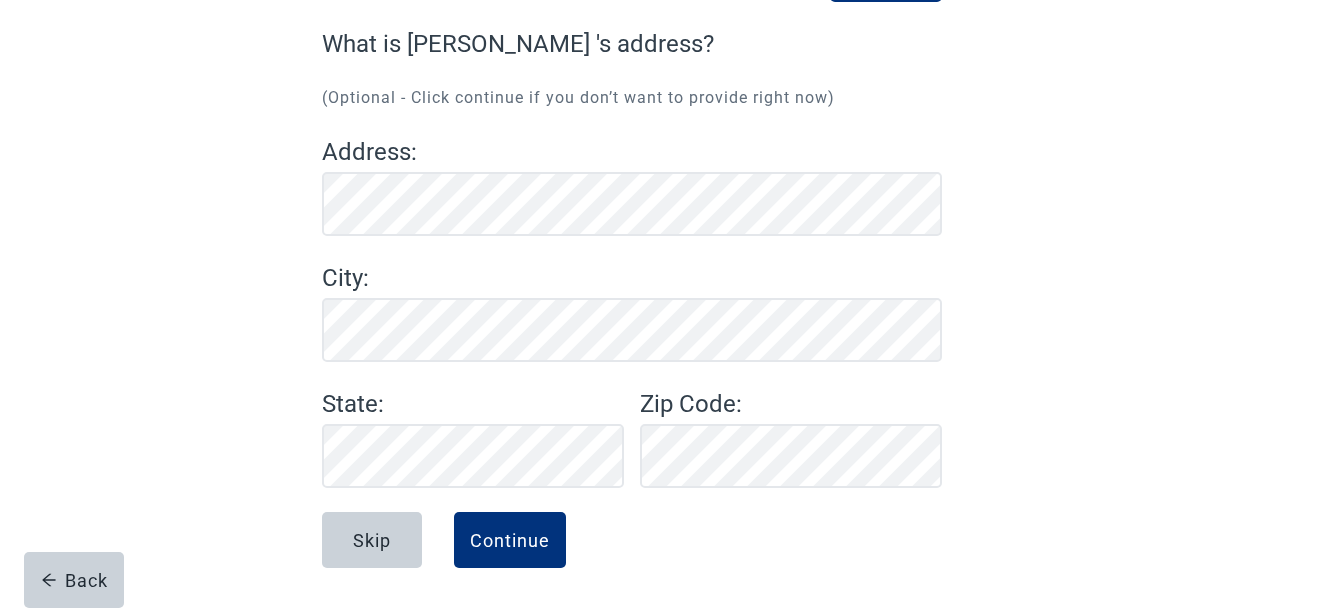 scroll, scrollTop: 166, scrollLeft: 0, axis: vertical 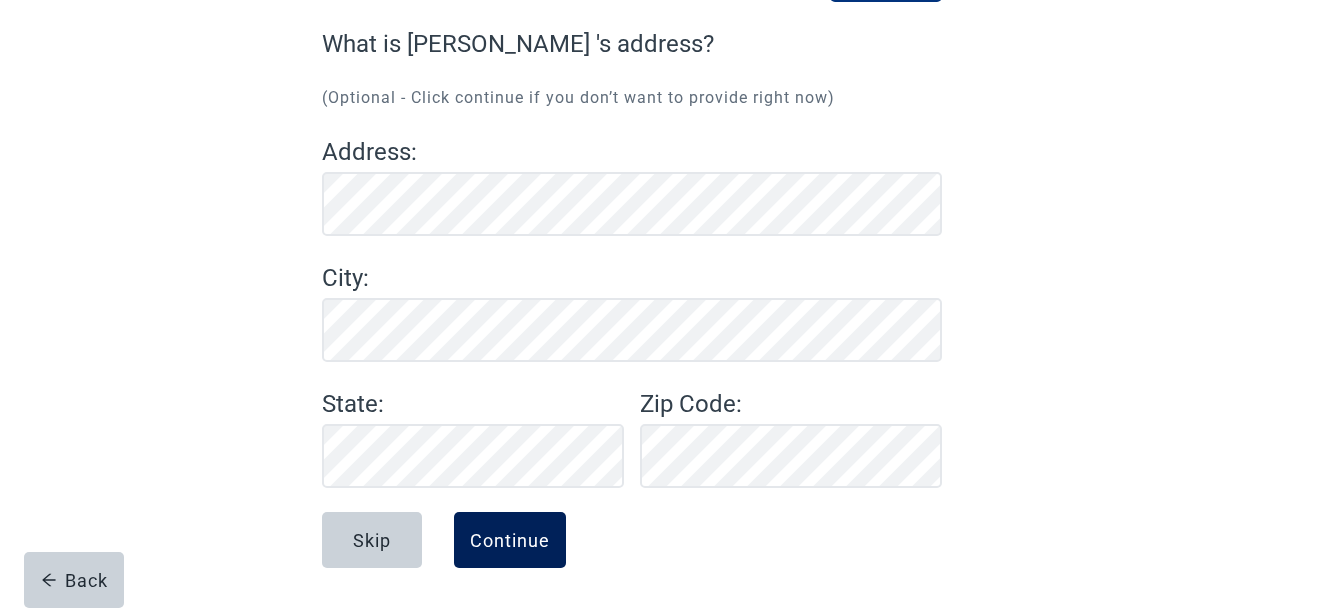 click on "Continue" at bounding box center [510, 540] 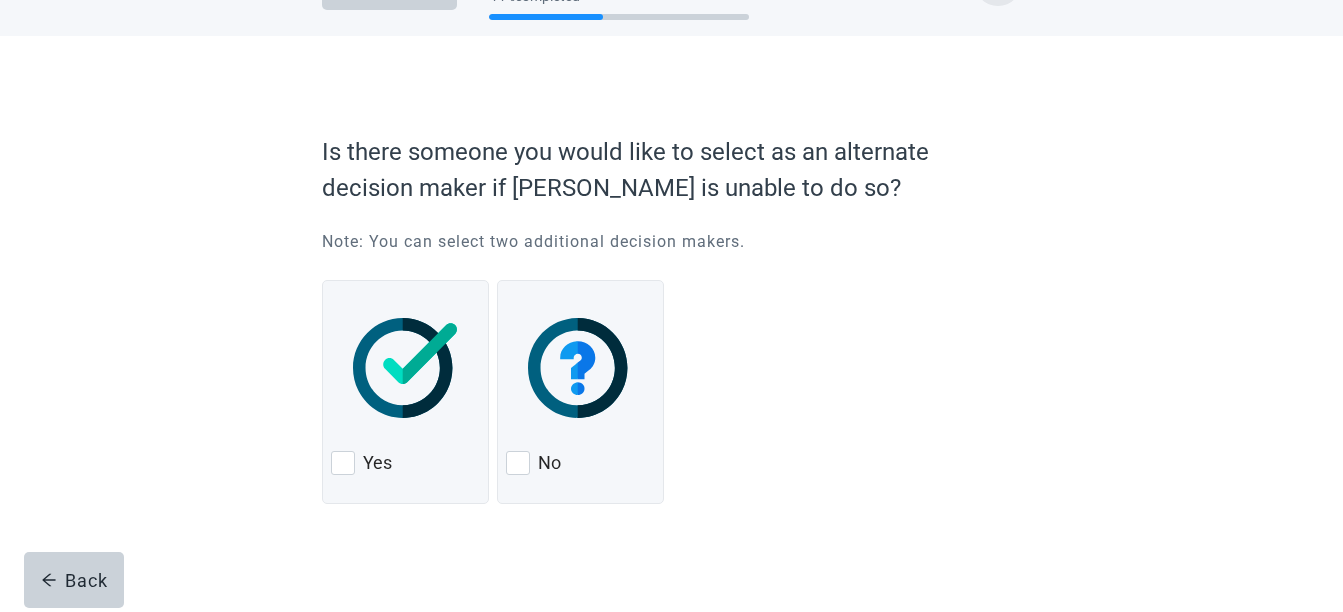 scroll, scrollTop: 0, scrollLeft: 0, axis: both 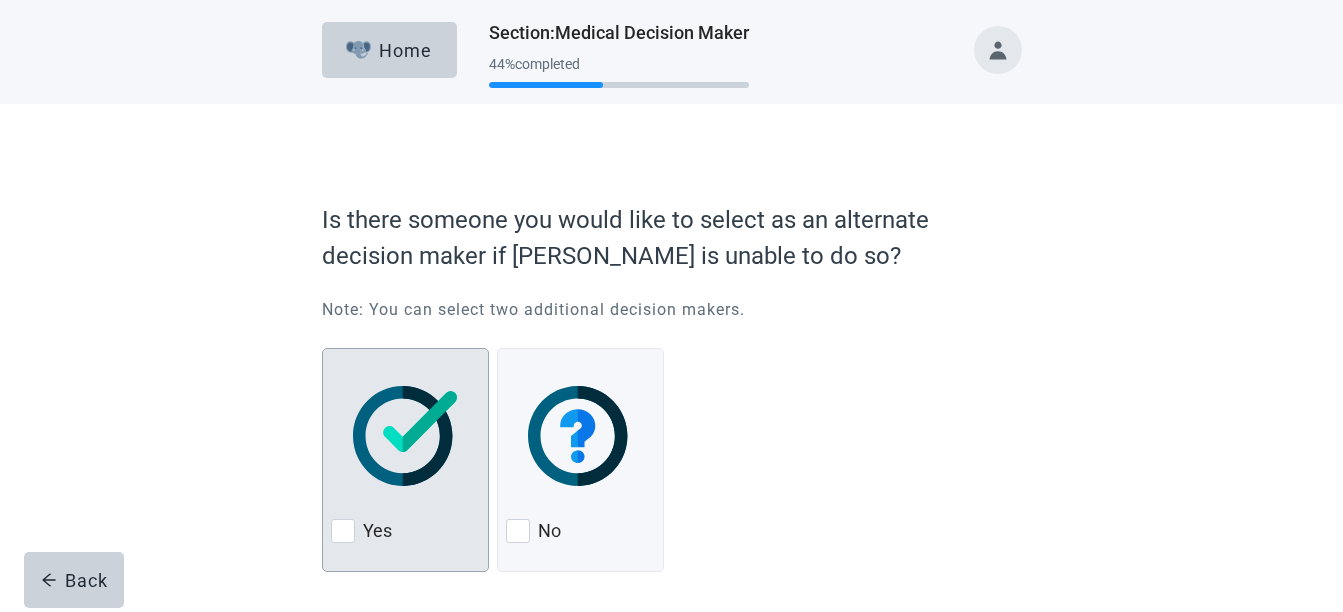 click at bounding box center [405, 436] 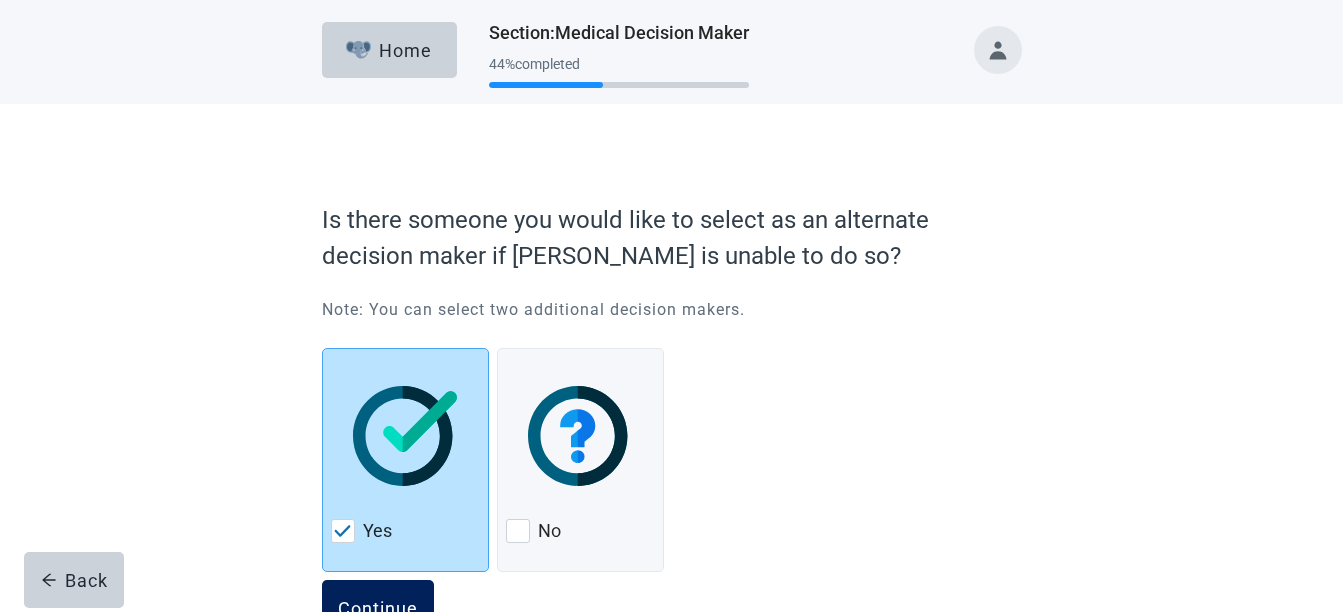 click on "Continue" at bounding box center (378, 608) 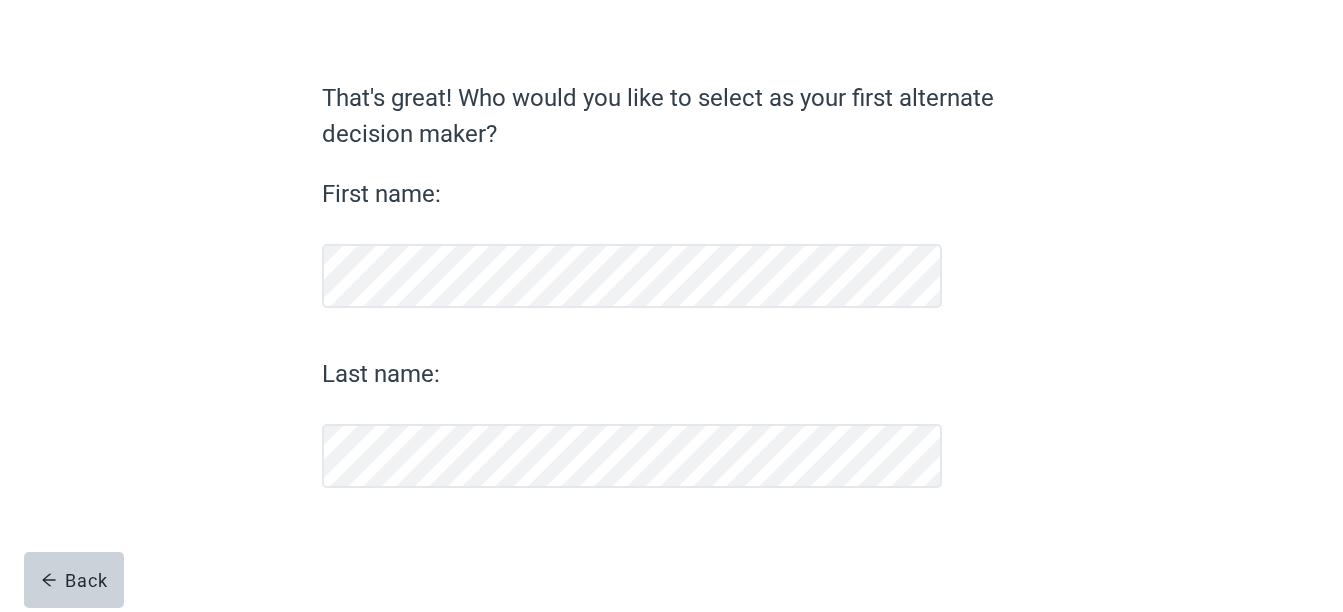 scroll, scrollTop: 112, scrollLeft: 0, axis: vertical 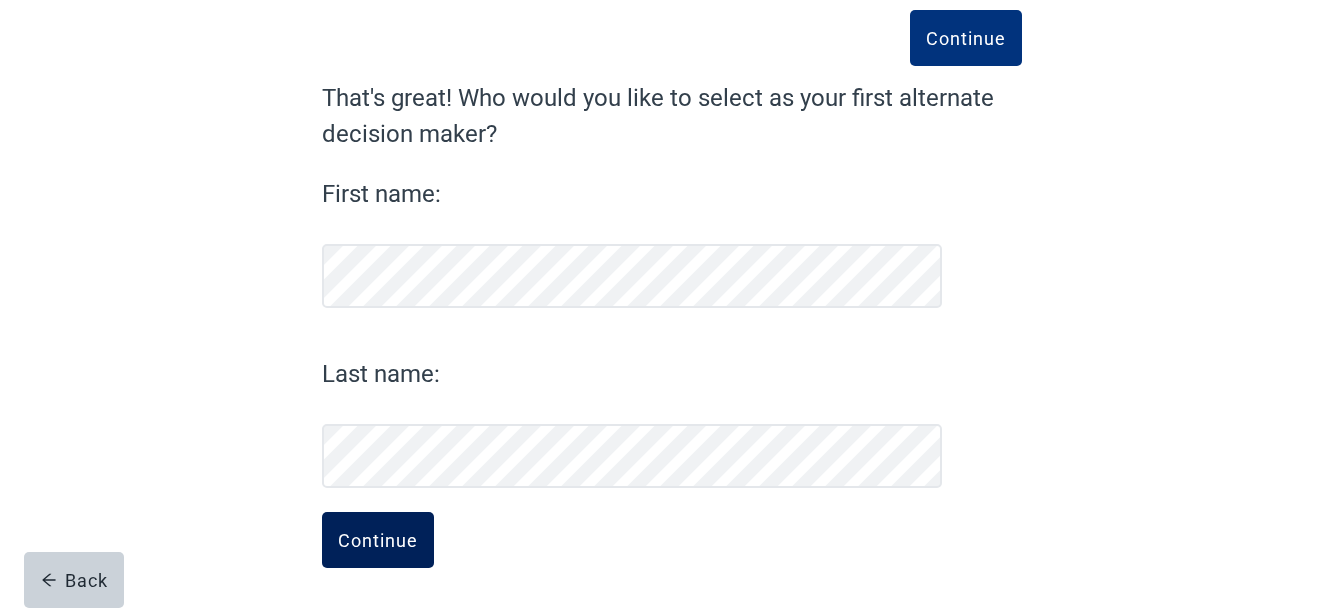 click on "Continue" at bounding box center [378, 540] 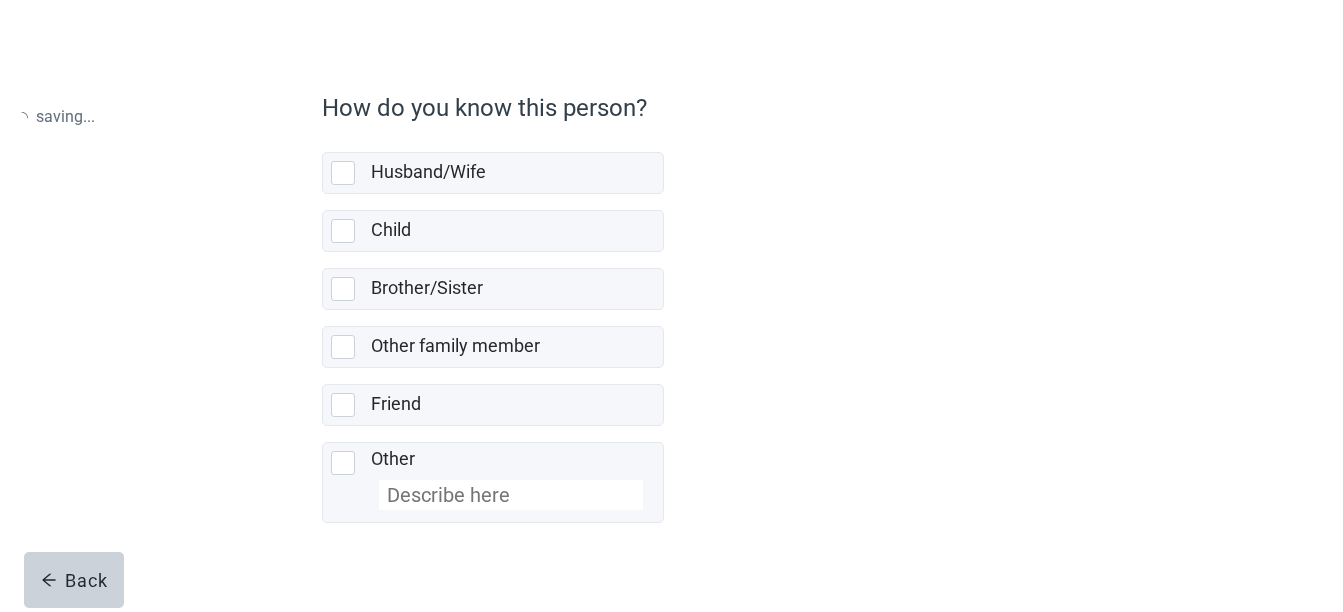 scroll, scrollTop: 0, scrollLeft: 0, axis: both 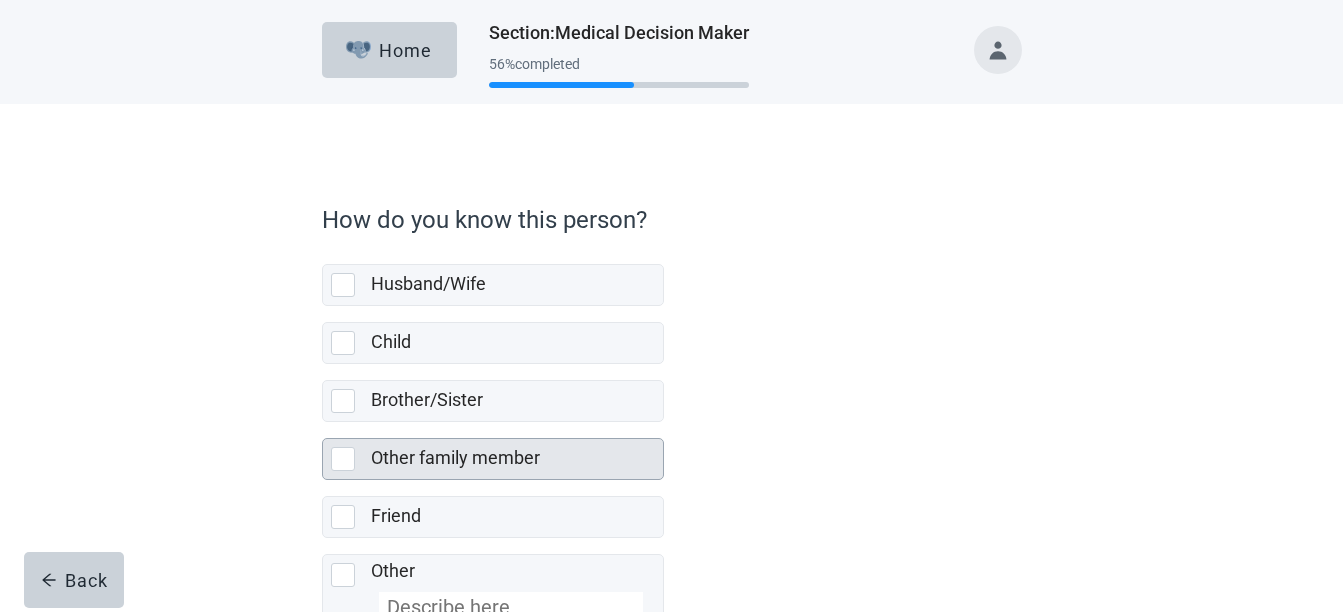 click at bounding box center [343, 459] 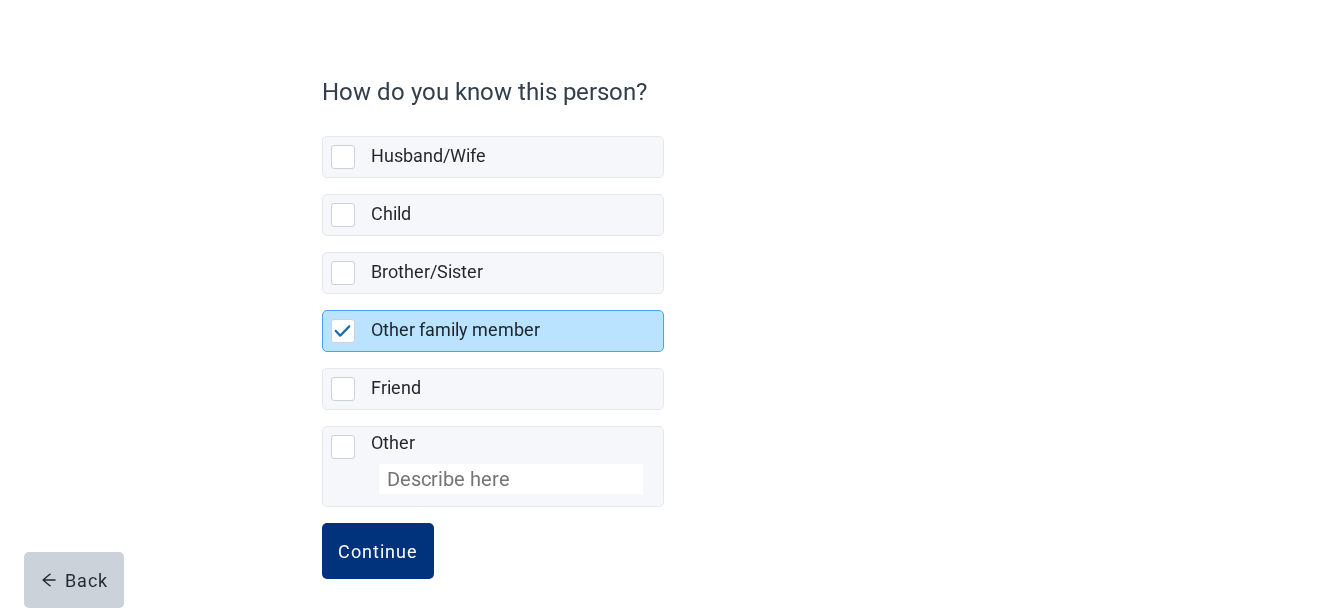 scroll, scrollTop: 139, scrollLeft: 0, axis: vertical 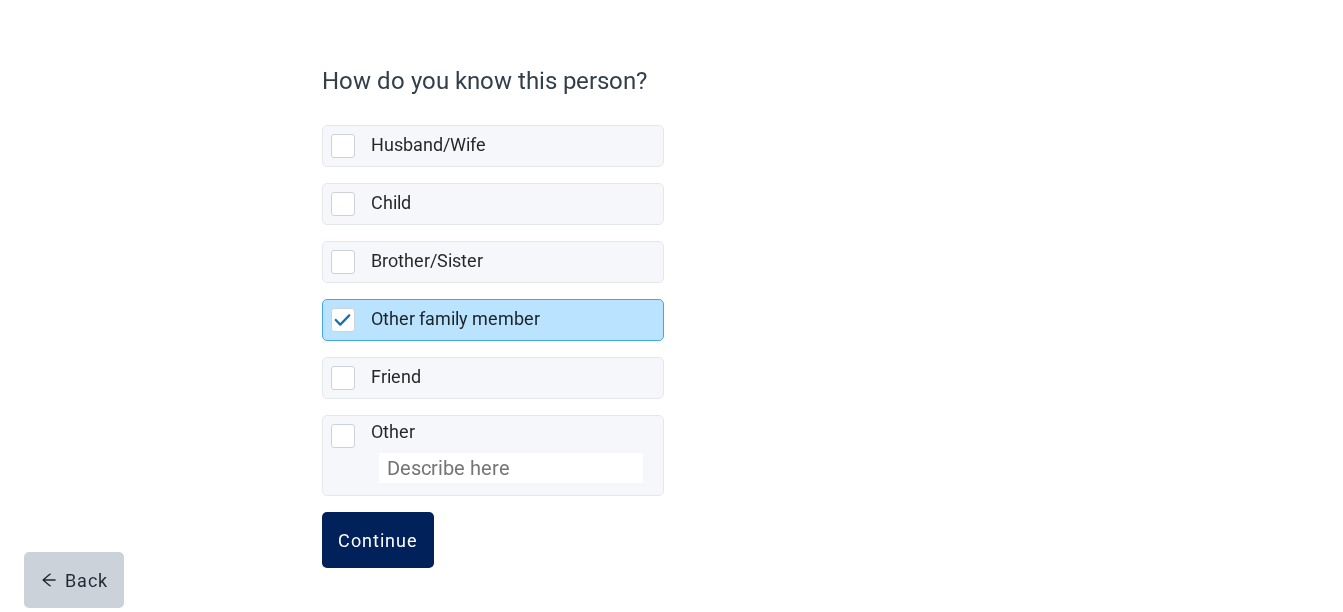 click on "Continue" at bounding box center (378, 540) 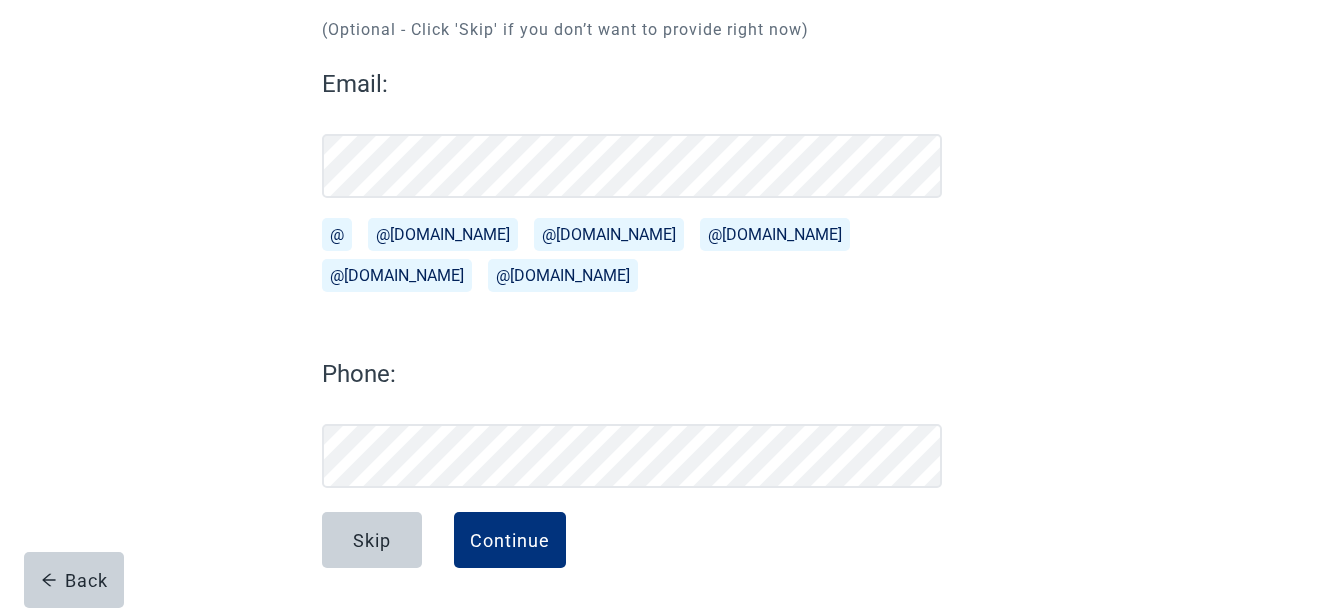 scroll, scrollTop: 234, scrollLeft: 0, axis: vertical 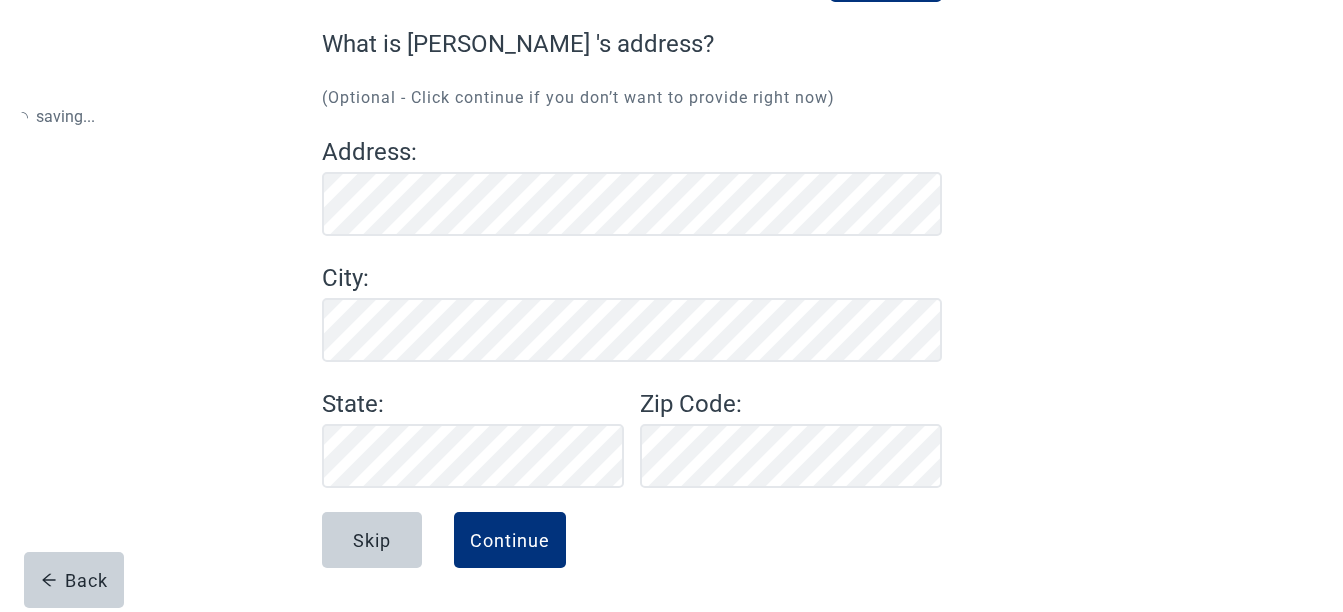 click on "Continue" at bounding box center (510, 540) 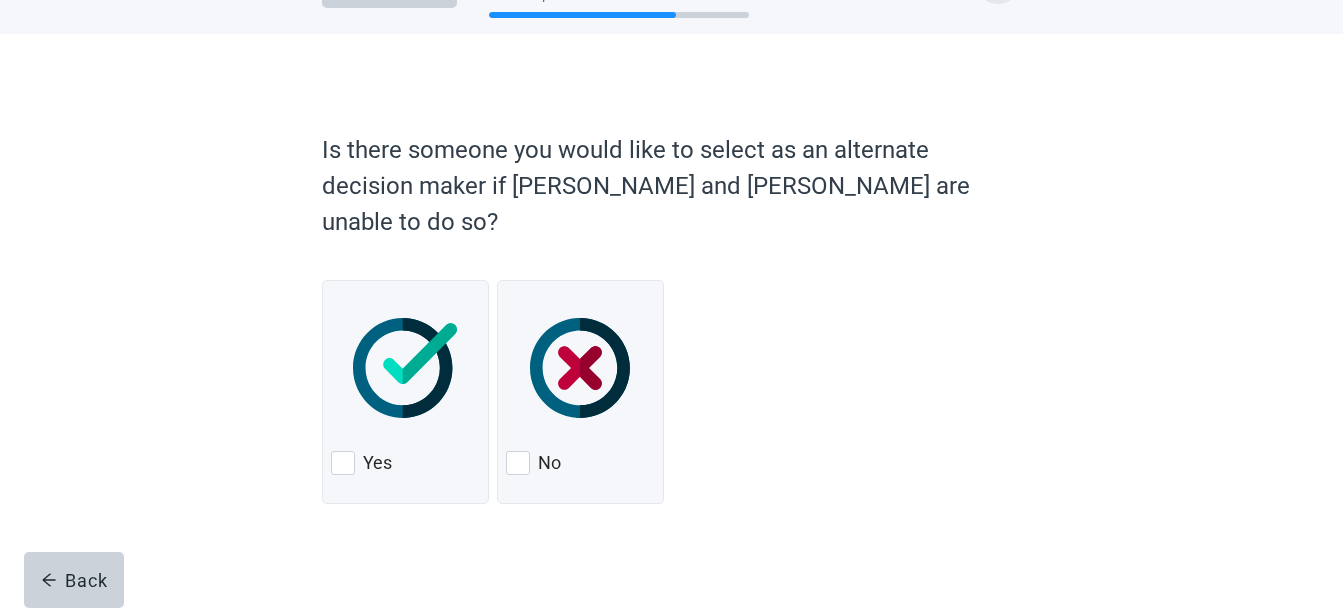 scroll, scrollTop: 0, scrollLeft: 0, axis: both 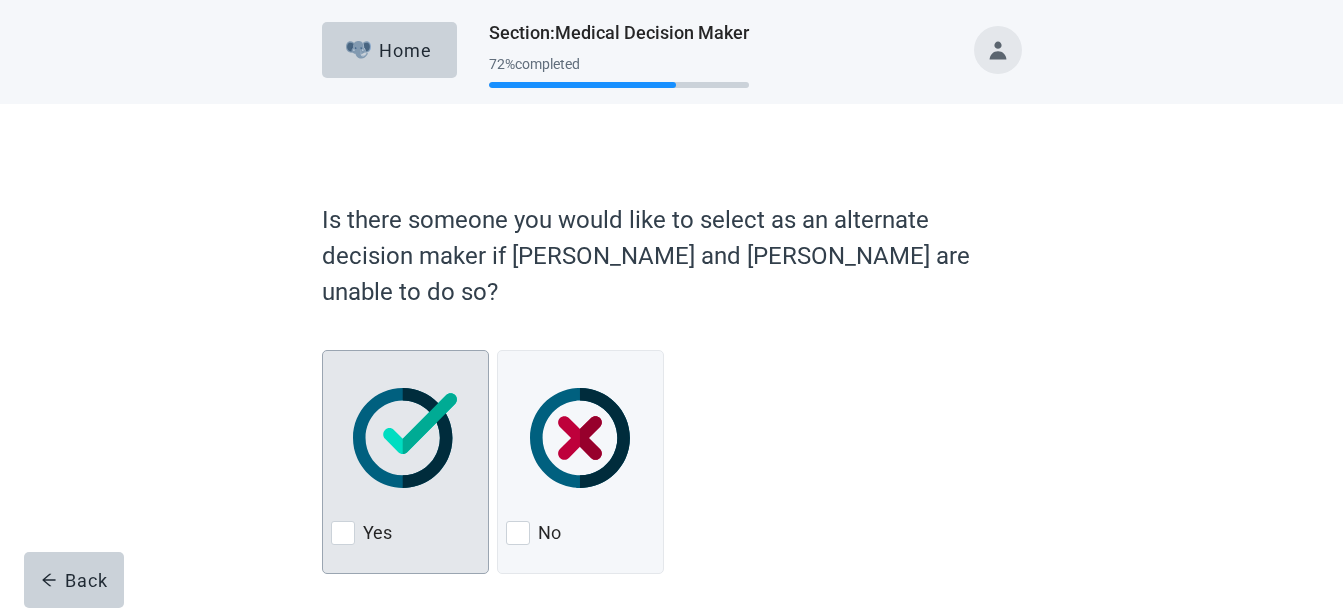 click at bounding box center [343, 533] 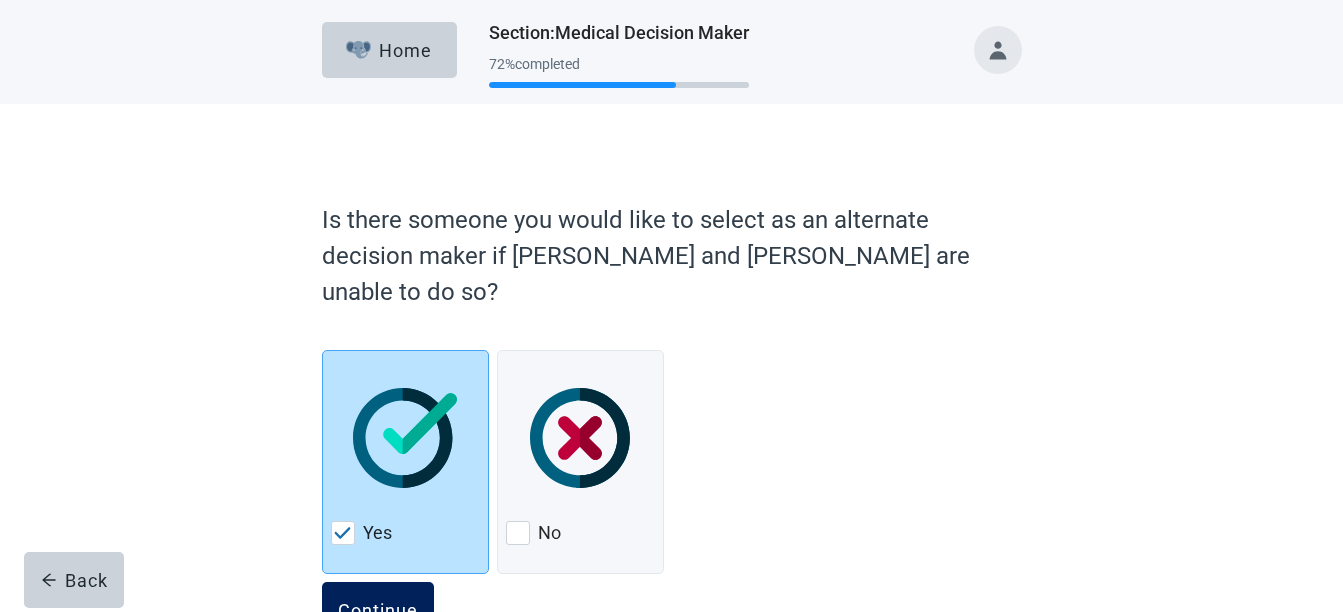 click on "Continue" at bounding box center (378, 610) 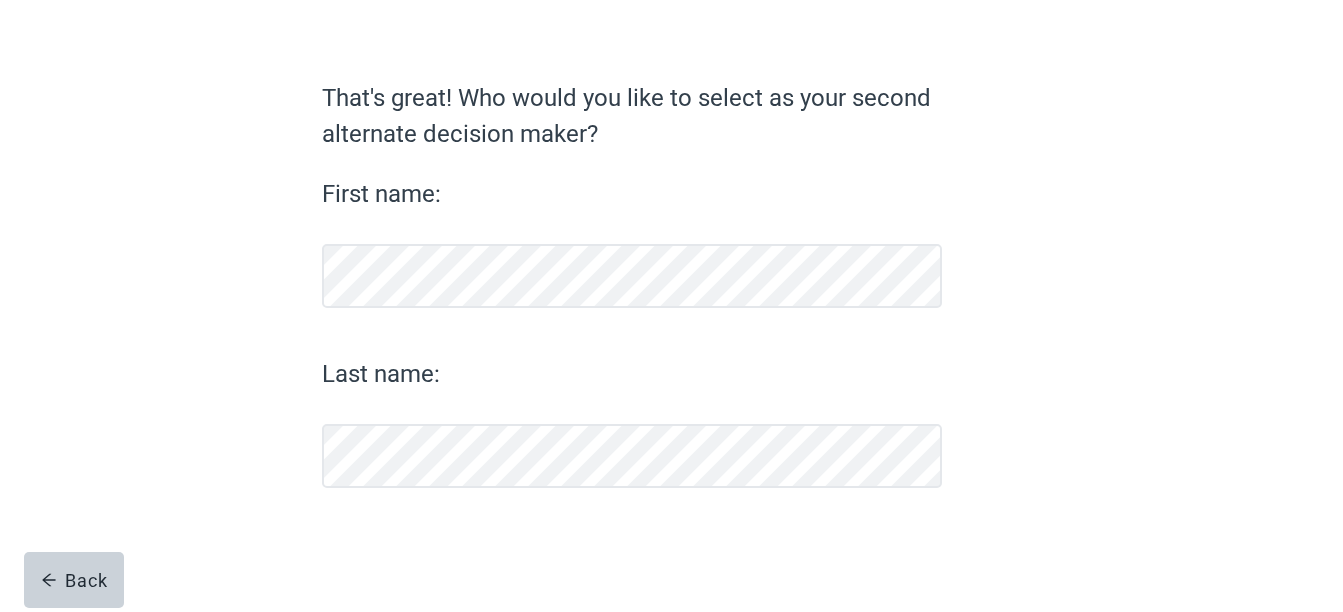 scroll, scrollTop: 112, scrollLeft: 0, axis: vertical 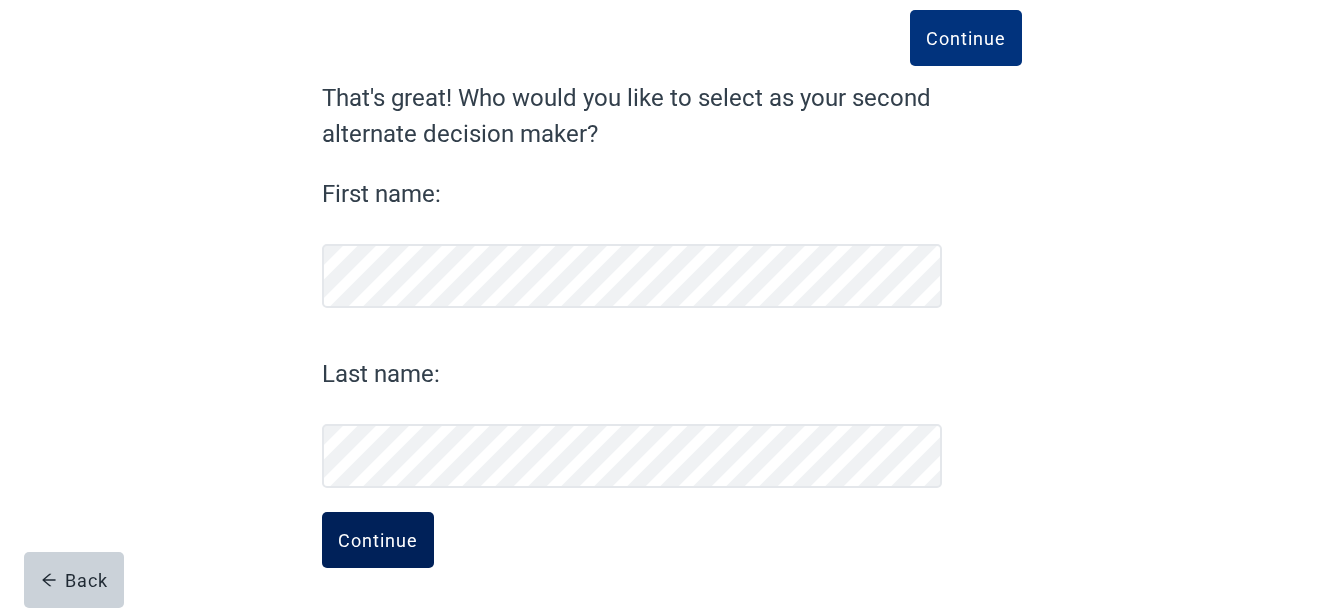 click on "Continue" at bounding box center [378, 540] 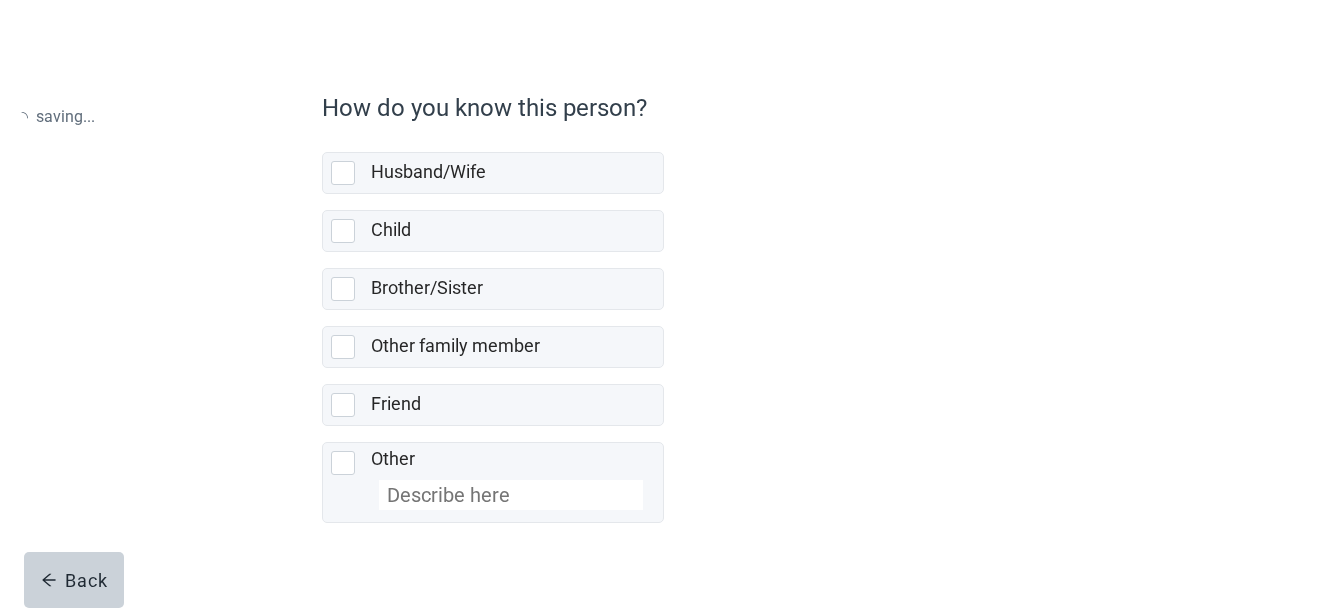 scroll, scrollTop: 0, scrollLeft: 0, axis: both 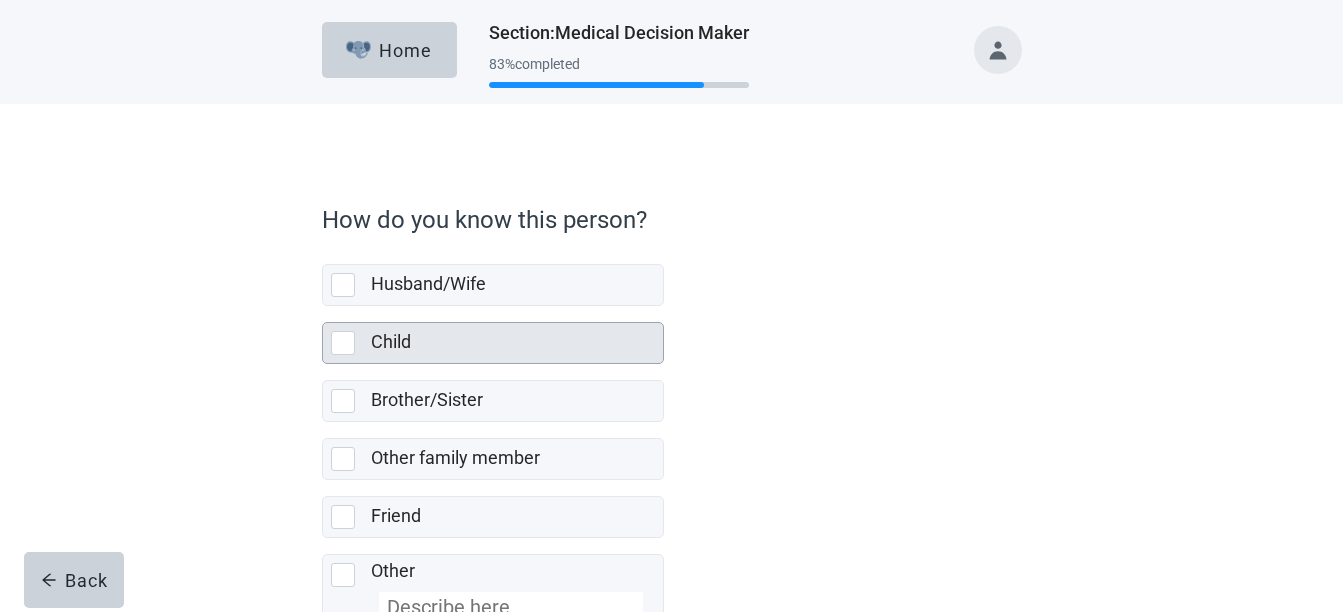 click at bounding box center (343, 343) 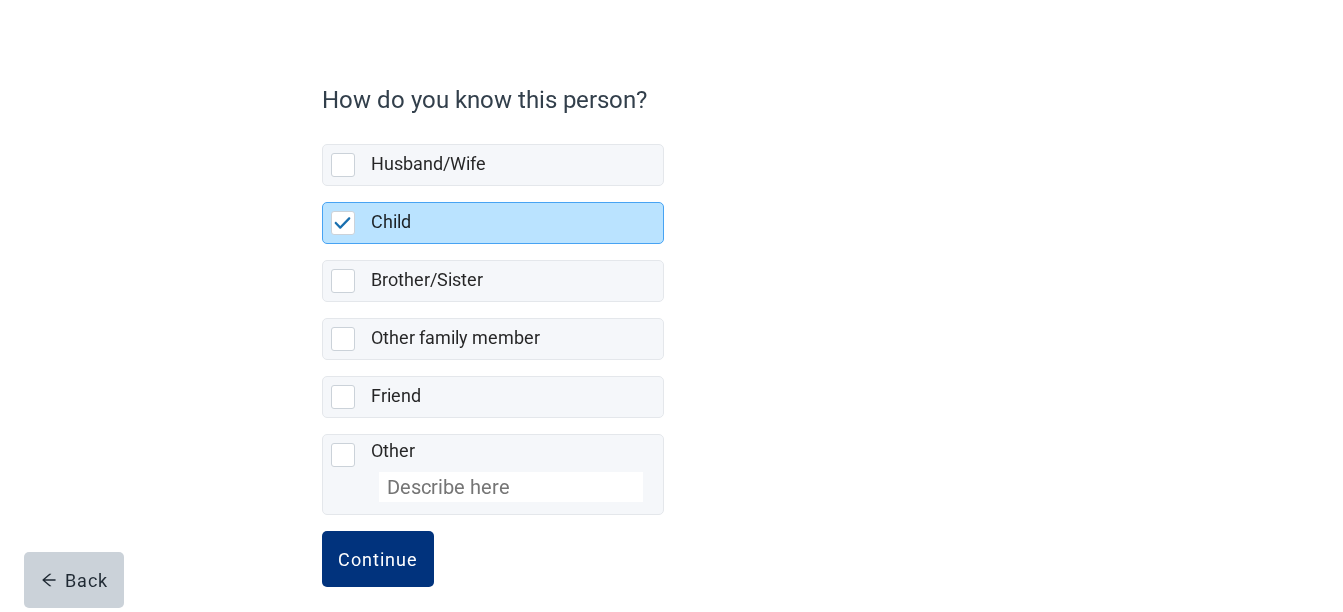 scroll, scrollTop: 139, scrollLeft: 0, axis: vertical 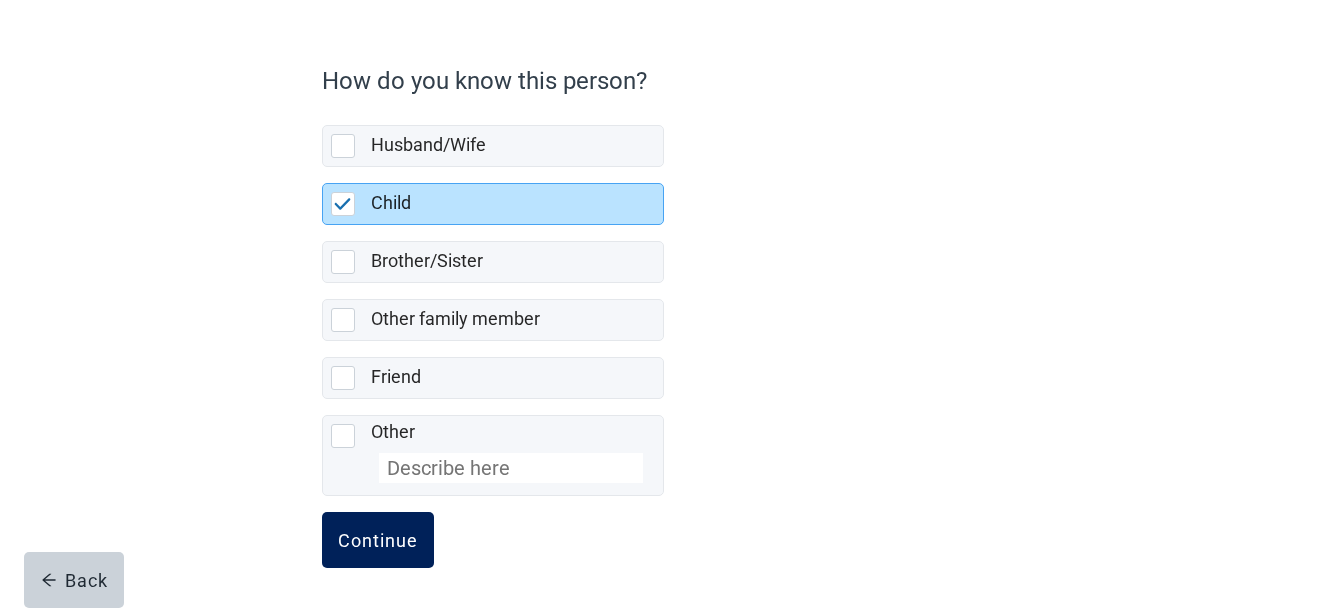 click on "Continue" at bounding box center (378, 540) 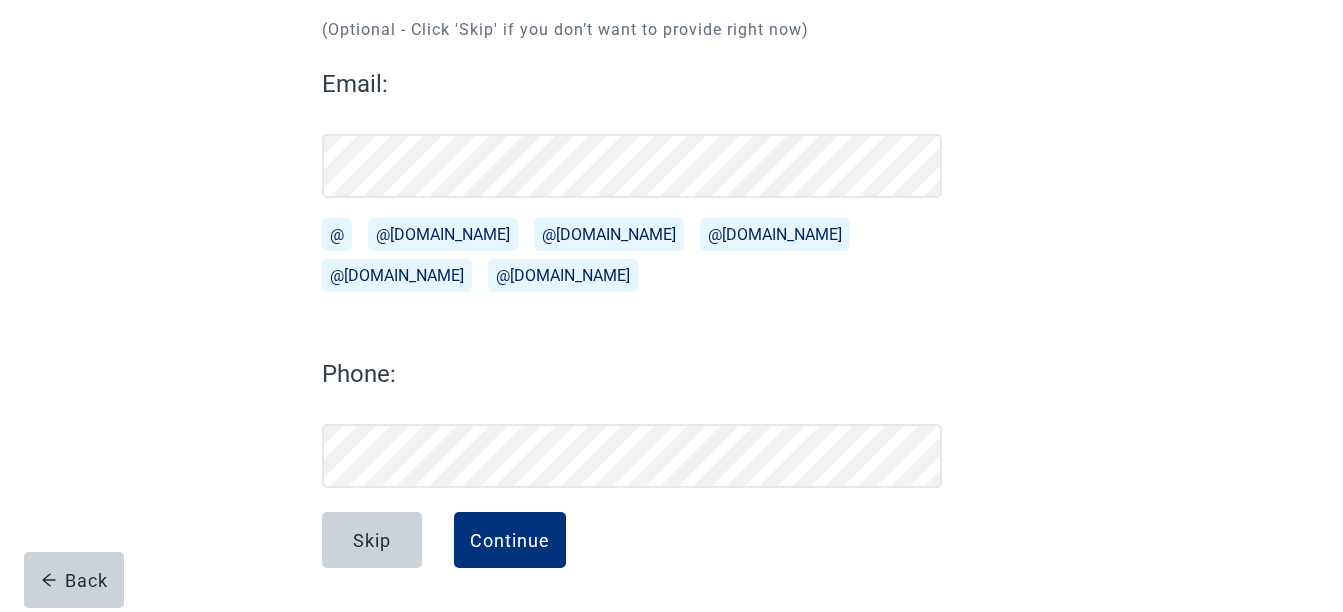 scroll, scrollTop: 234, scrollLeft: 0, axis: vertical 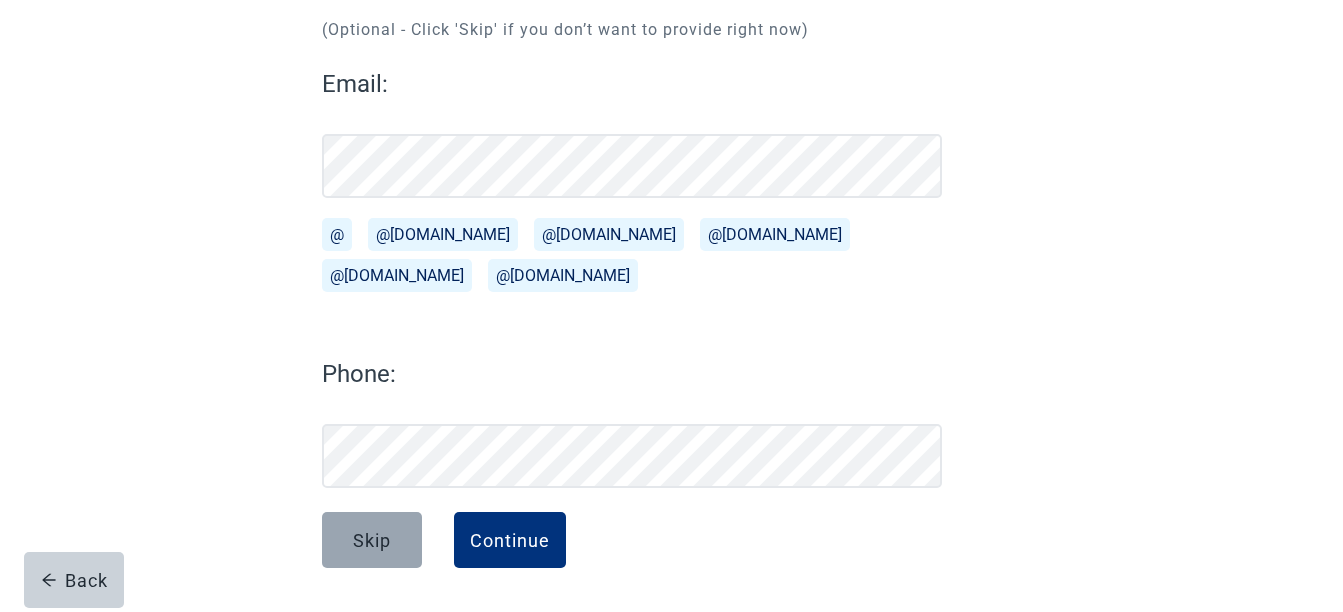 click on "Skip" at bounding box center (372, 540) 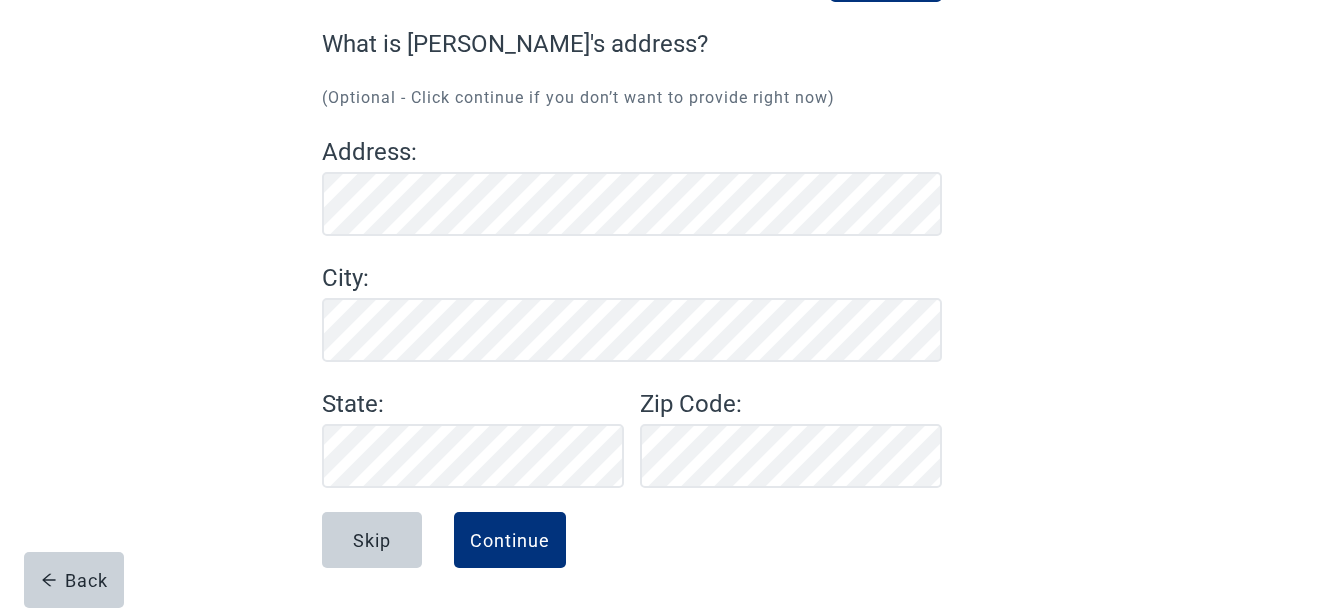 scroll, scrollTop: 166, scrollLeft: 0, axis: vertical 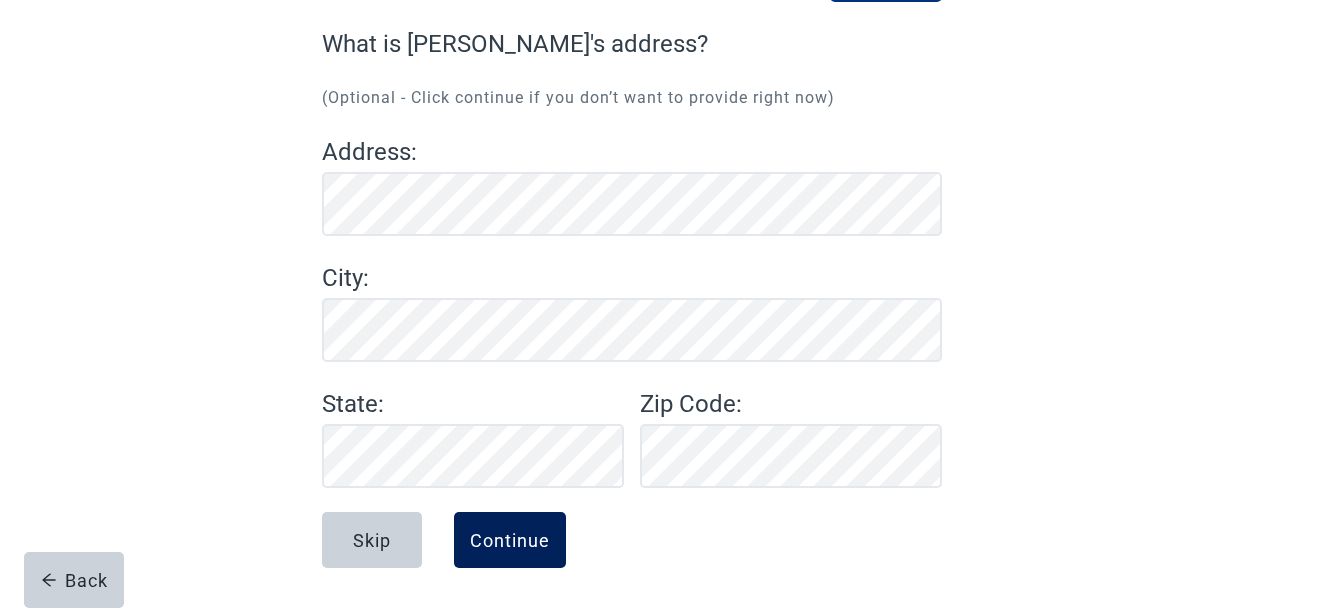 click on "Continue" at bounding box center (510, 540) 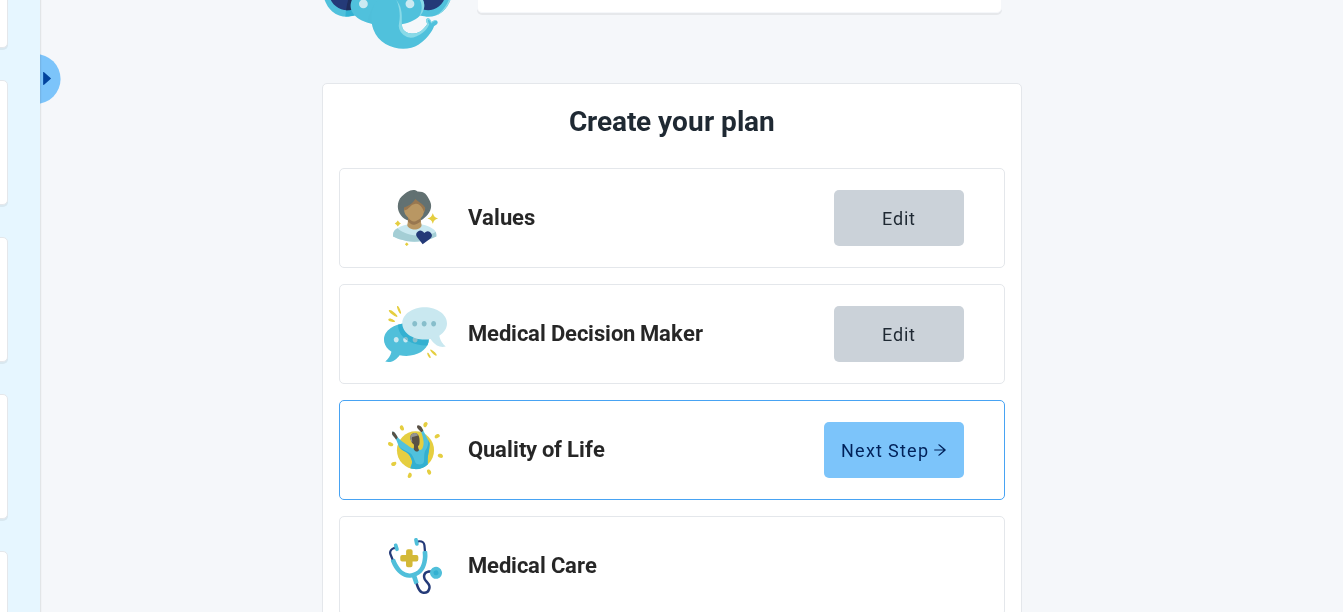 click on "Next Step" at bounding box center [894, 450] 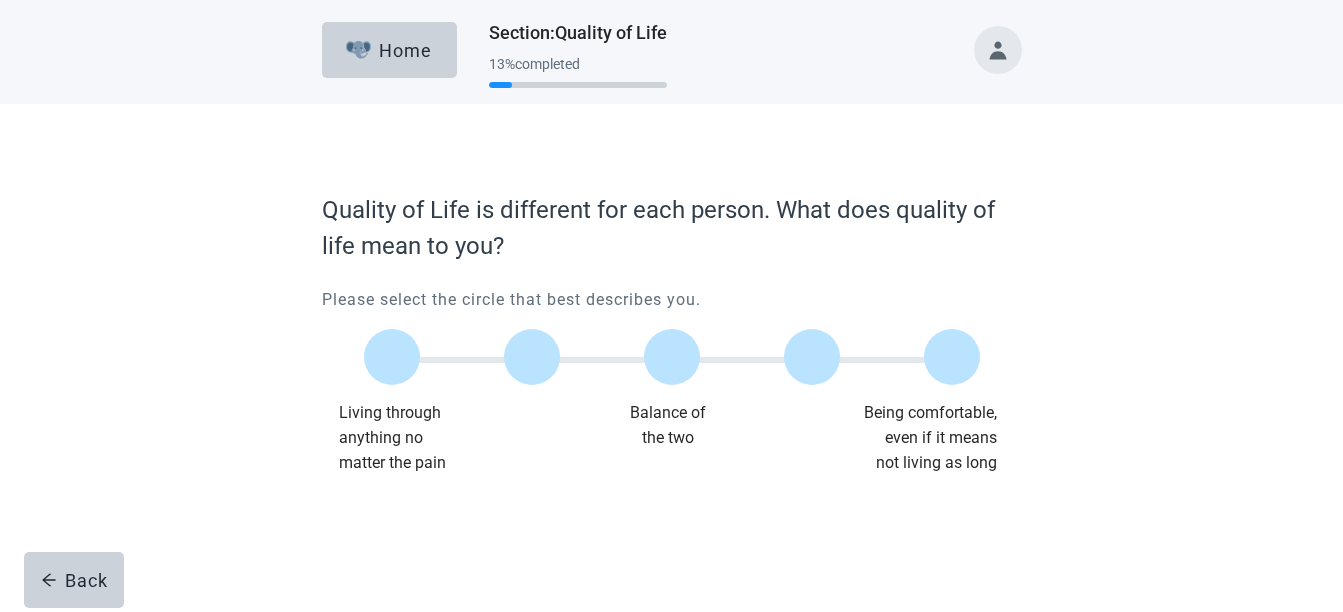 scroll, scrollTop: 0, scrollLeft: 0, axis: both 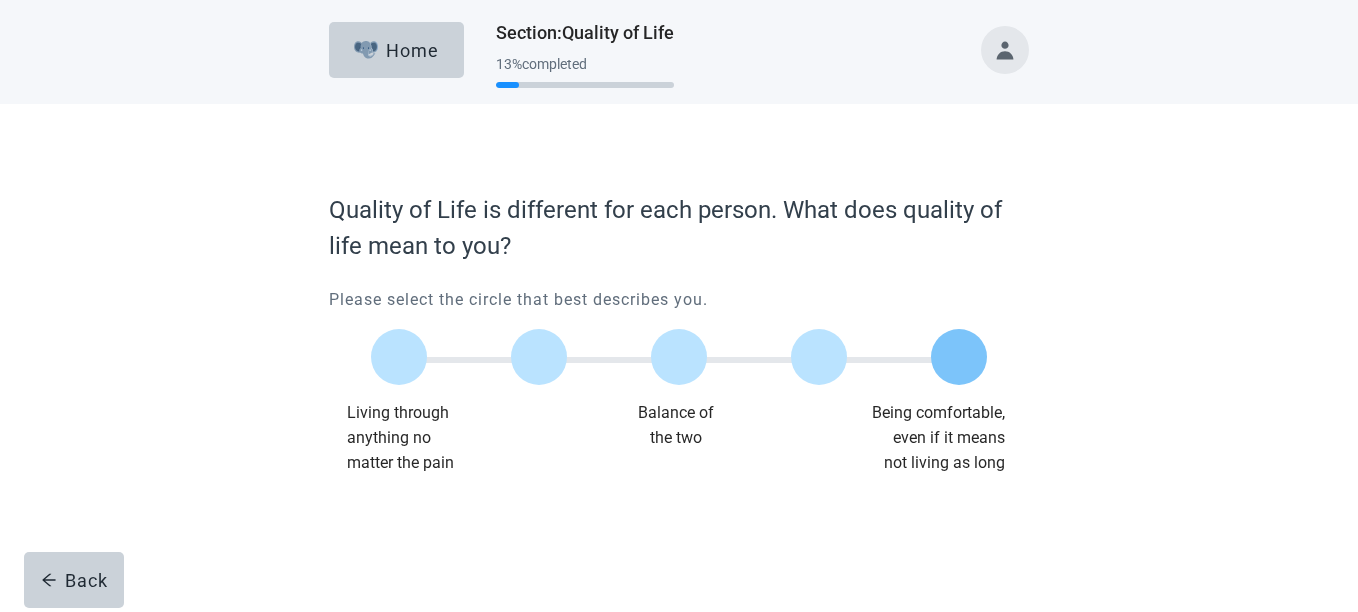 click at bounding box center (959, 357) 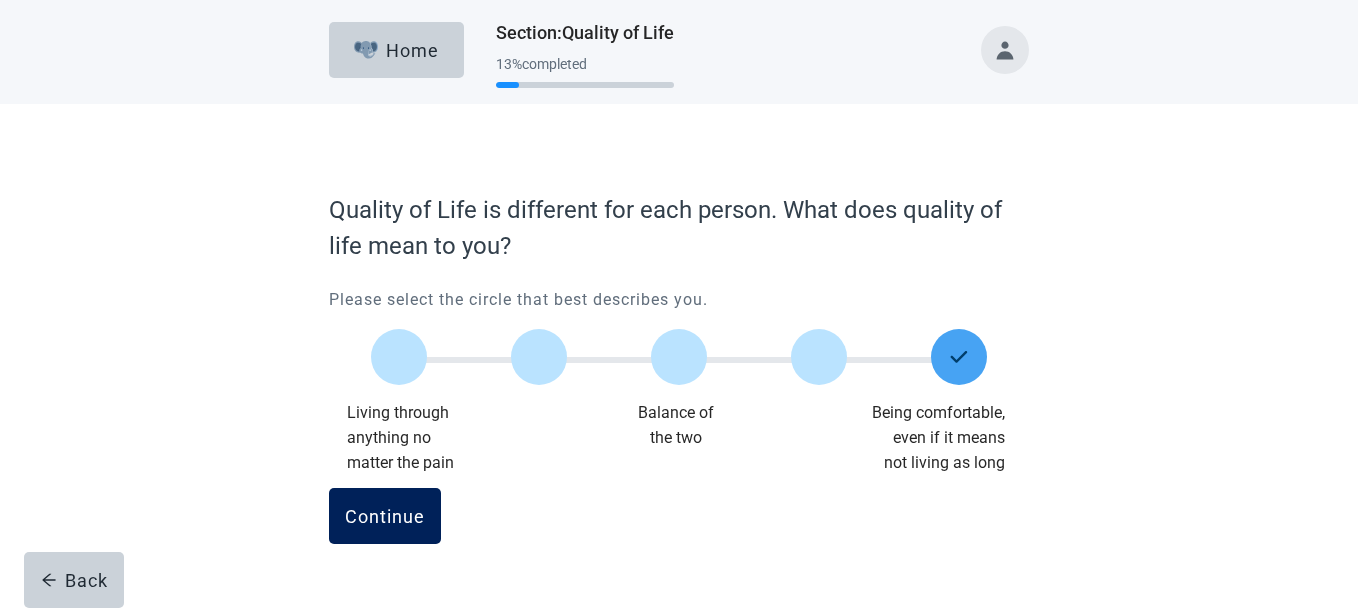 click on "Continue" at bounding box center (385, 516) 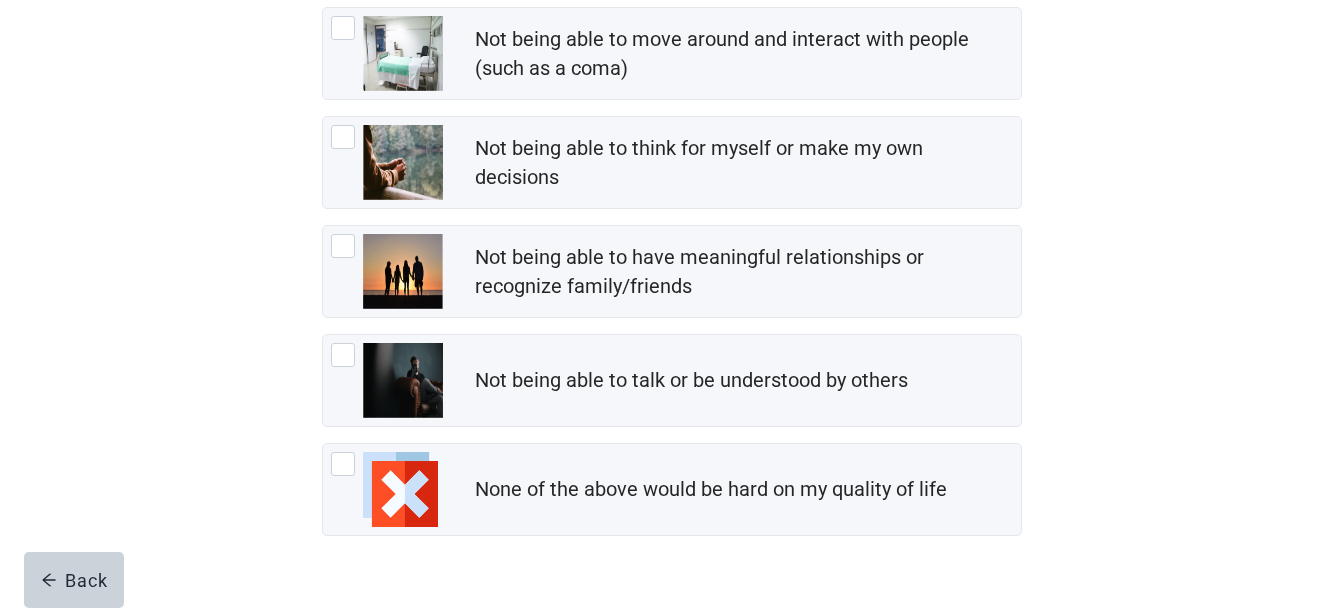 scroll, scrollTop: 360, scrollLeft: 0, axis: vertical 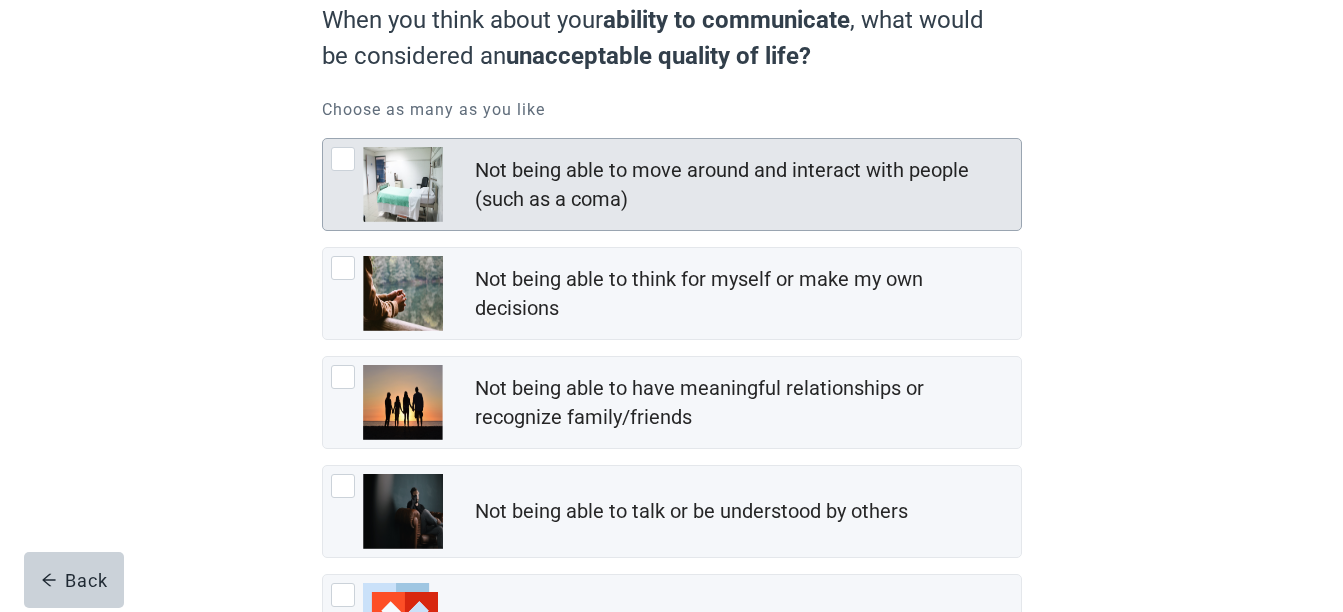 click at bounding box center [343, 159] 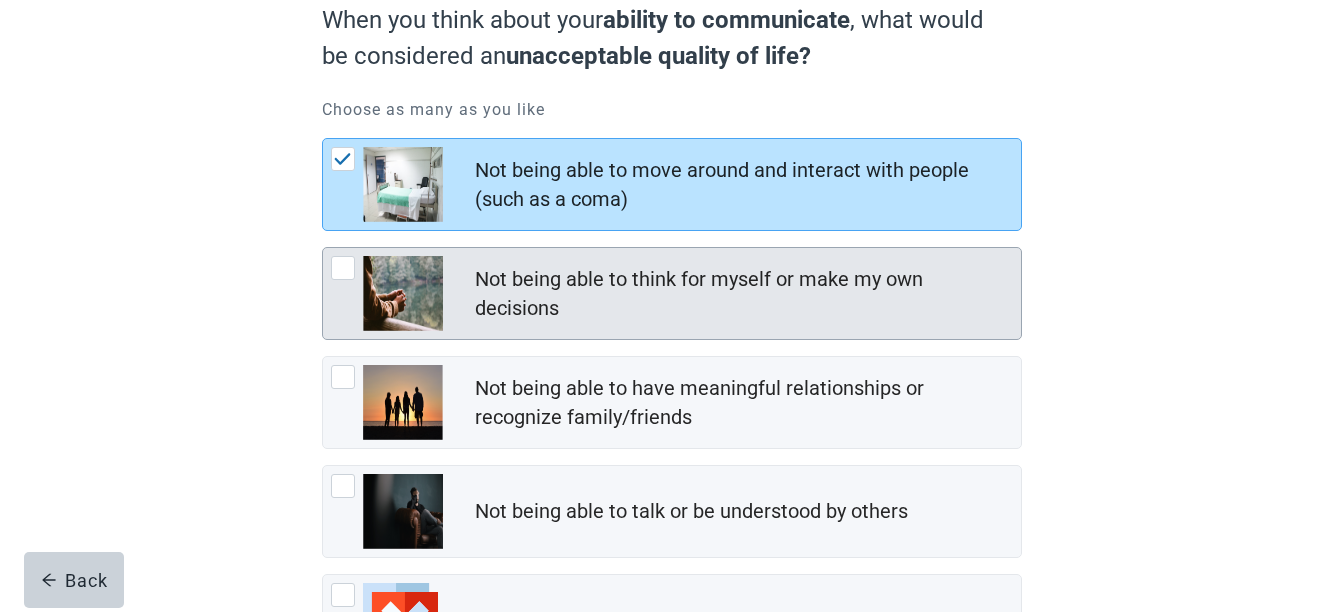 click at bounding box center (343, 268) 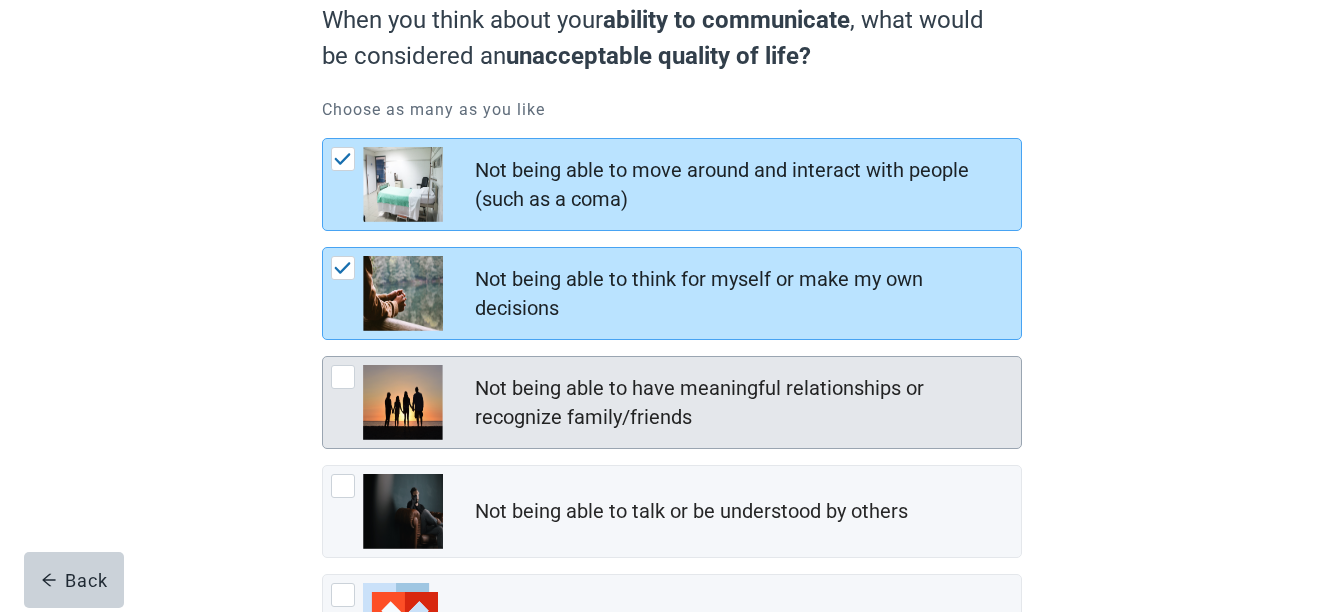 click at bounding box center [343, 377] 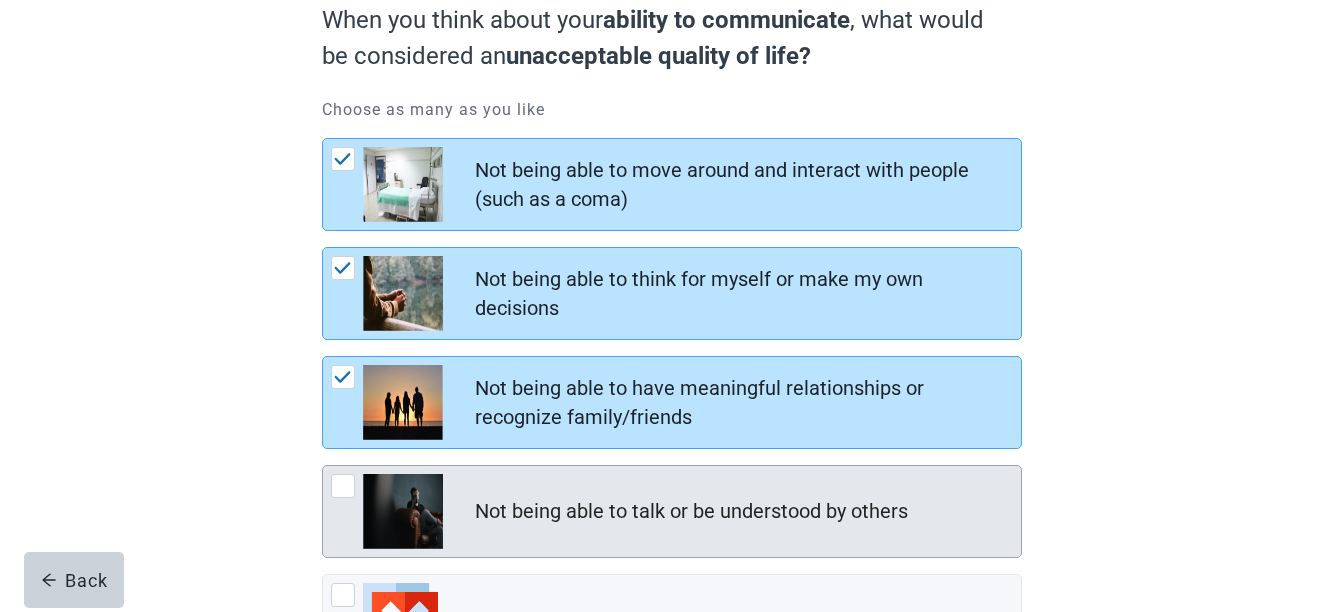 click at bounding box center (343, 486) 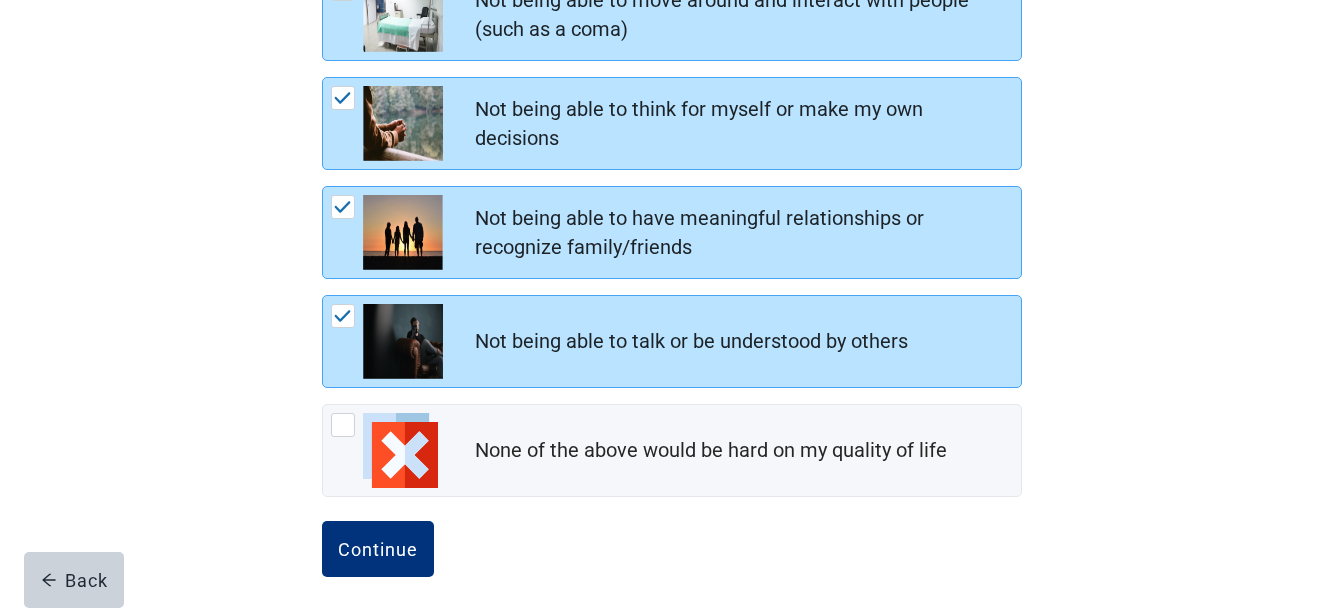 scroll, scrollTop: 379, scrollLeft: 0, axis: vertical 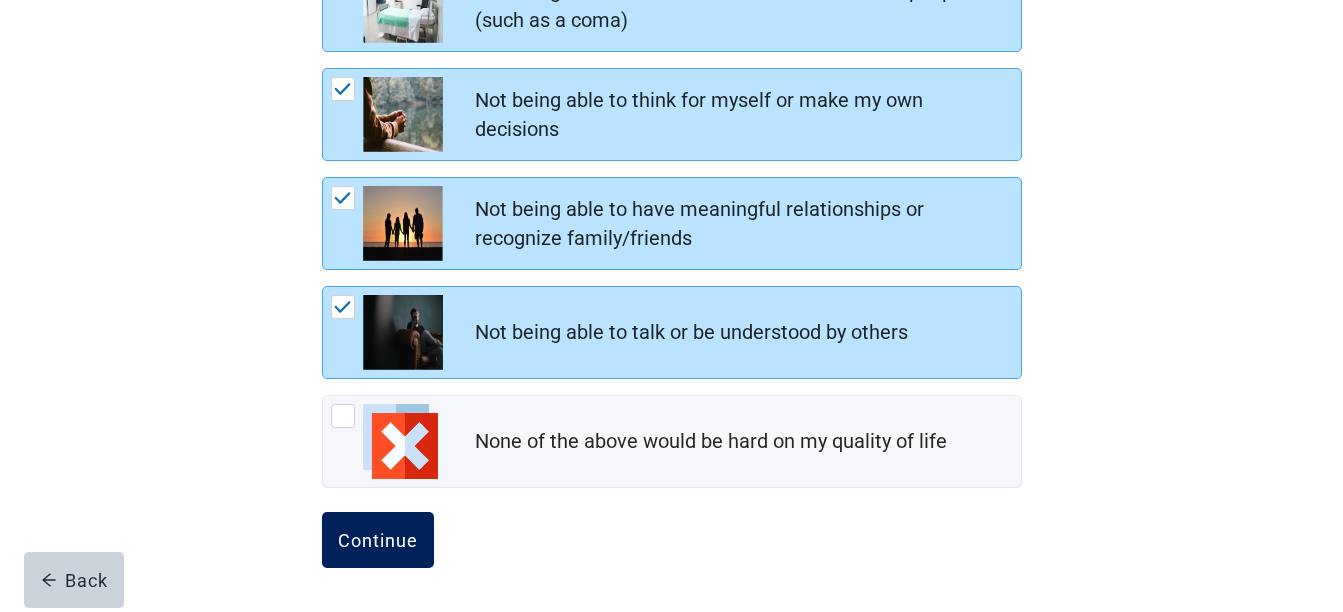 click on "Continue" at bounding box center [378, 540] 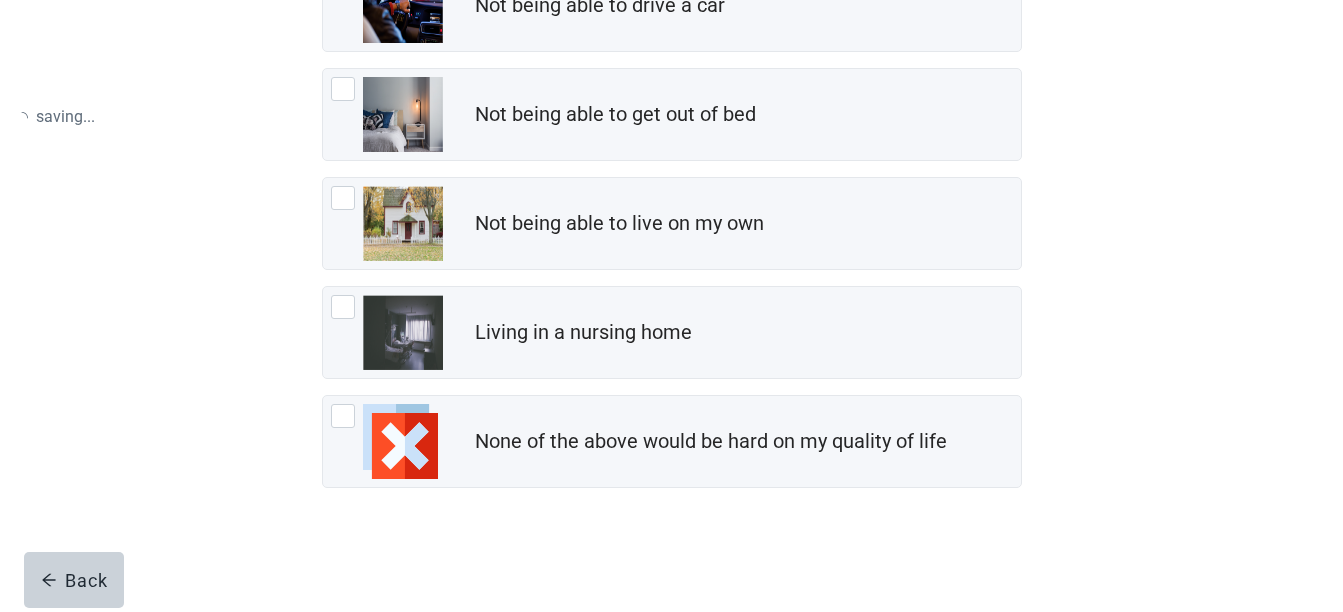 scroll, scrollTop: 0, scrollLeft: 0, axis: both 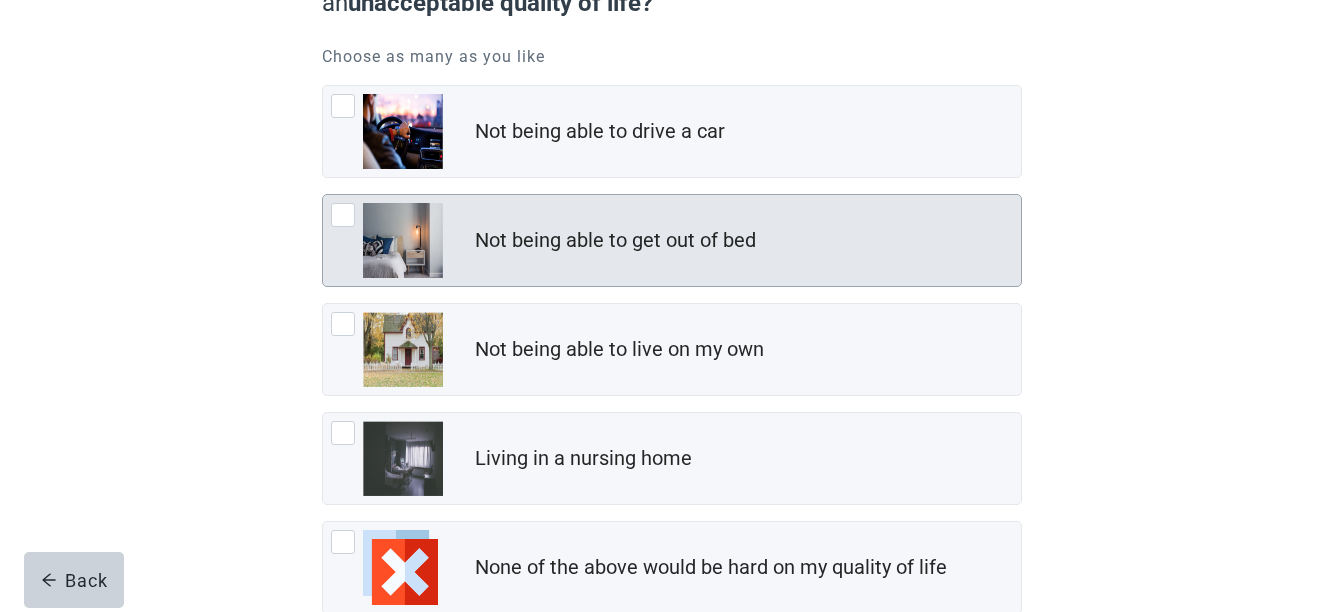click at bounding box center [343, 215] 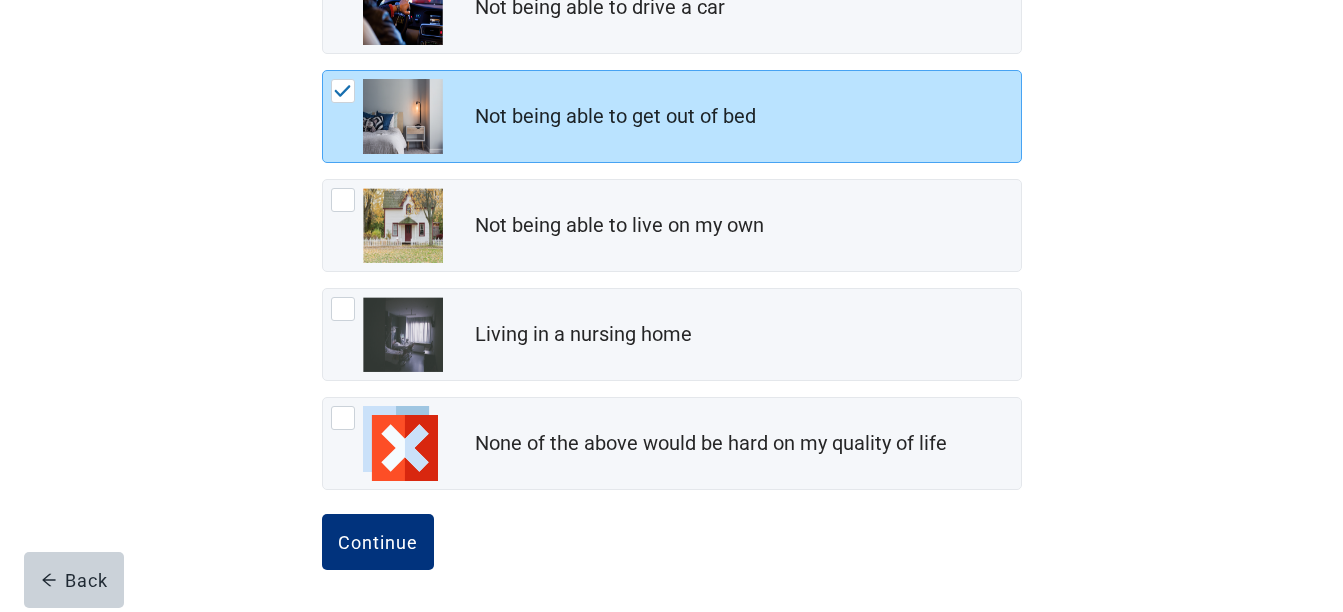 scroll, scrollTop: 379, scrollLeft: 0, axis: vertical 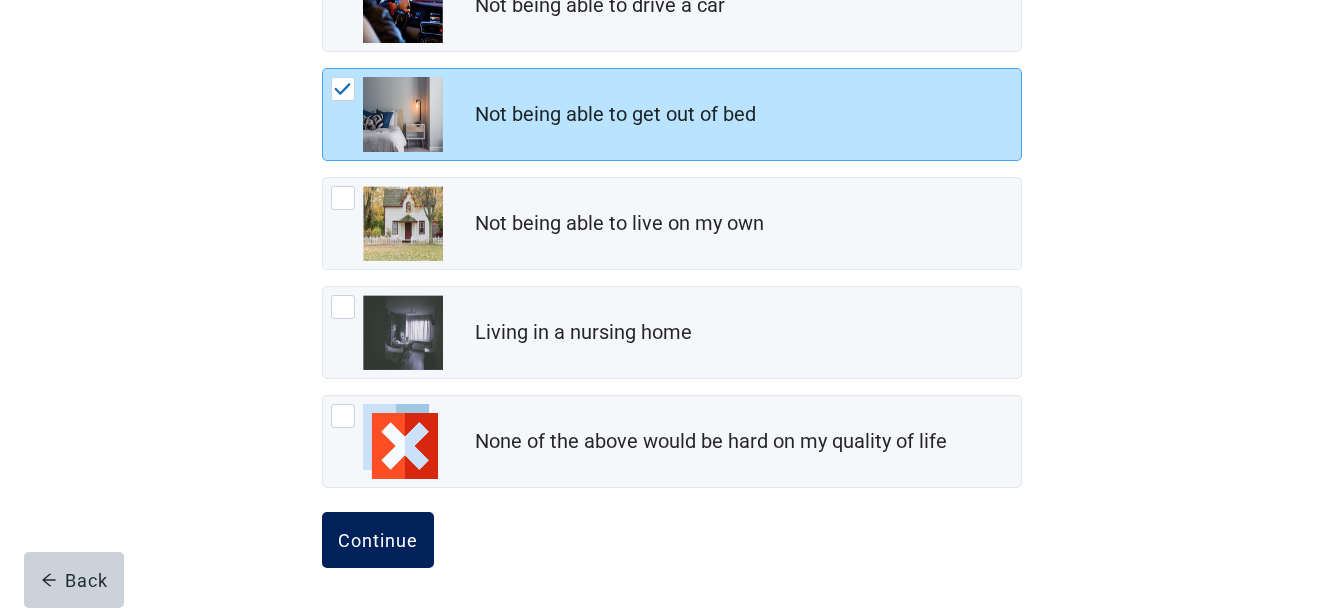 click on "Continue" at bounding box center [378, 540] 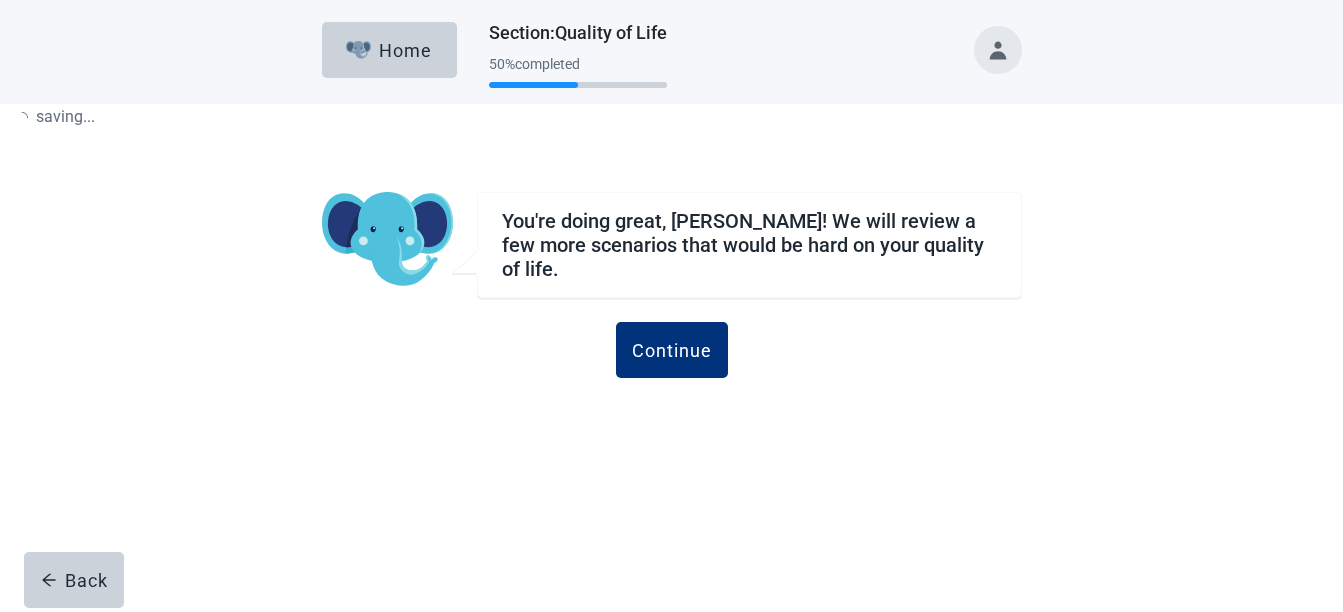 scroll, scrollTop: 0, scrollLeft: 0, axis: both 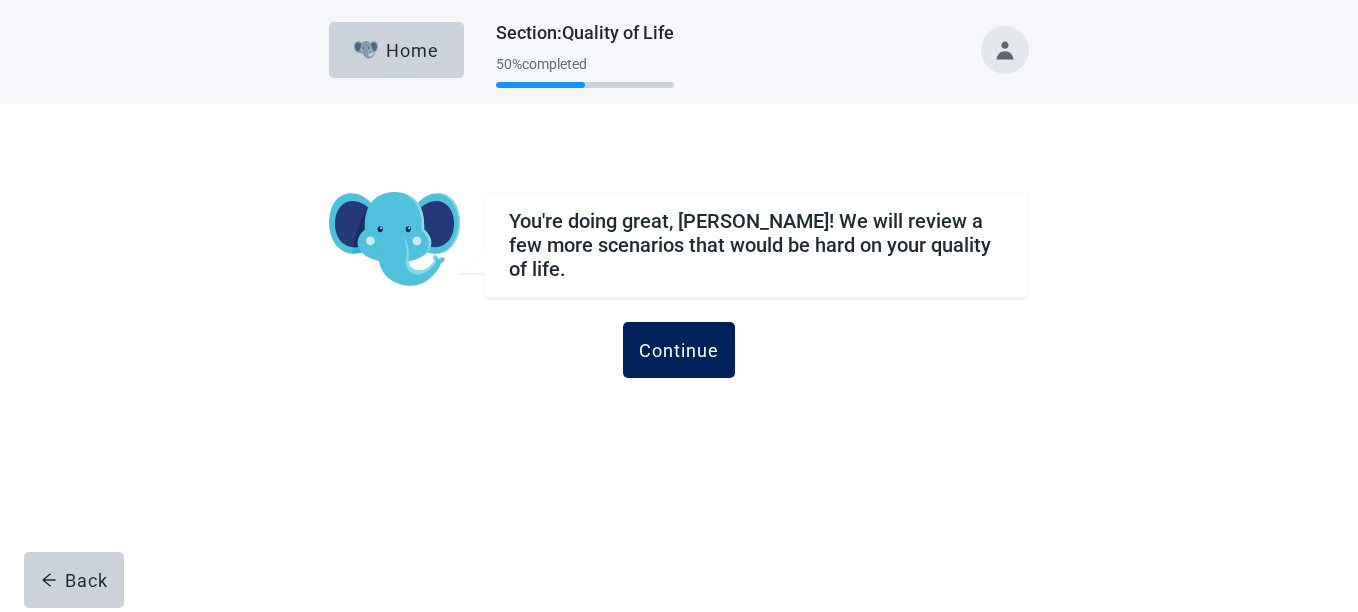click on "Continue" at bounding box center (679, 350) 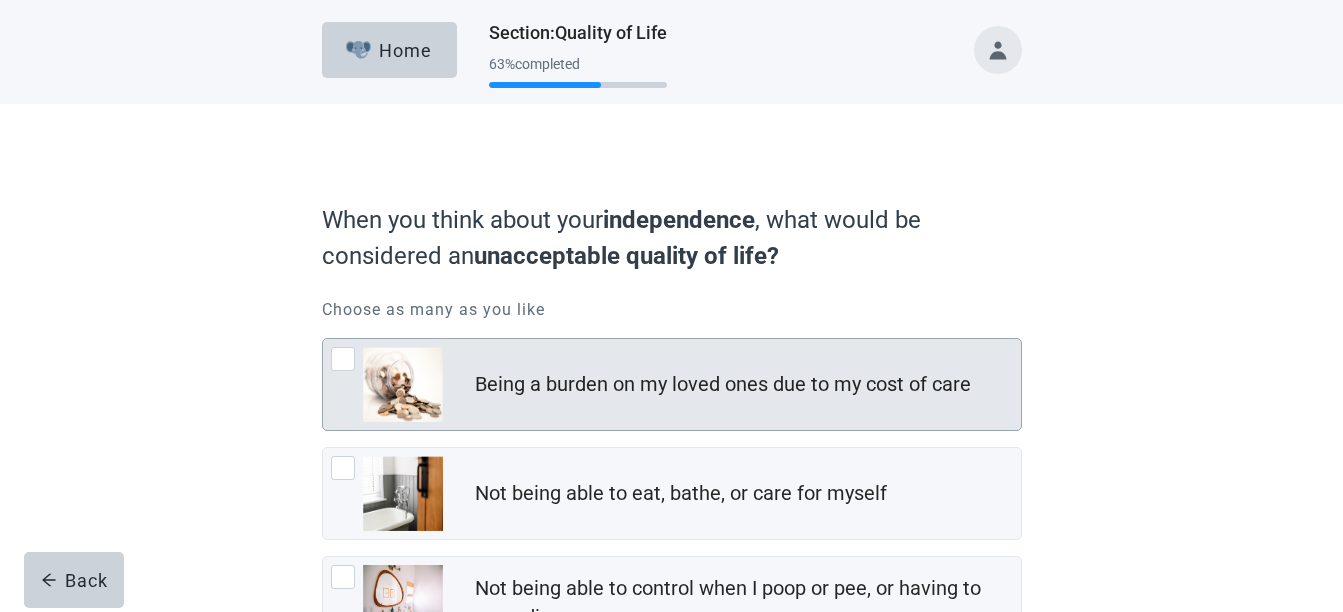 click at bounding box center [343, 359] 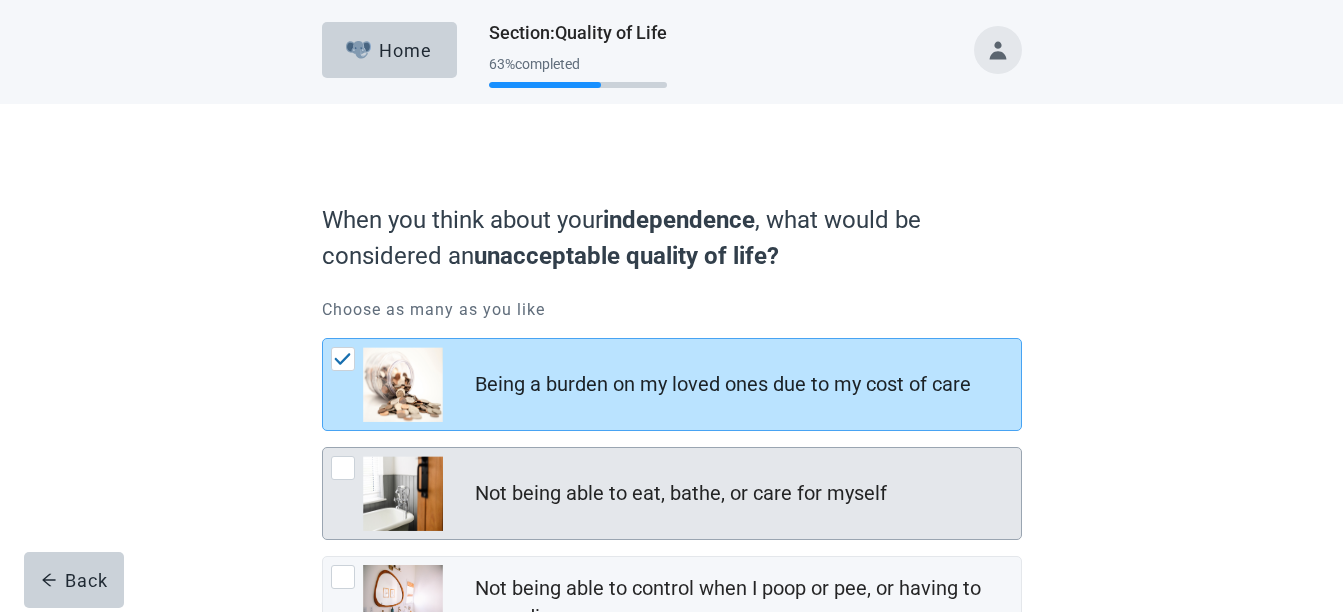 click at bounding box center (343, 468) 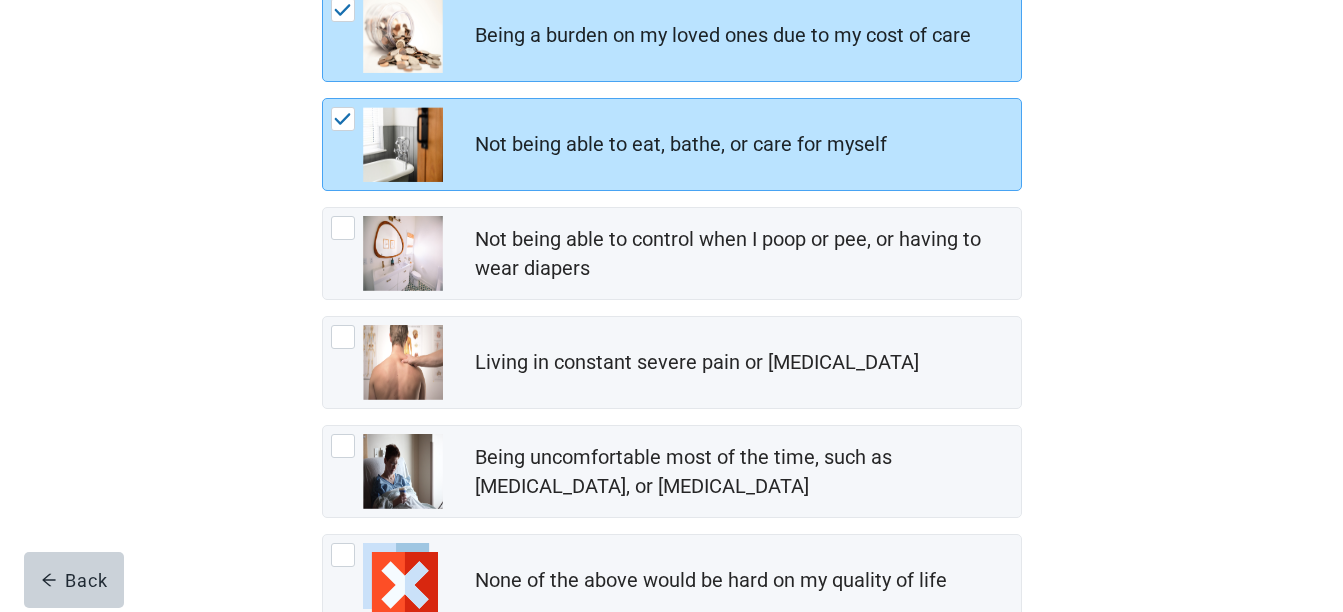 scroll, scrollTop: 360, scrollLeft: 0, axis: vertical 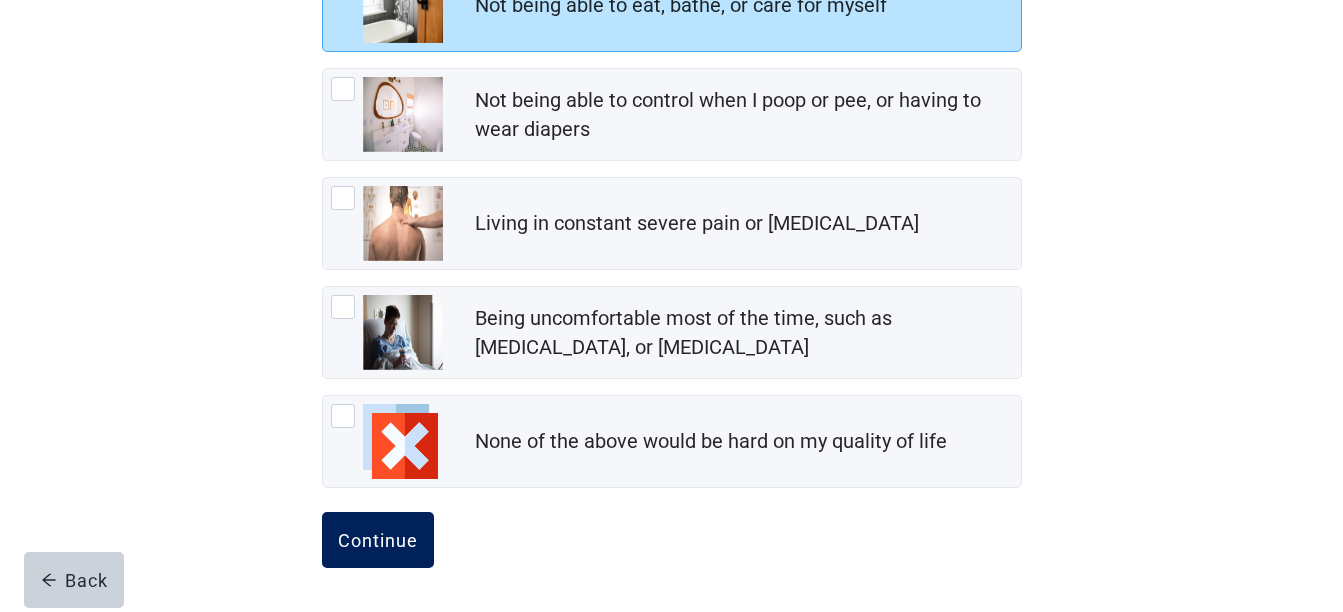 click on "Continue" at bounding box center [378, 540] 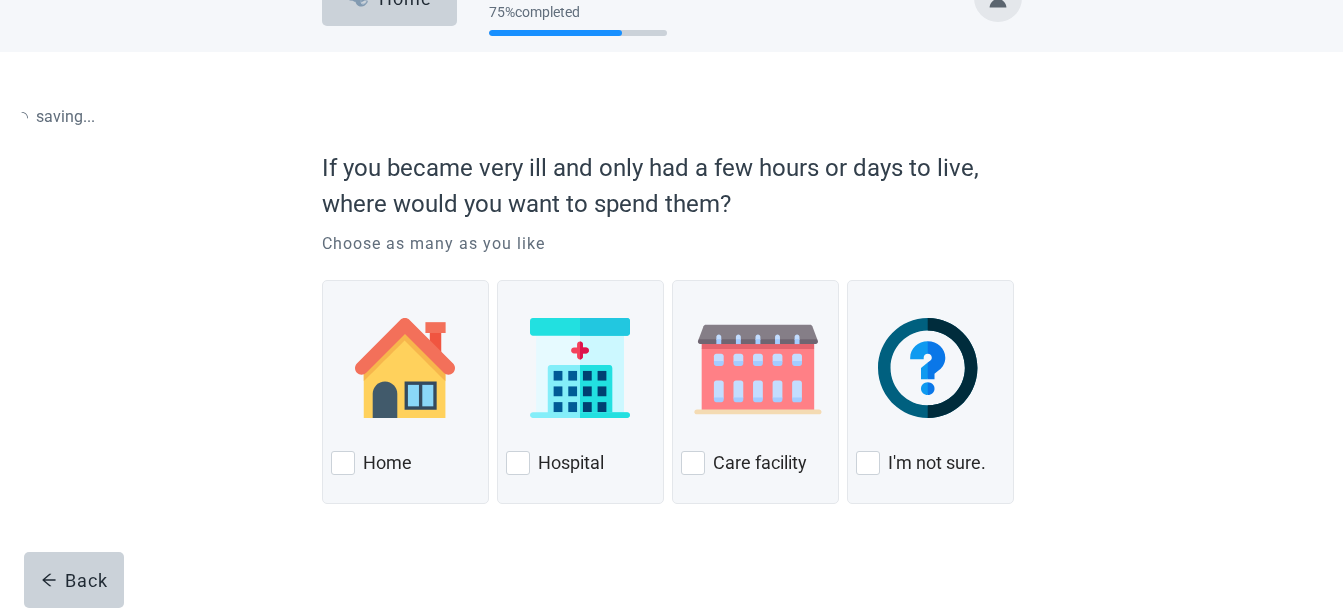 scroll, scrollTop: 0, scrollLeft: 0, axis: both 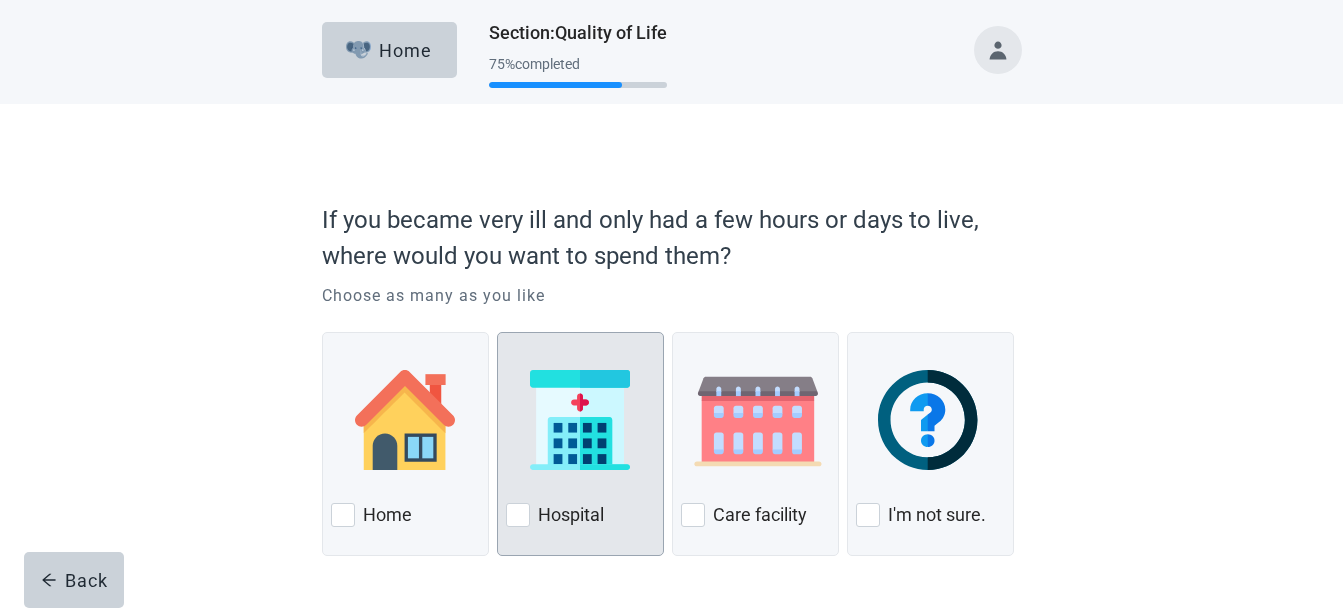 click at bounding box center [518, 515] 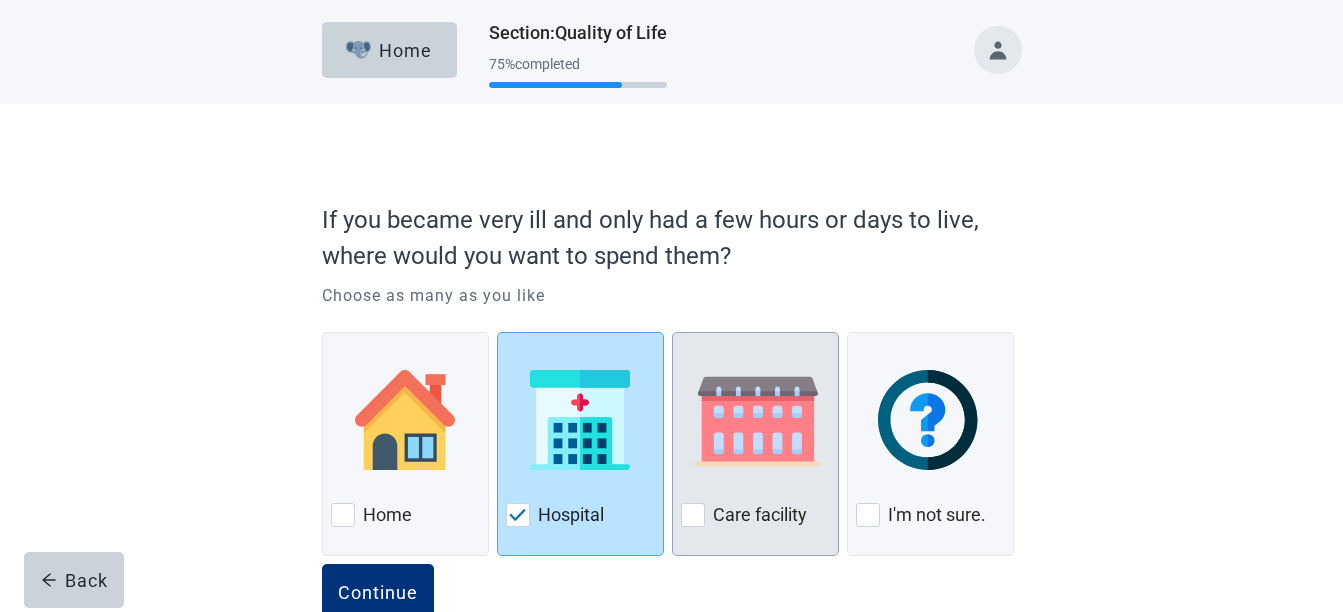 click at bounding box center [693, 515] 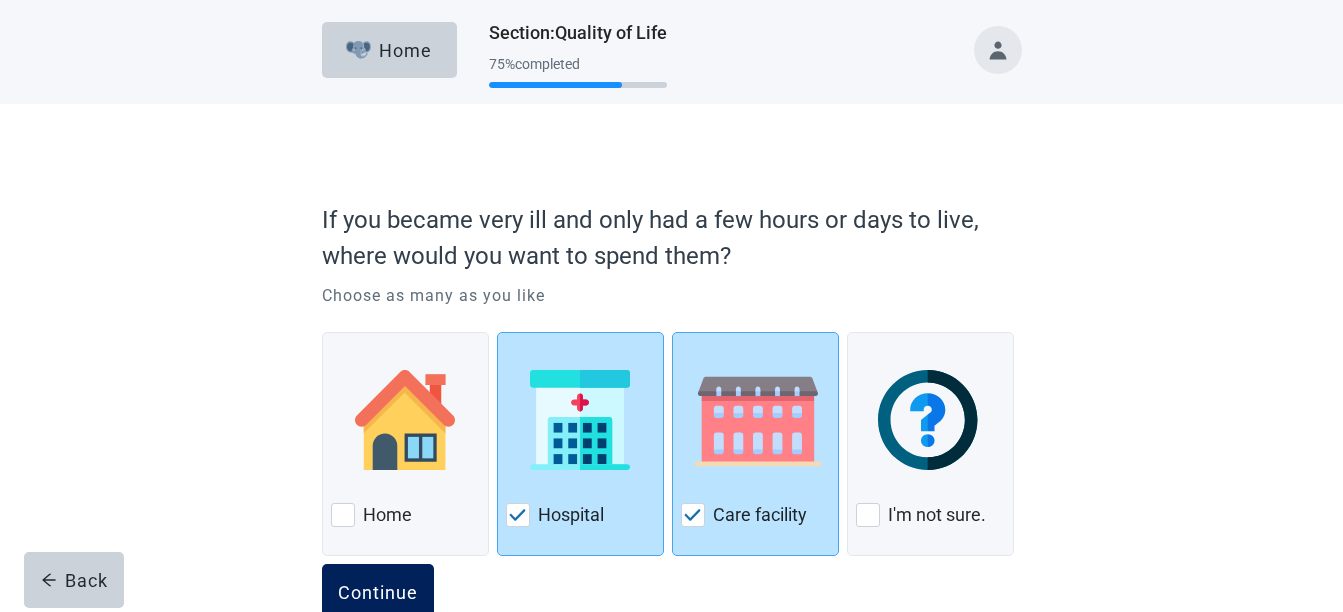 click on "Continue" at bounding box center (378, 592) 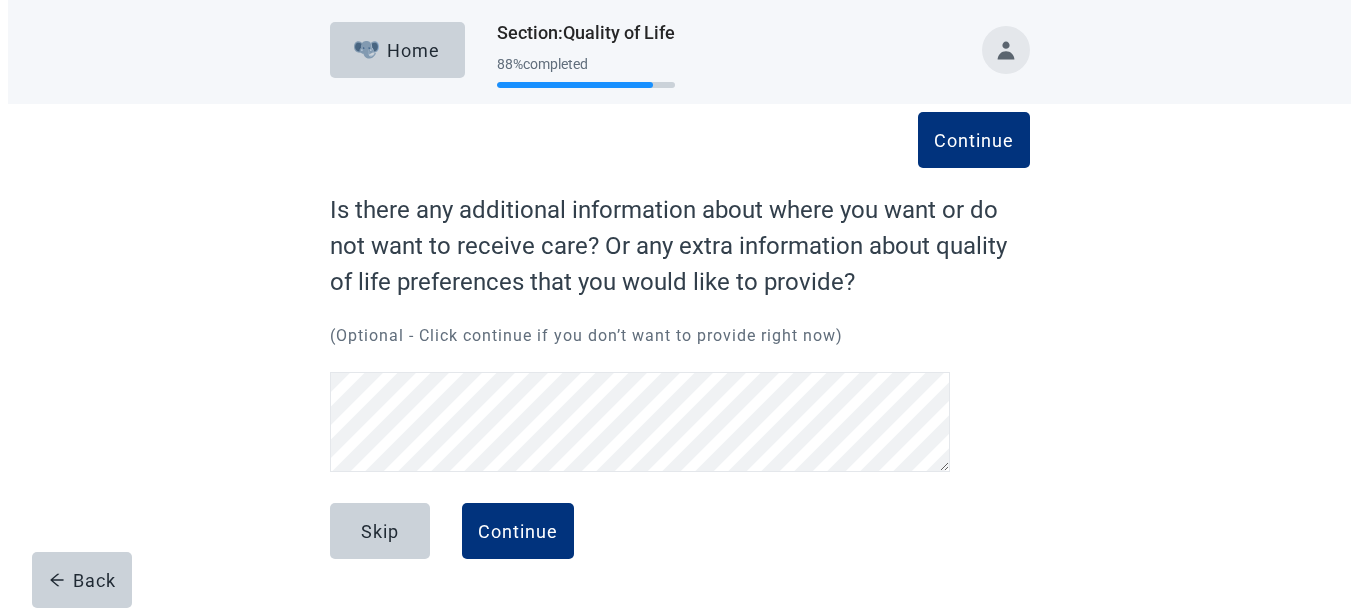 scroll, scrollTop: 0, scrollLeft: 0, axis: both 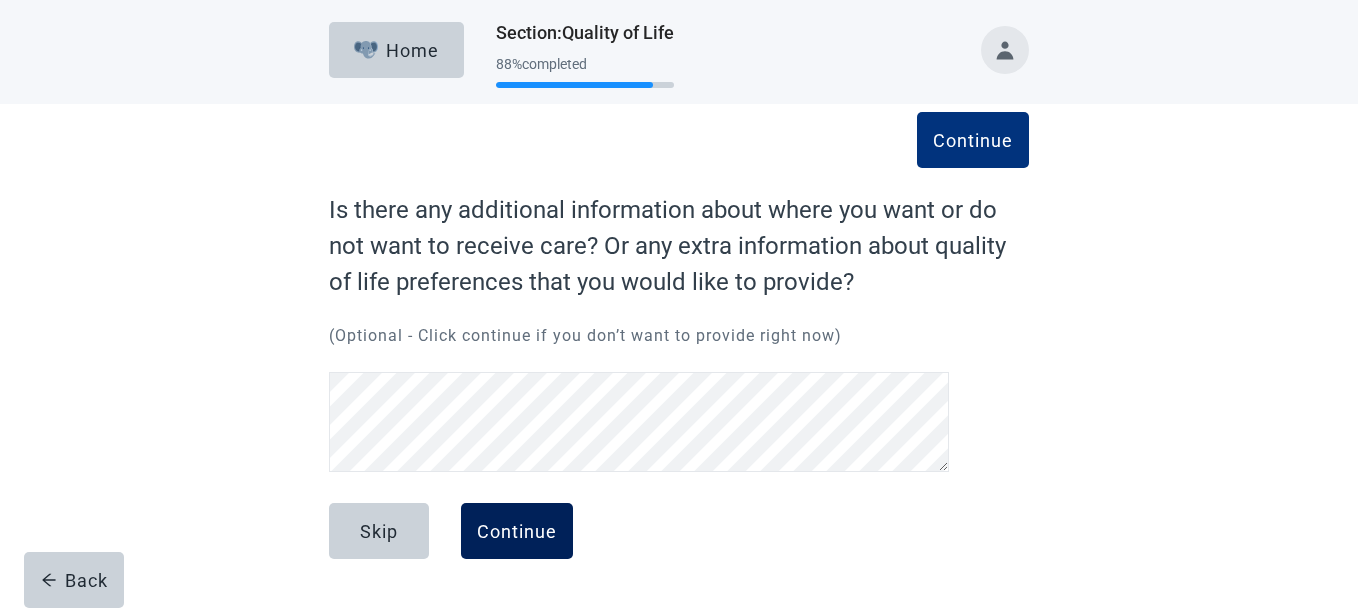 click on "Continue" at bounding box center (517, 531) 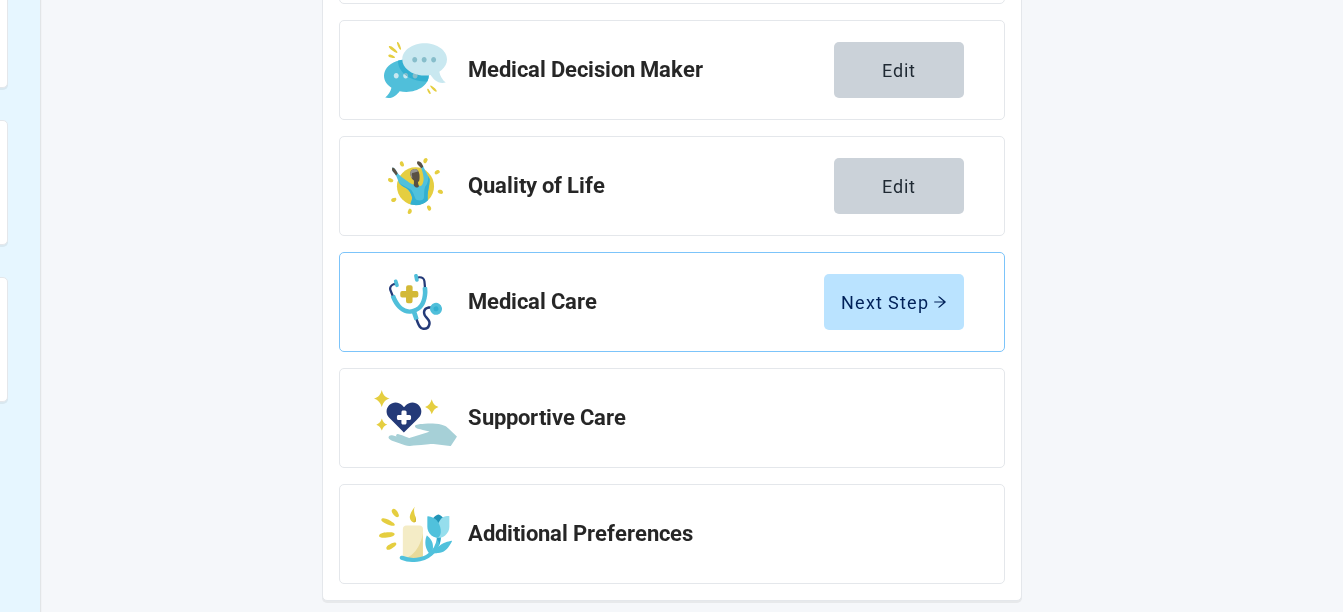 scroll, scrollTop: 461, scrollLeft: 0, axis: vertical 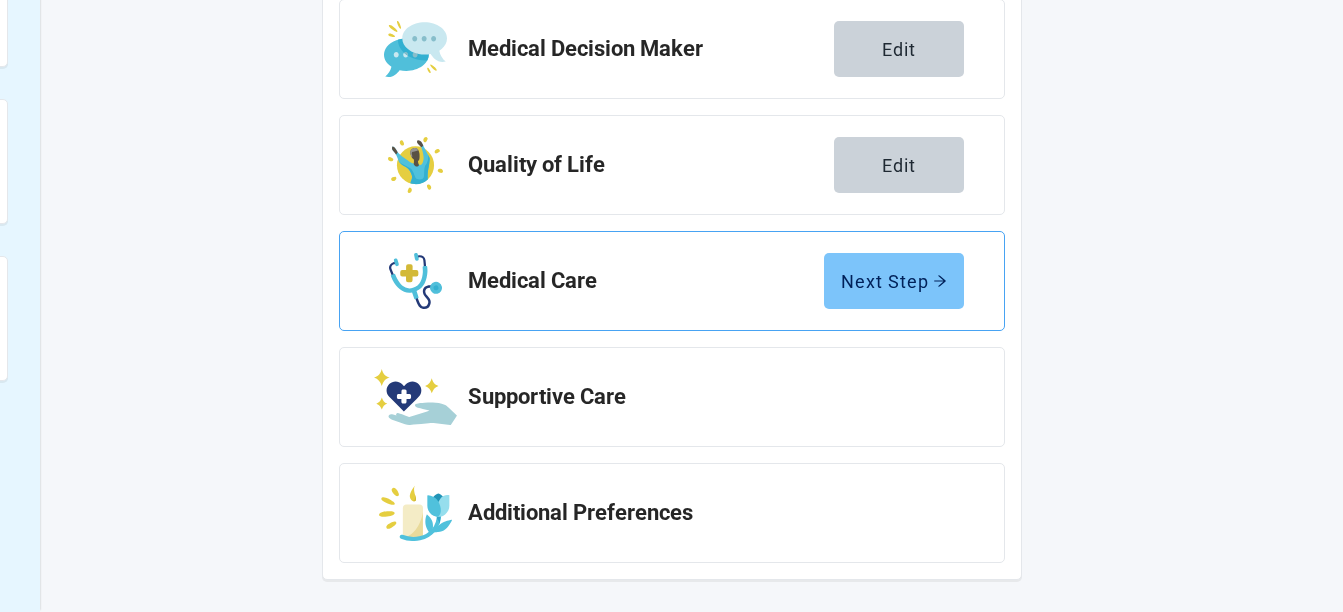 click on "Next Step" at bounding box center [894, 281] 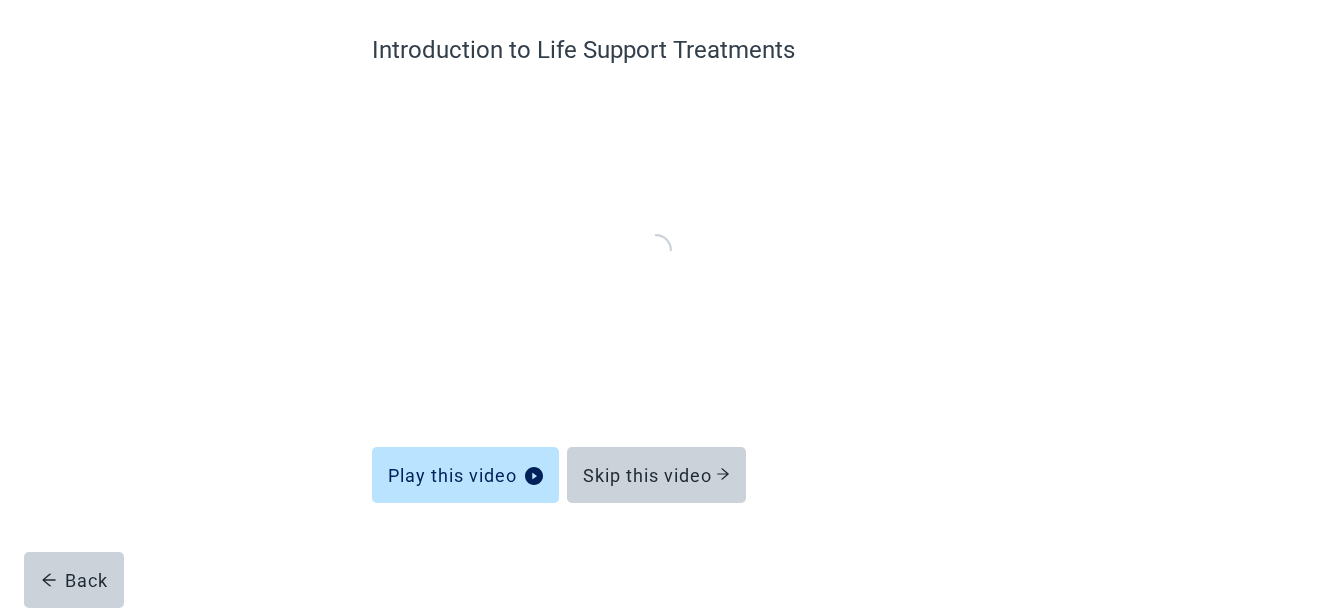 scroll, scrollTop: 159, scrollLeft: 0, axis: vertical 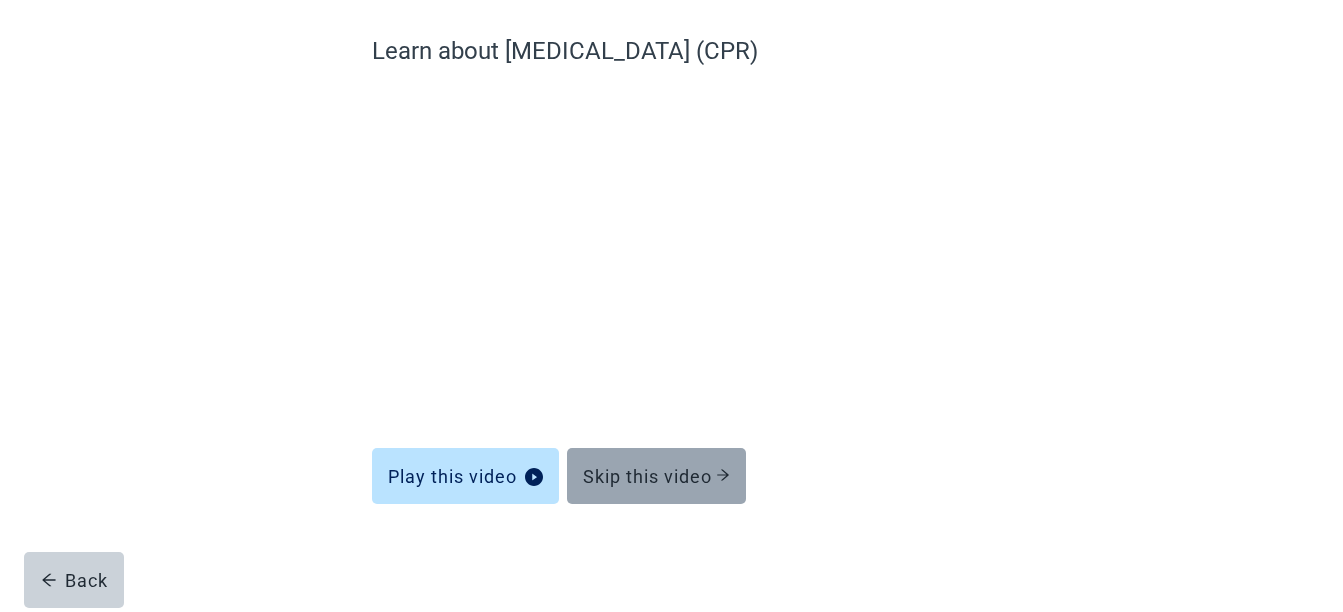 click on "Skip this video" at bounding box center (656, 476) 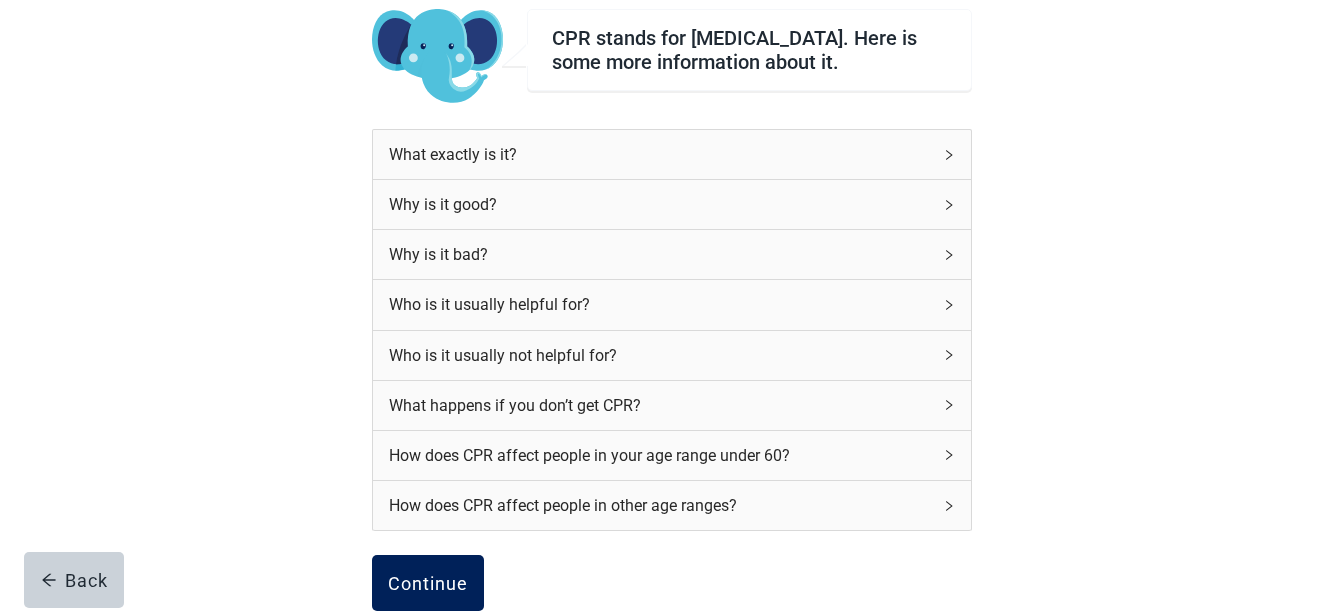 click on "Continue" at bounding box center [428, 583] 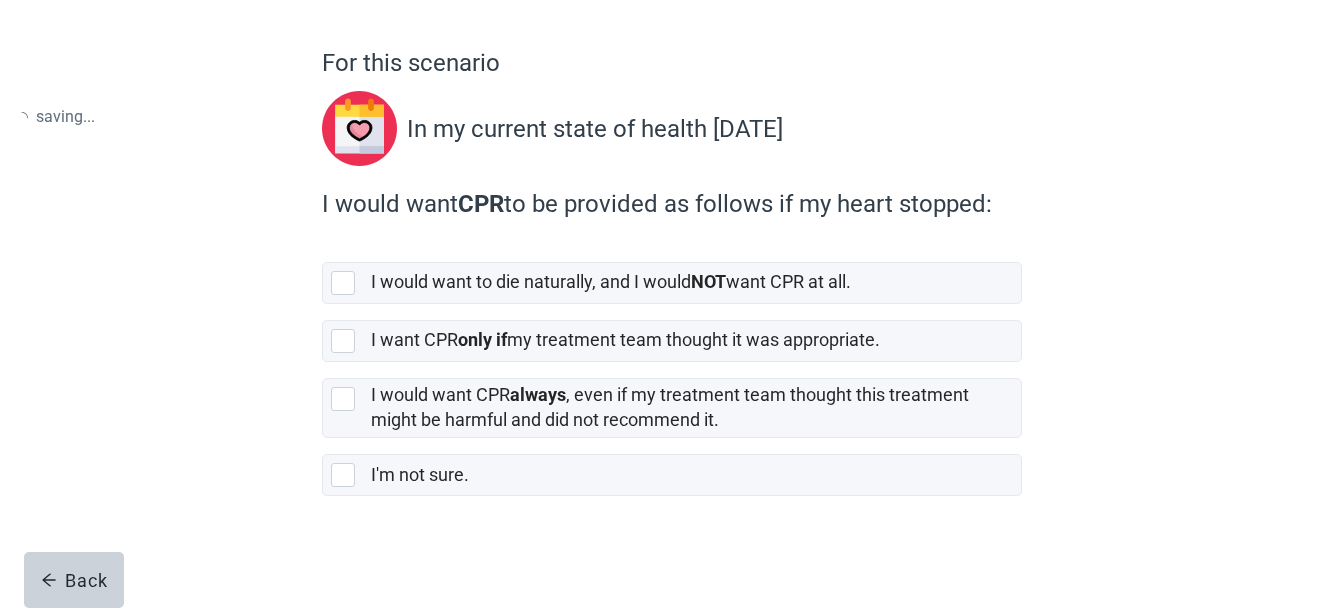scroll, scrollTop: 0, scrollLeft: 0, axis: both 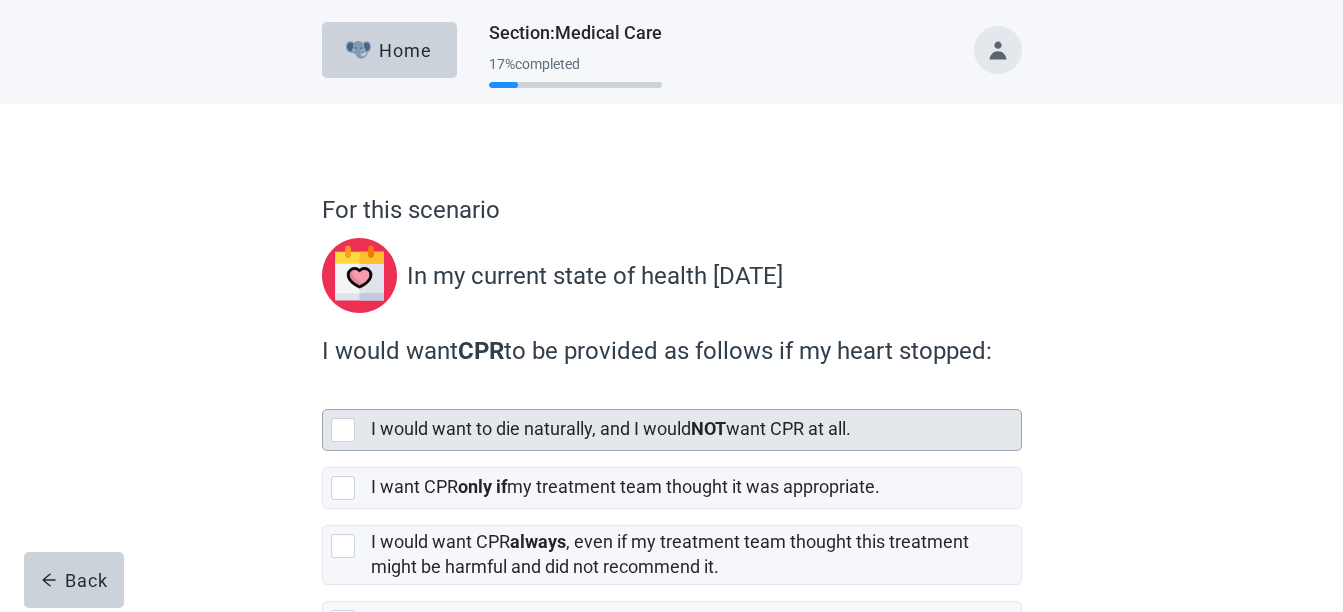 click at bounding box center [343, 430] 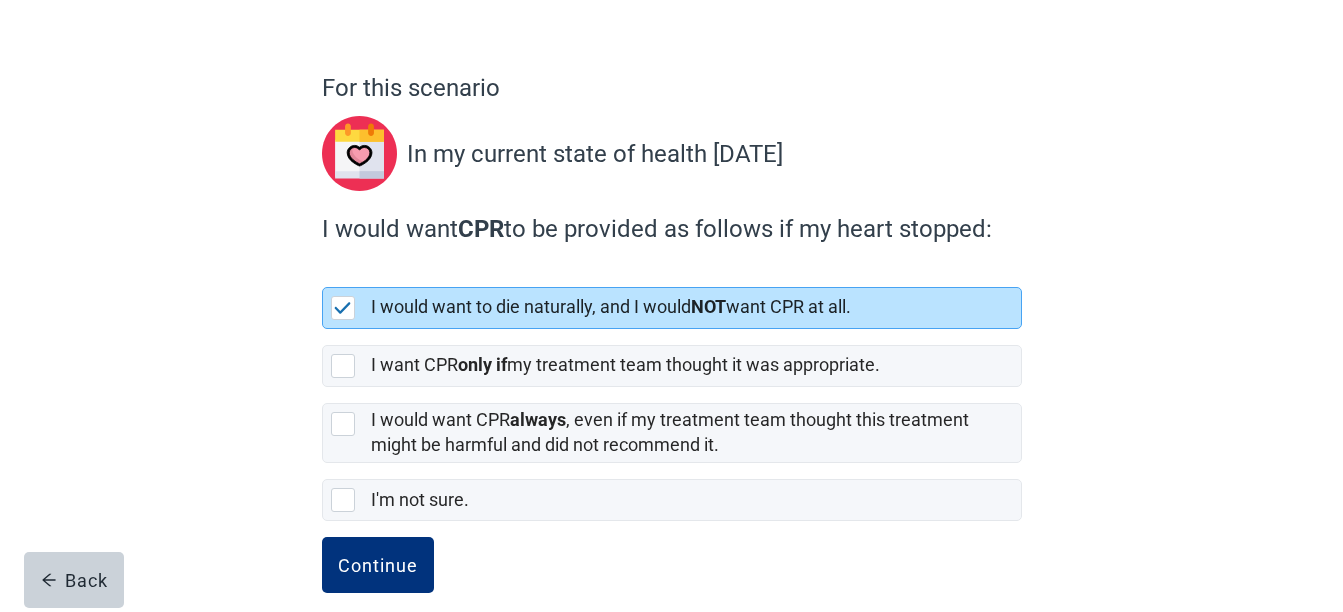 scroll, scrollTop: 147, scrollLeft: 0, axis: vertical 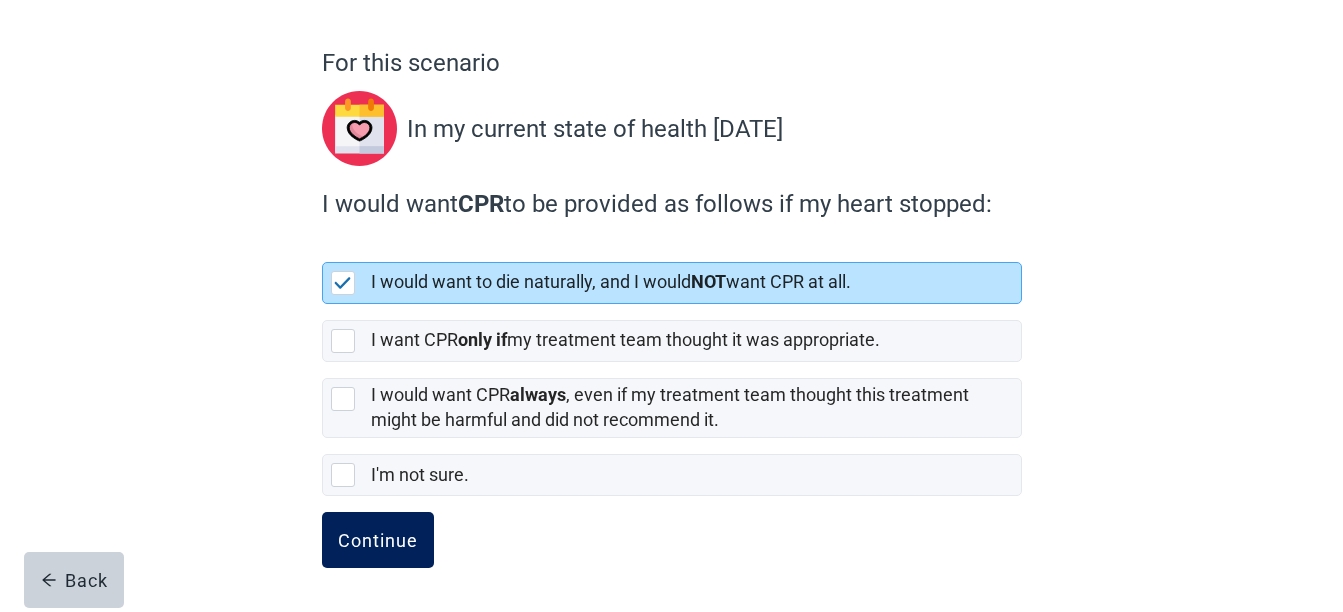 click on "Continue" at bounding box center (378, 540) 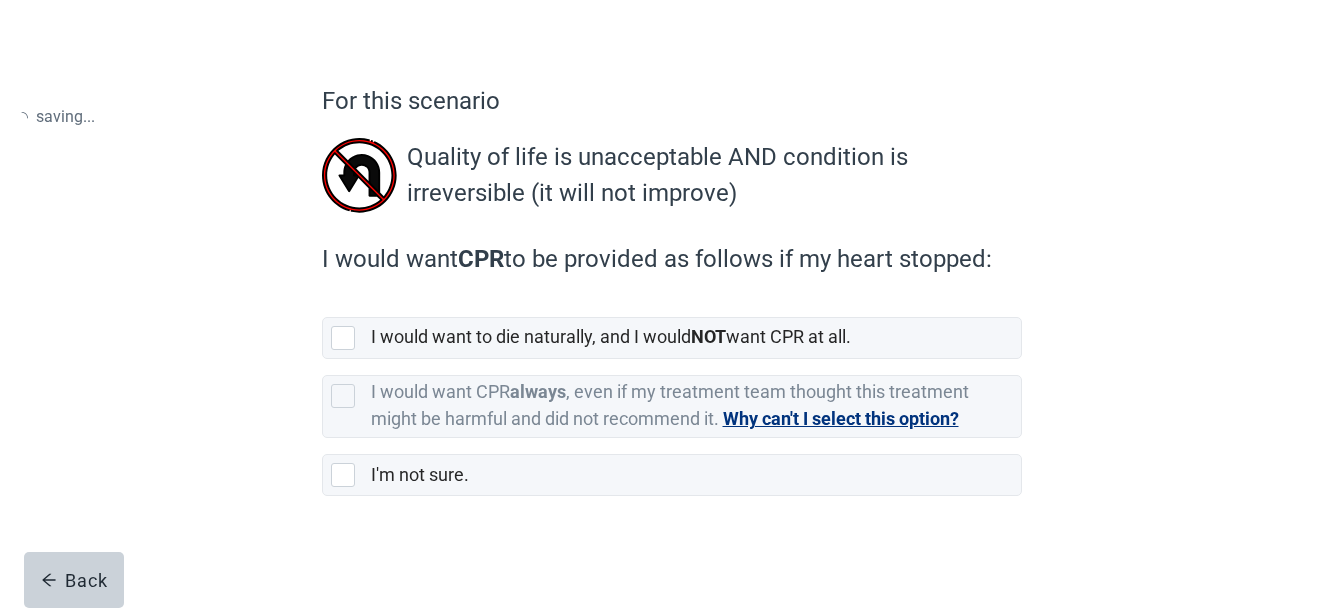 scroll, scrollTop: 0, scrollLeft: 0, axis: both 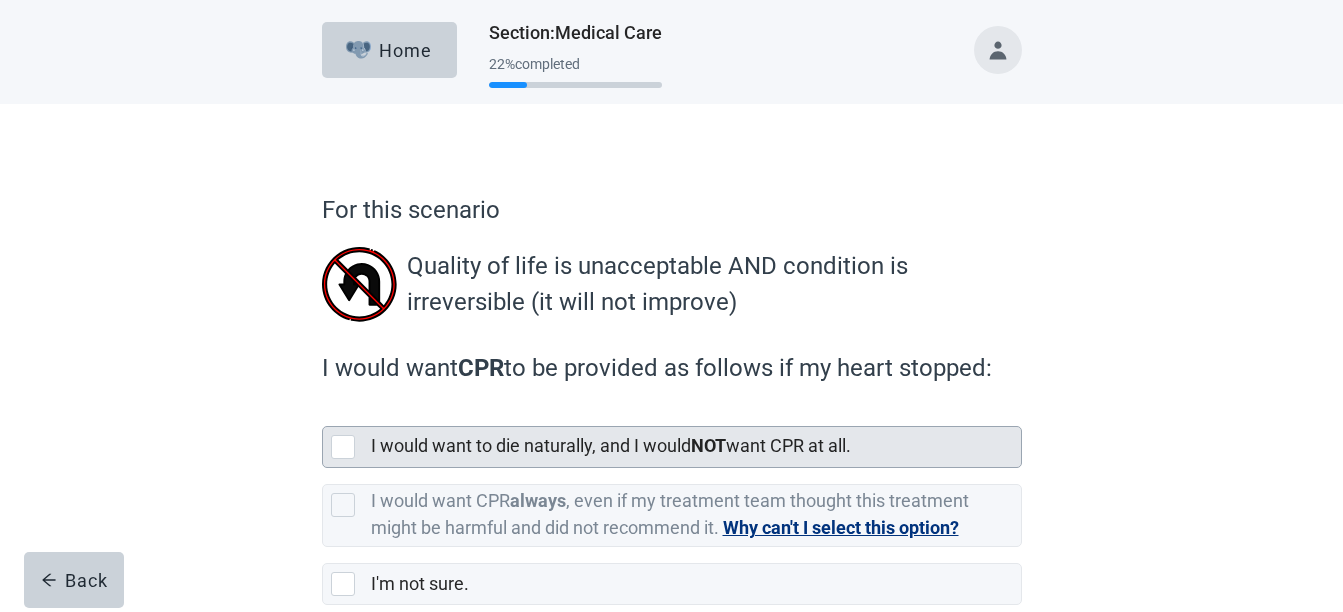 click at bounding box center [343, 447] 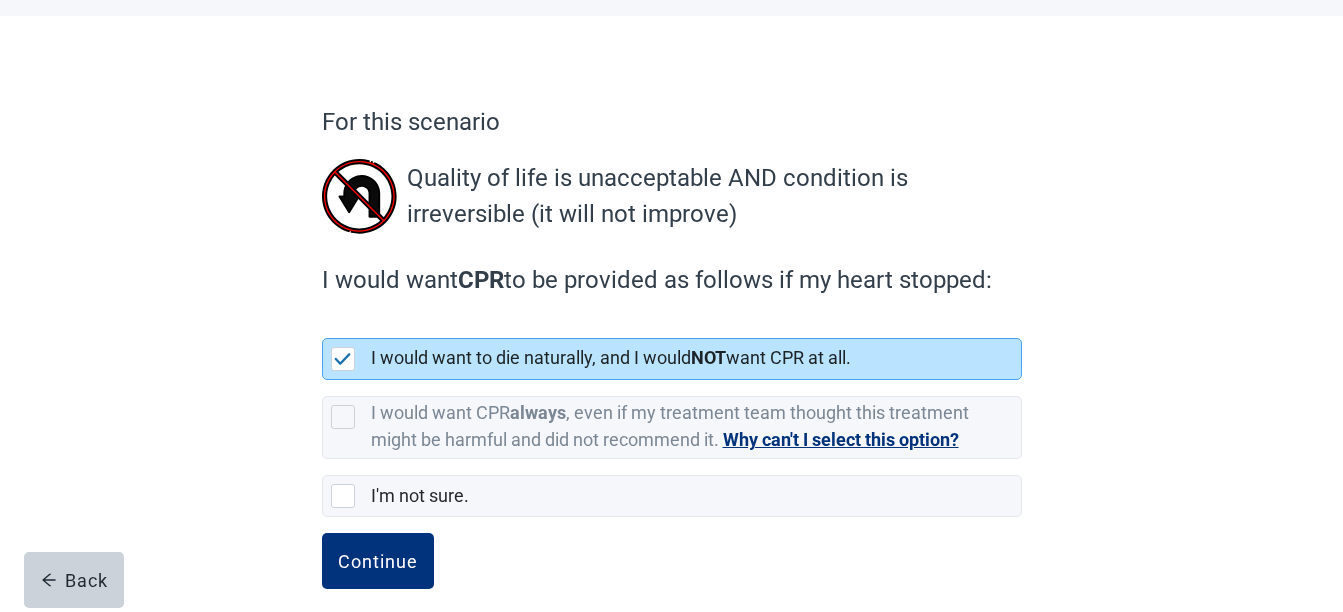 scroll, scrollTop: 109, scrollLeft: 0, axis: vertical 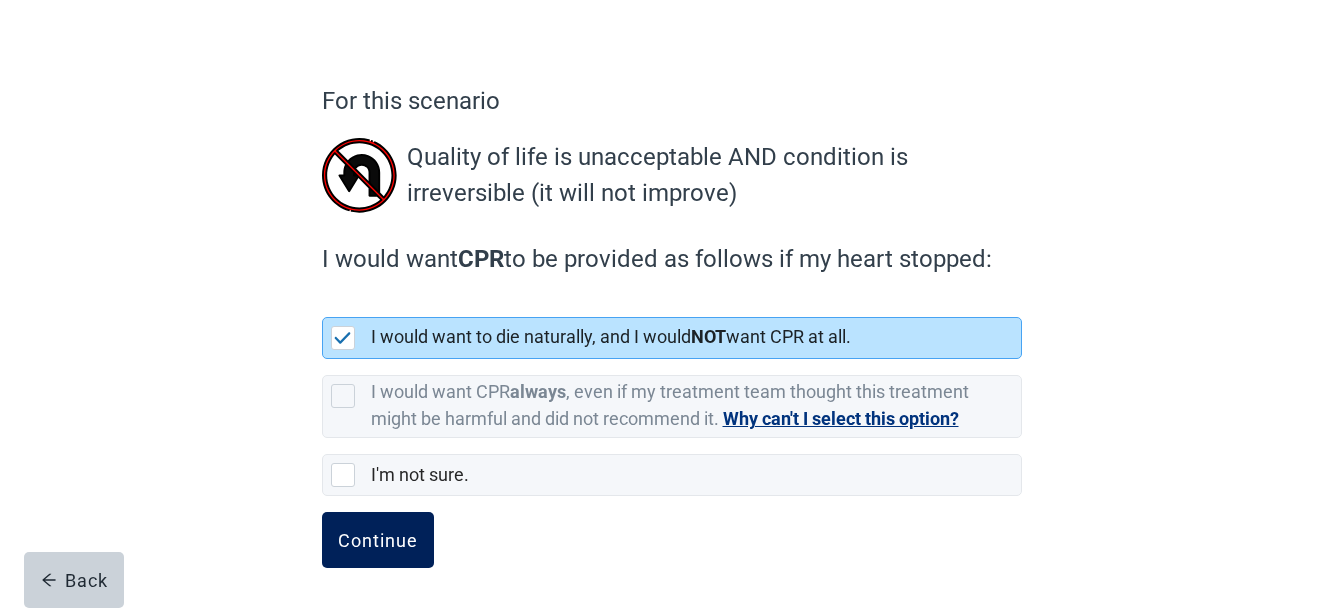 click on "Continue" at bounding box center [378, 540] 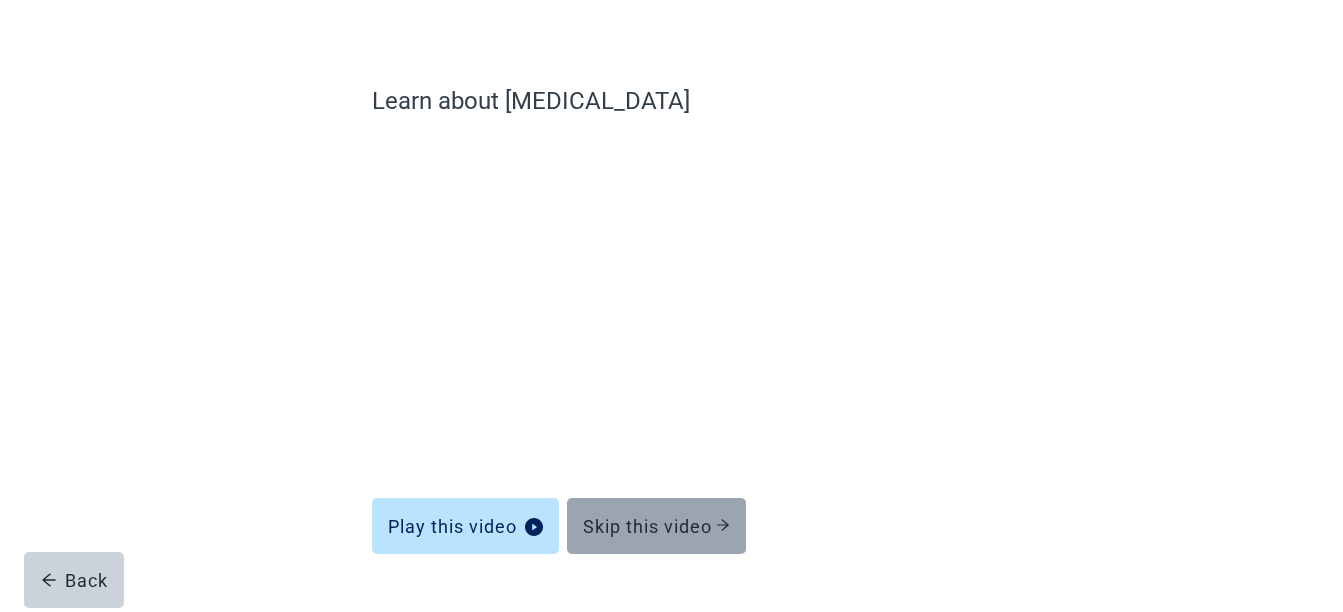 click on "Skip this video" at bounding box center [656, 526] 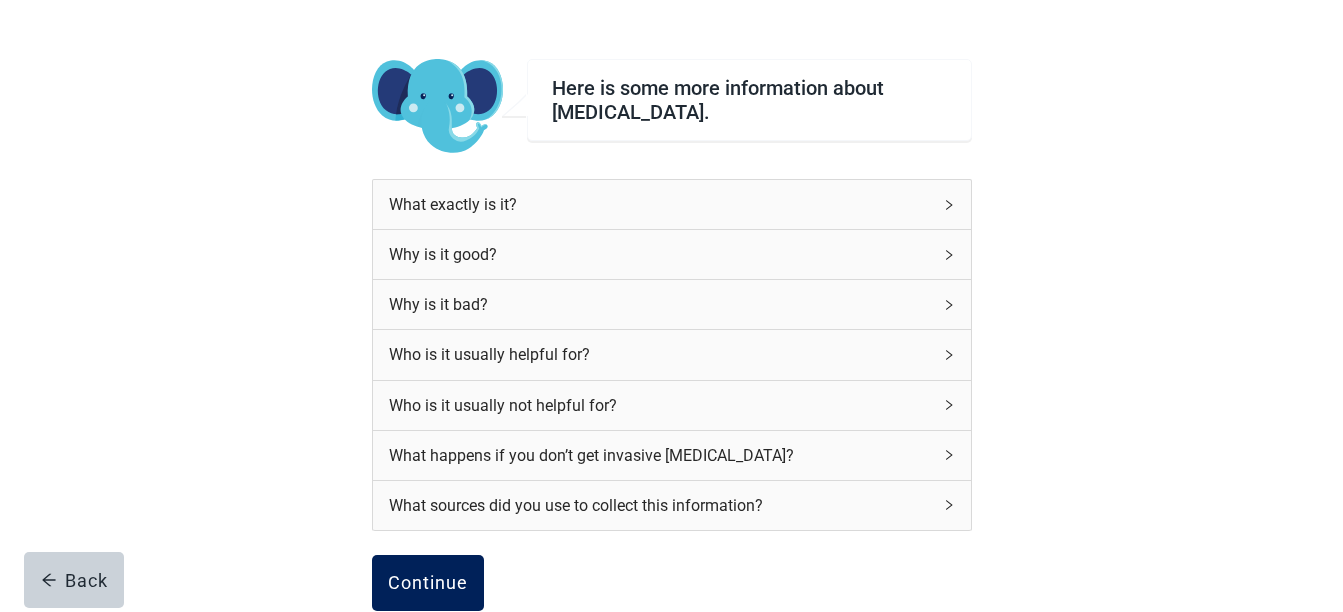 click on "Continue" at bounding box center [428, 583] 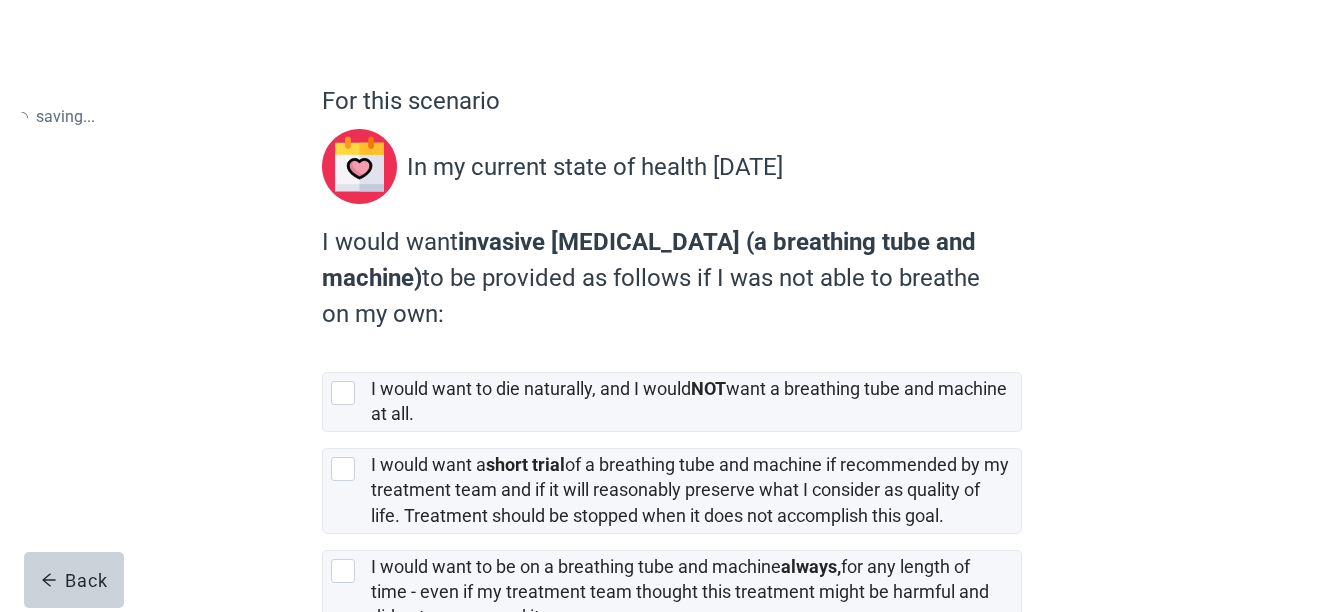 scroll, scrollTop: 0, scrollLeft: 0, axis: both 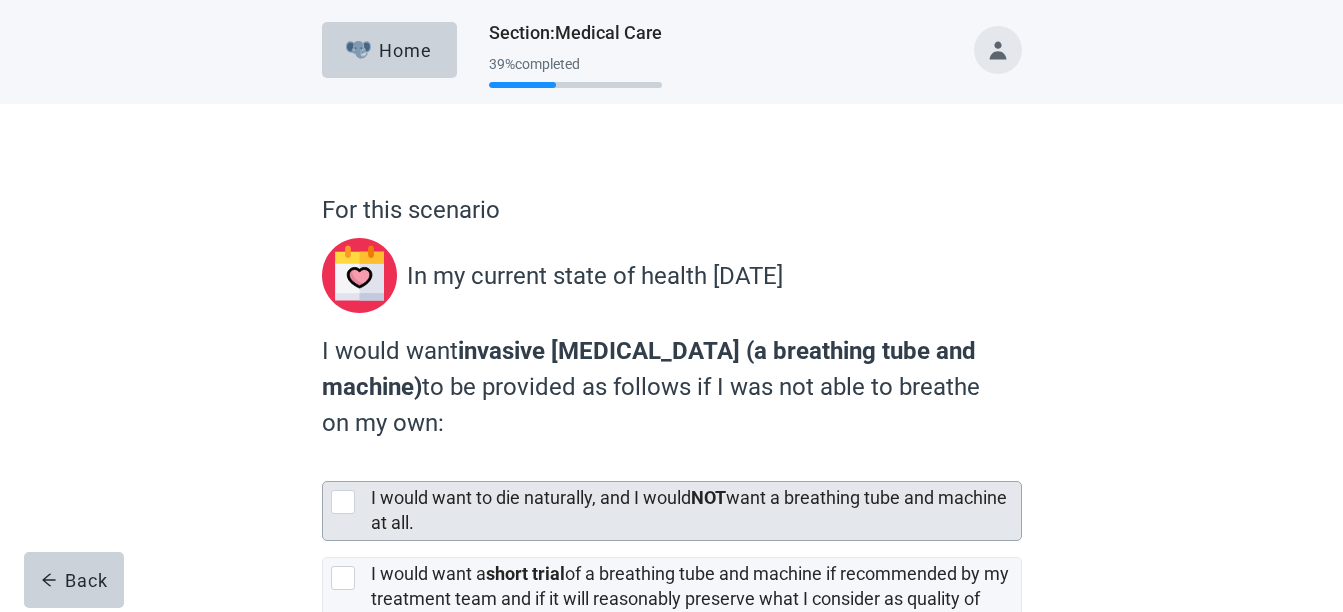click at bounding box center [343, 502] 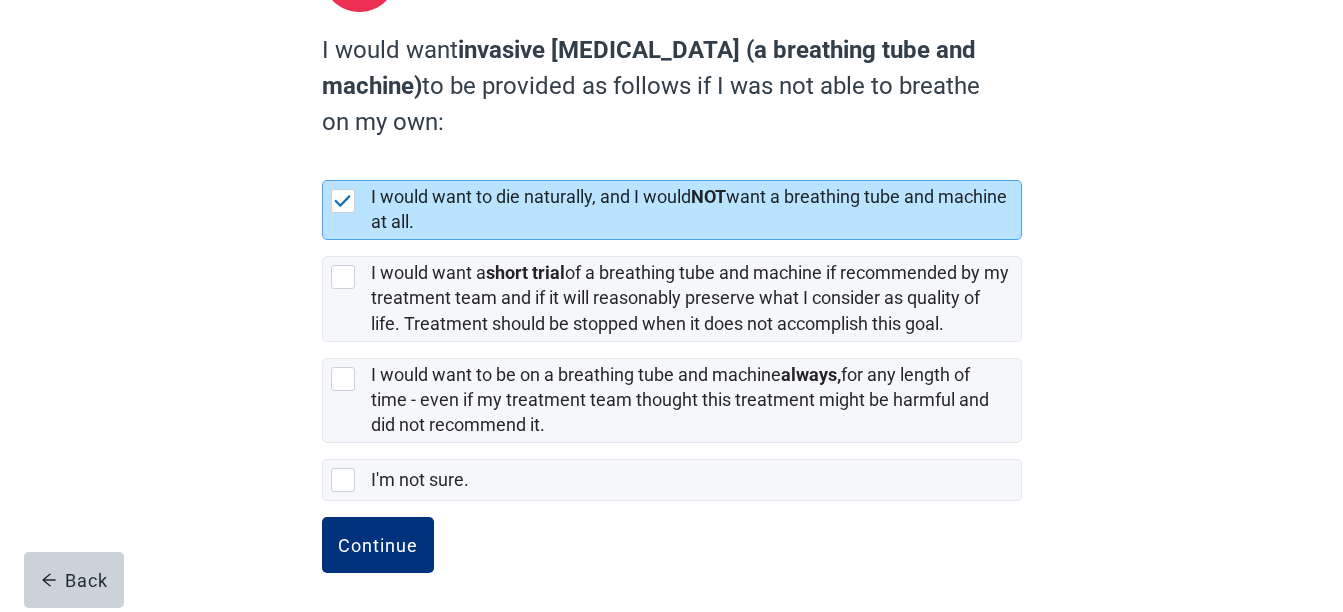 scroll, scrollTop: 306, scrollLeft: 0, axis: vertical 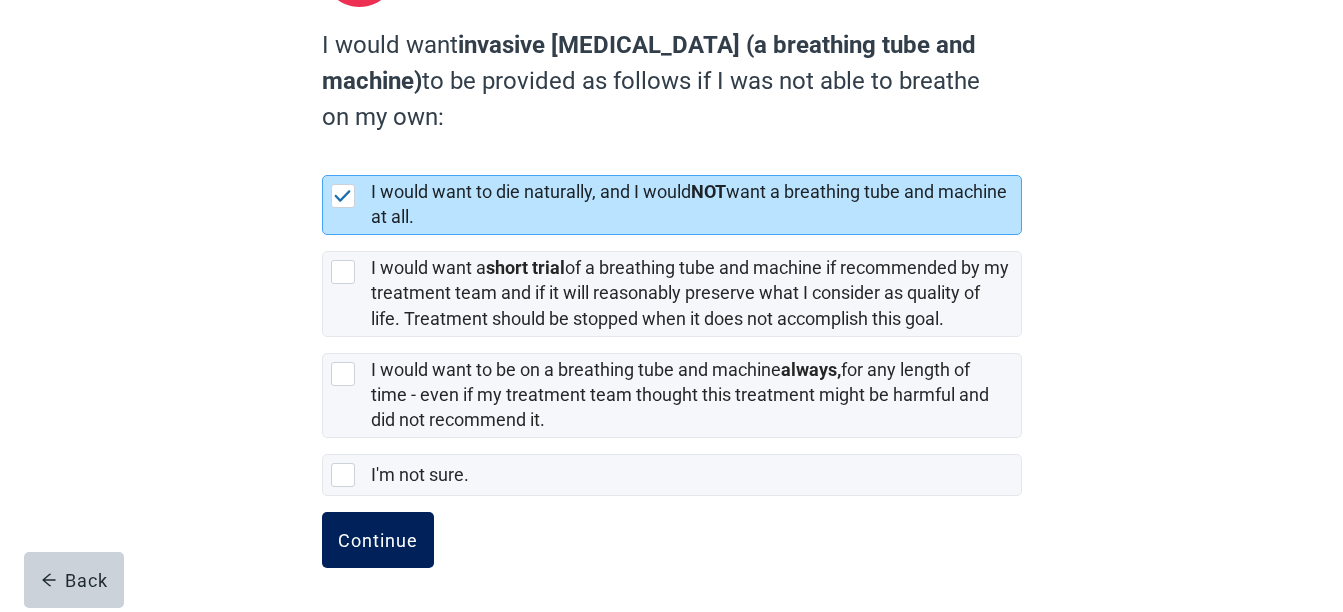 click on "Continue" at bounding box center (378, 540) 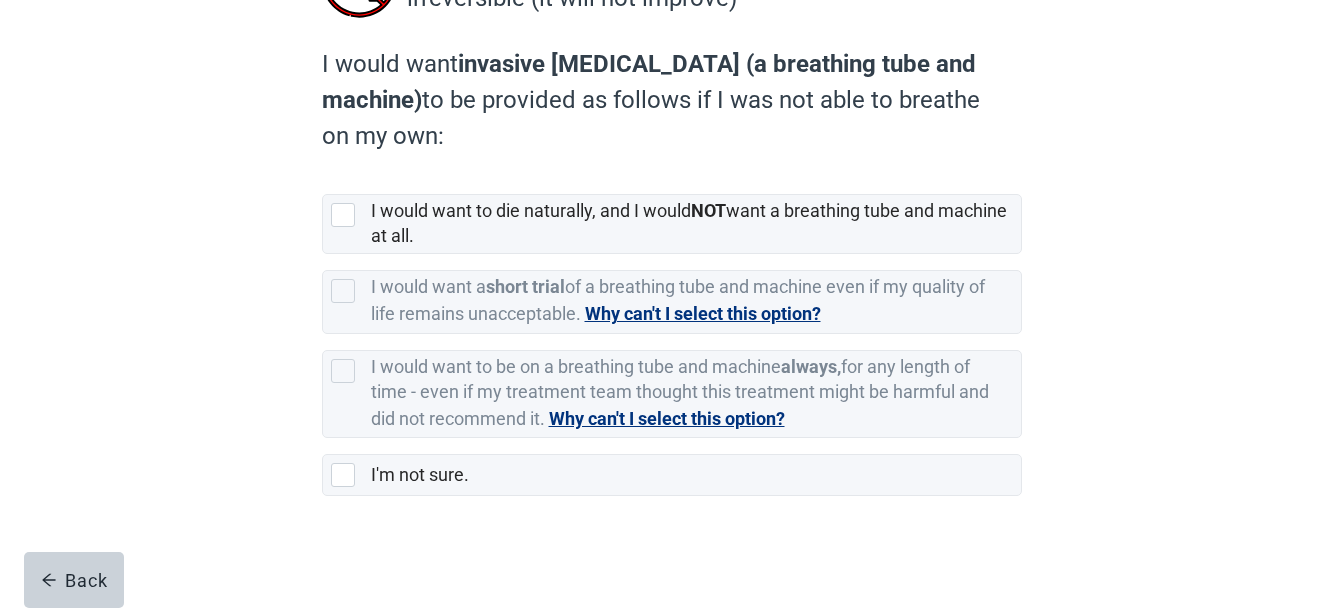 scroll, scrollTop: 0, scrollLeft: 0, axis: both 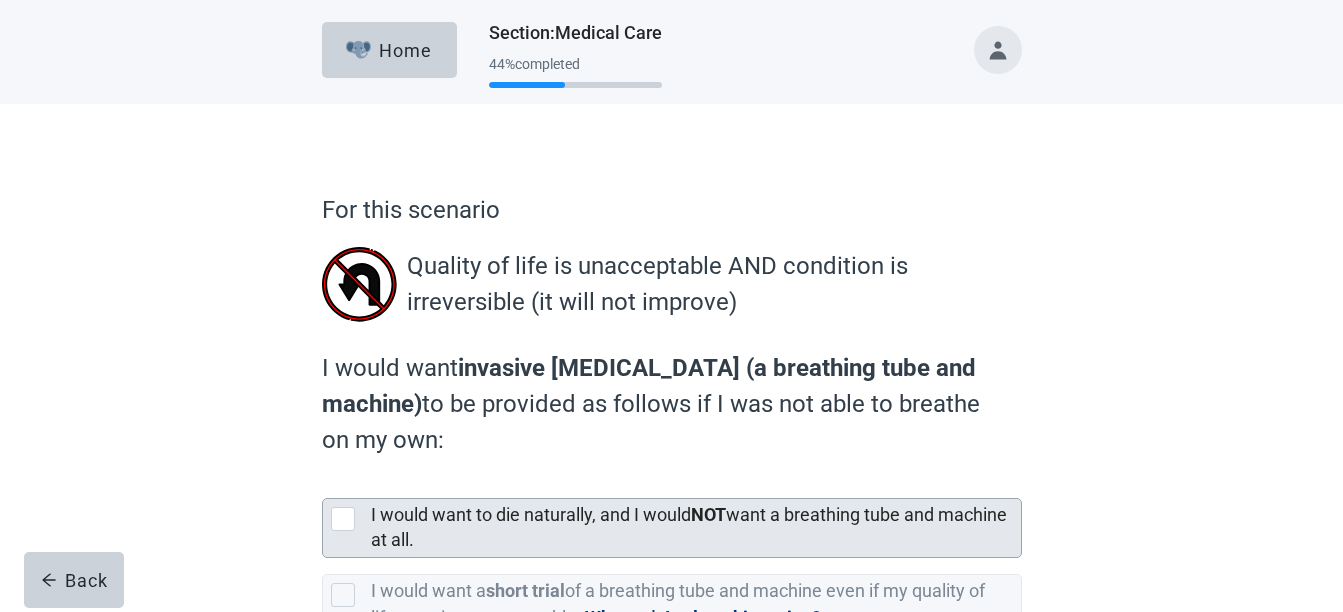 click at bounding box center (343, 519) 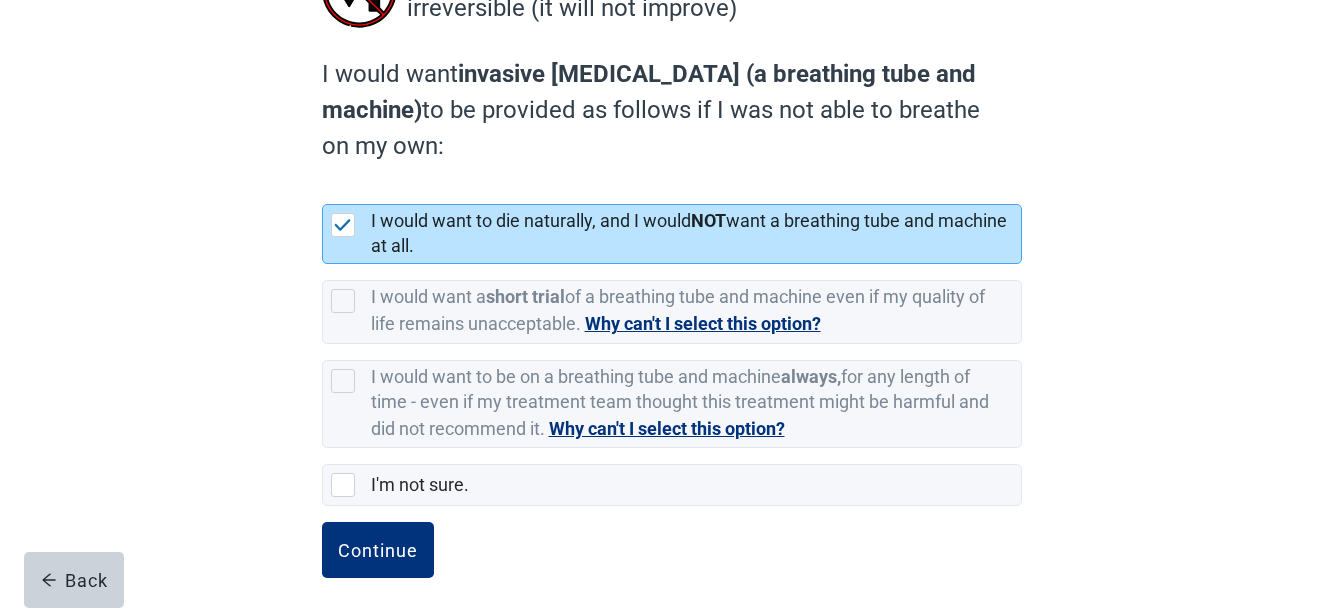 scroll, scrollTop: 304, scrollLeft: 0, axis: vertical 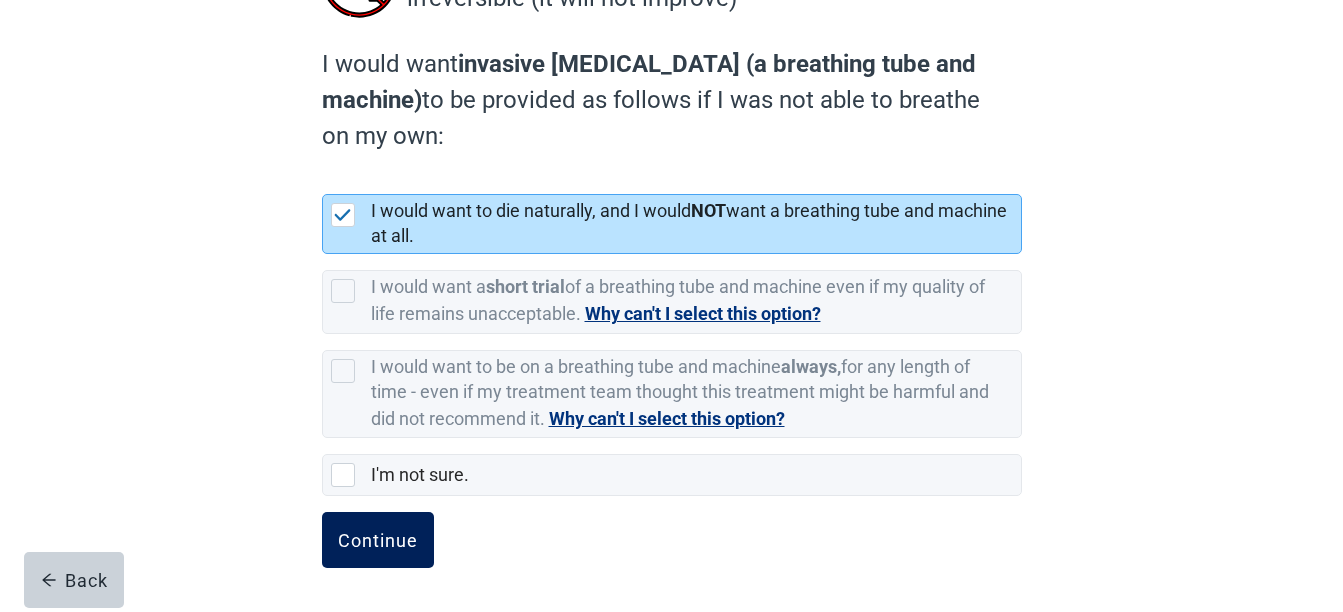click on "Continue" at bounding box center [378, 540] 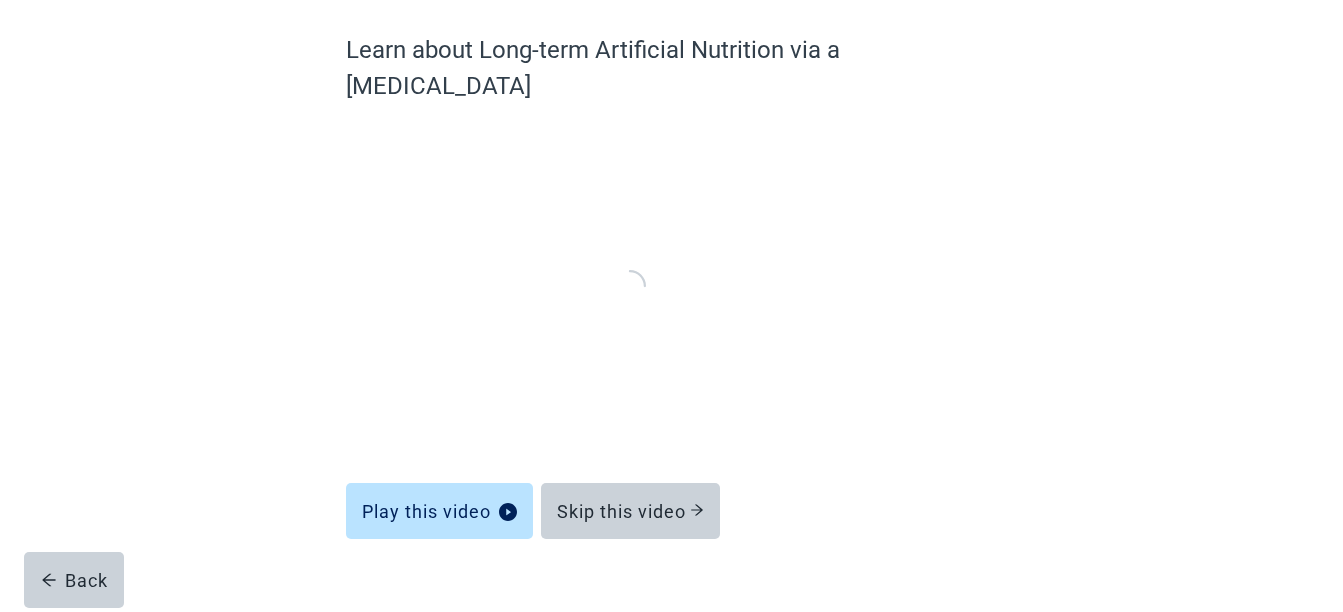 scroll, scrollTop: 159, scrollLeft: 0, axis: vertical 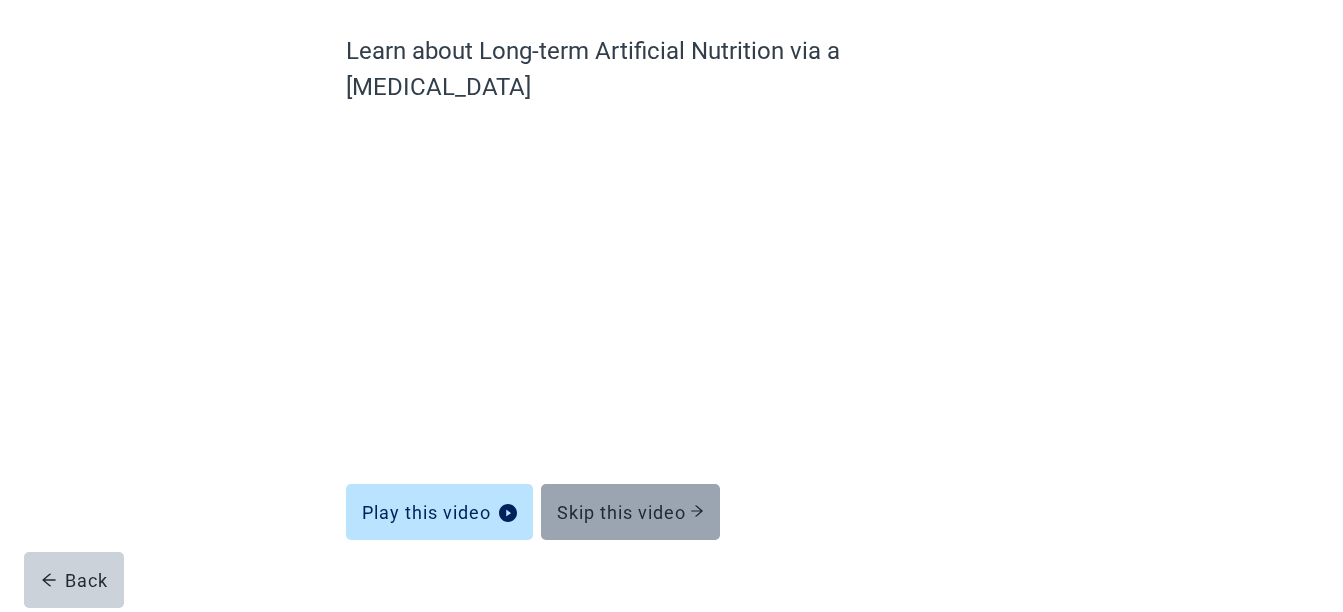 click on "Skip this video" at bounding box center [630, 512] 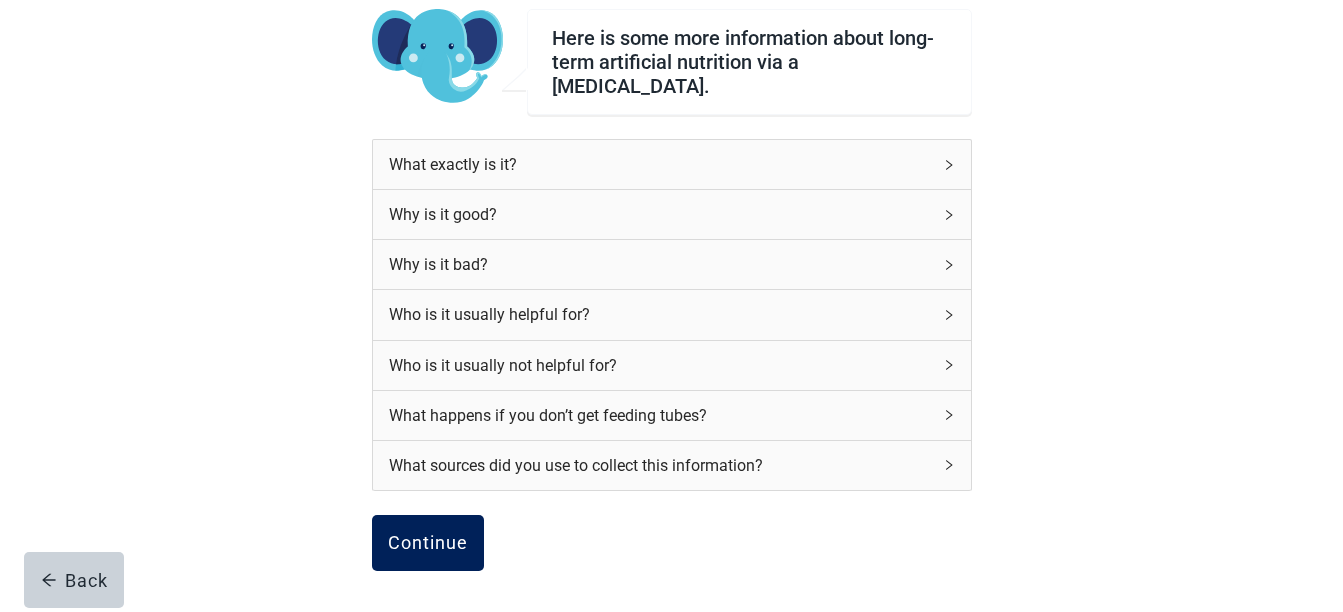 click on "Continue" at bounding box center (428, 543) 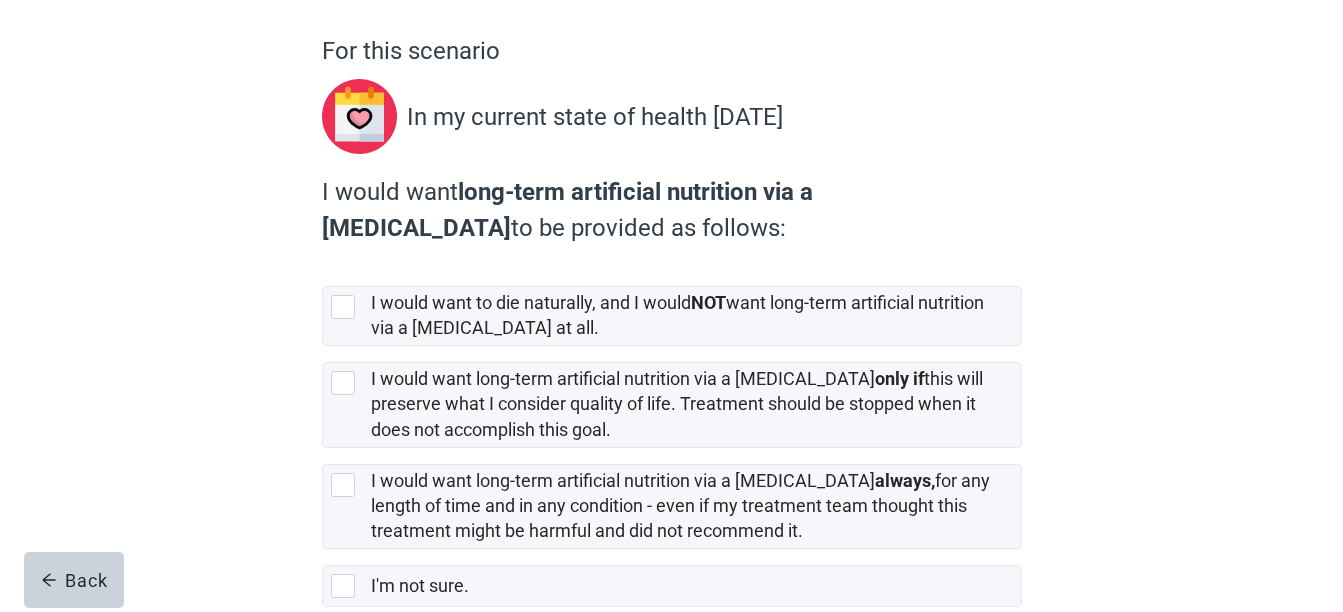 scroll, scrollTop: 0, scrollLeft: 0, axis: both 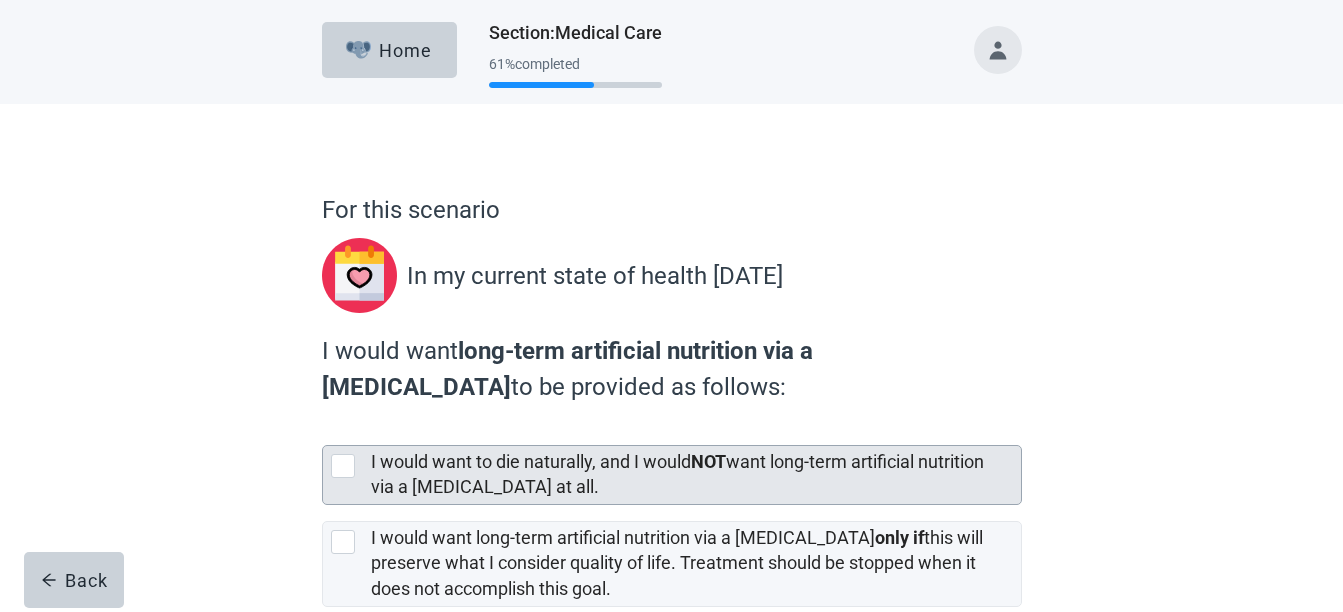click at bounding box center (343, 466) 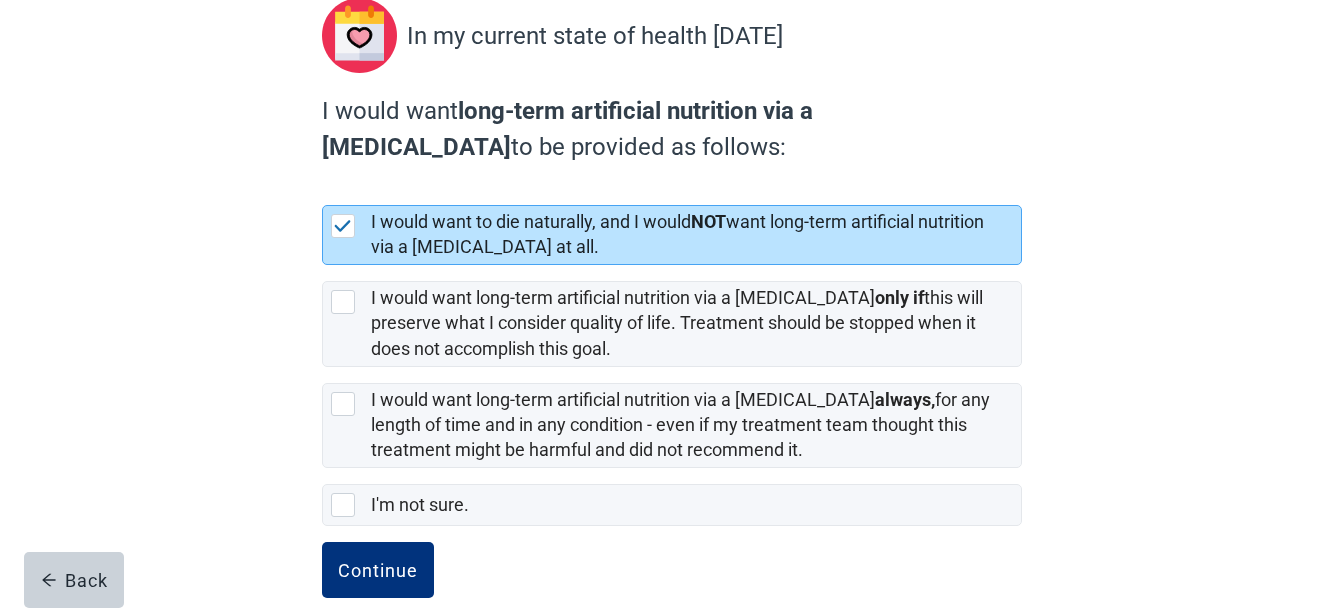 scroll, scrollTop: 270, scrollLeft: 0, axis: vertical 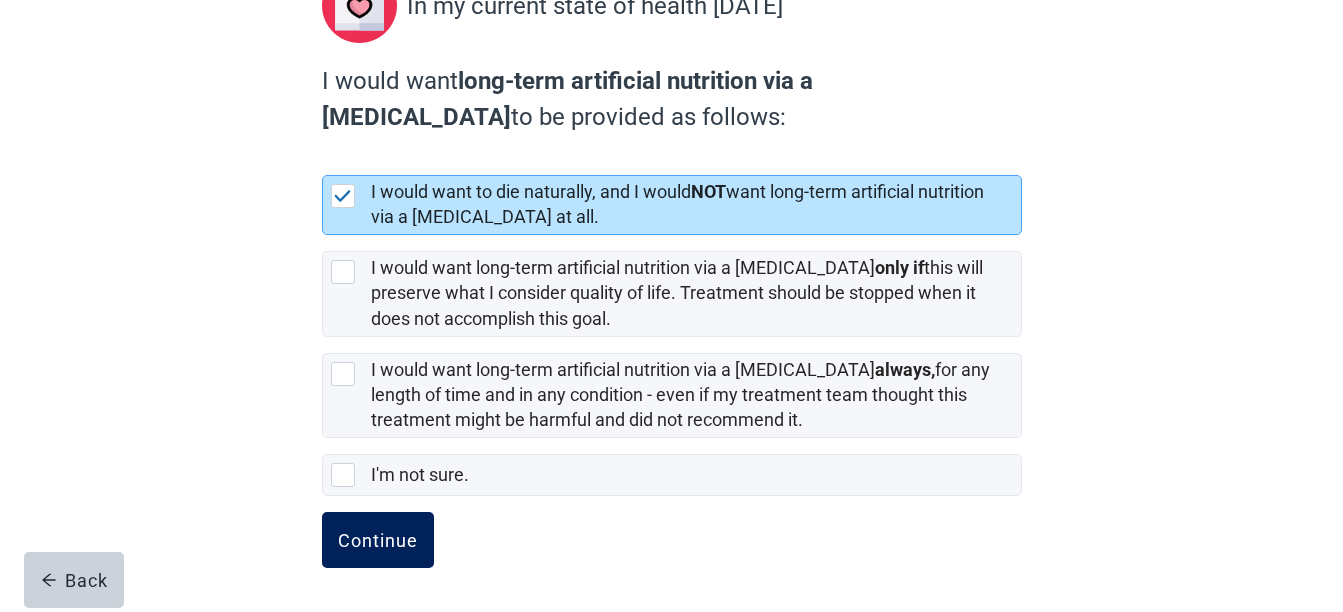 click on "Continue" at bounding box center [378, 540] 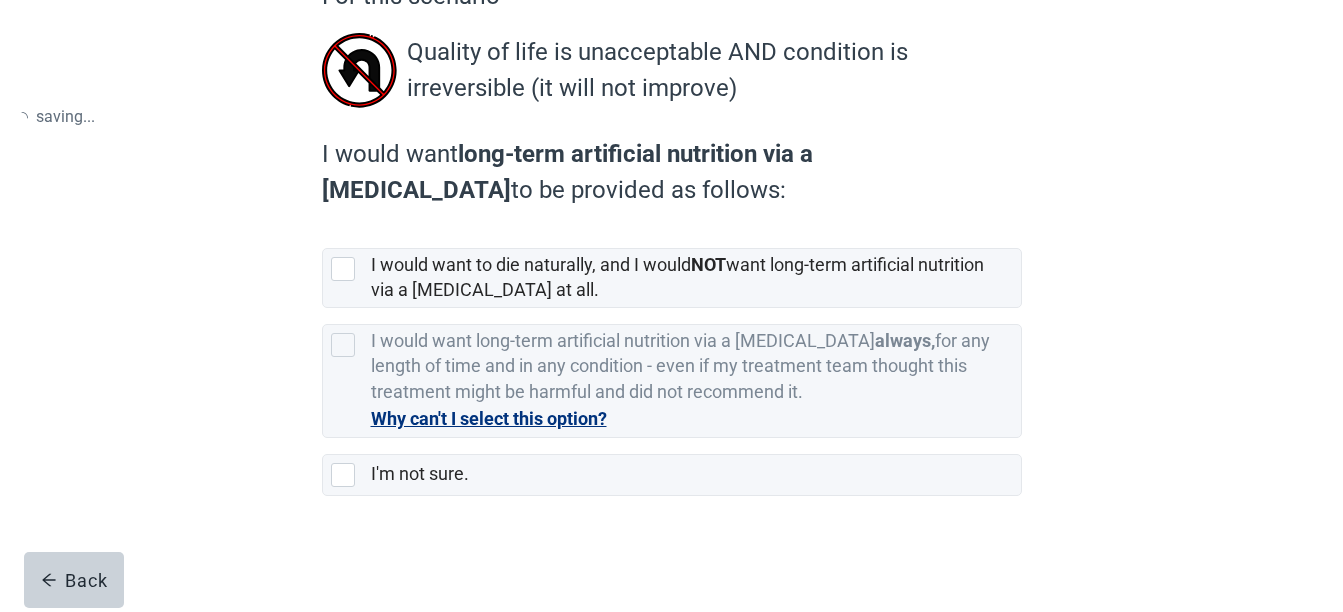 scroll, scrollTop: 0, scrollLeft: 0, axis: both 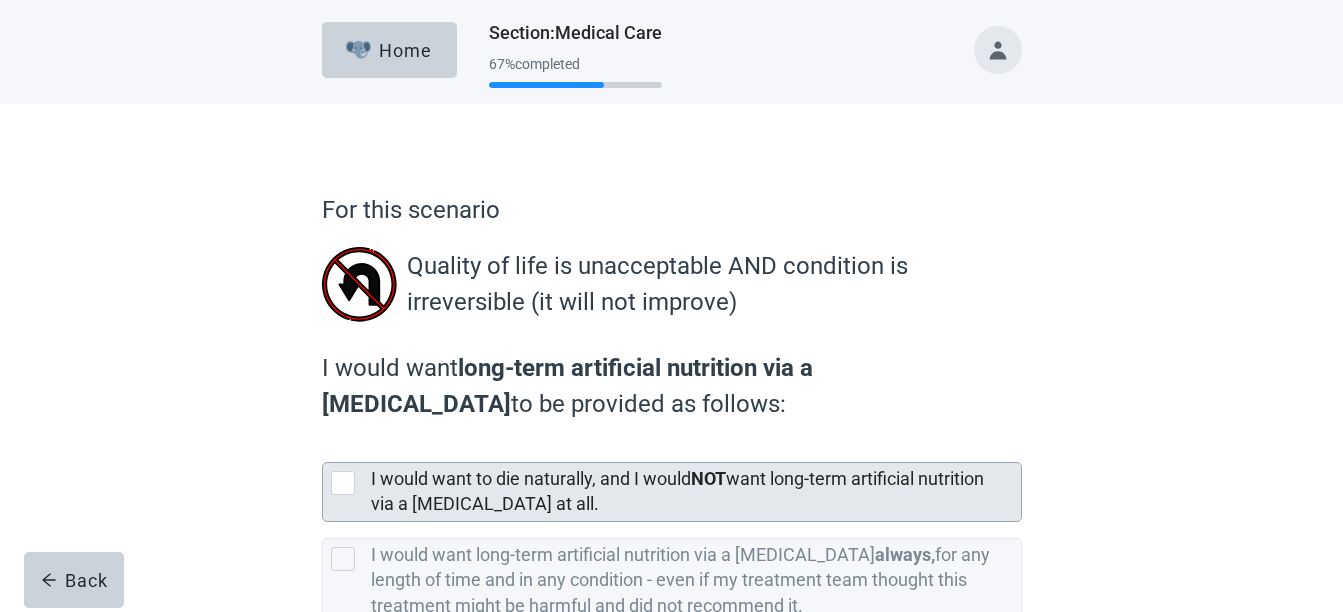 click at bounding box center [343, 483] 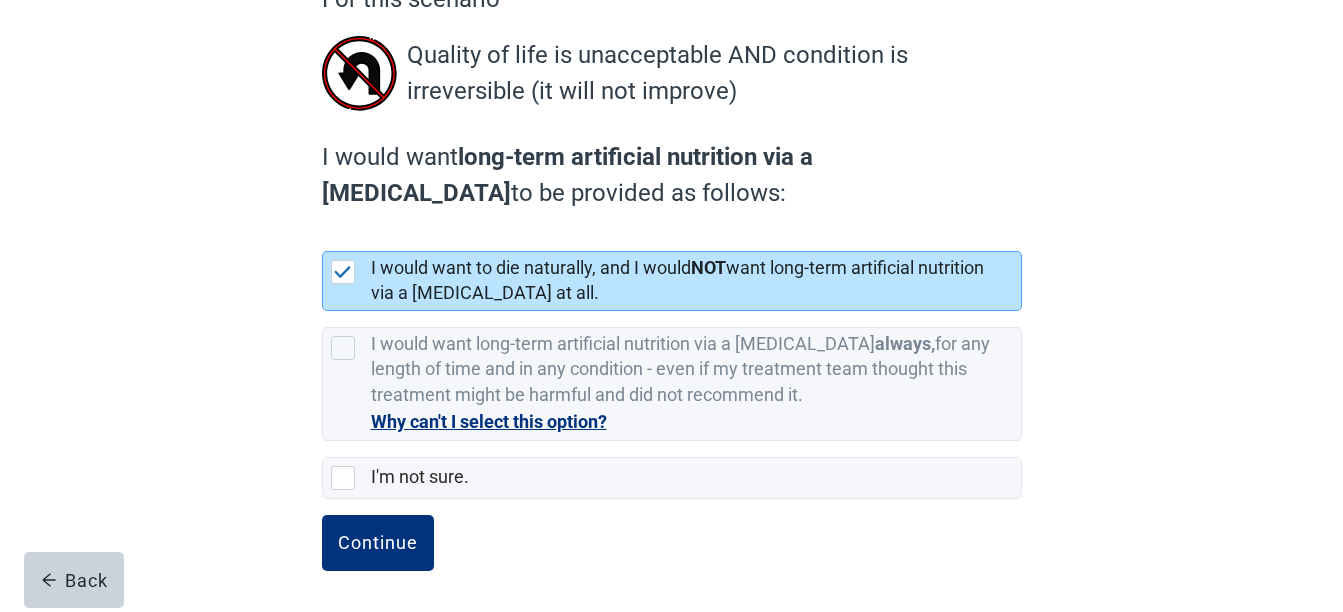 scroll, scrollTop: 214, scrollLeft: 0, axis: vertical 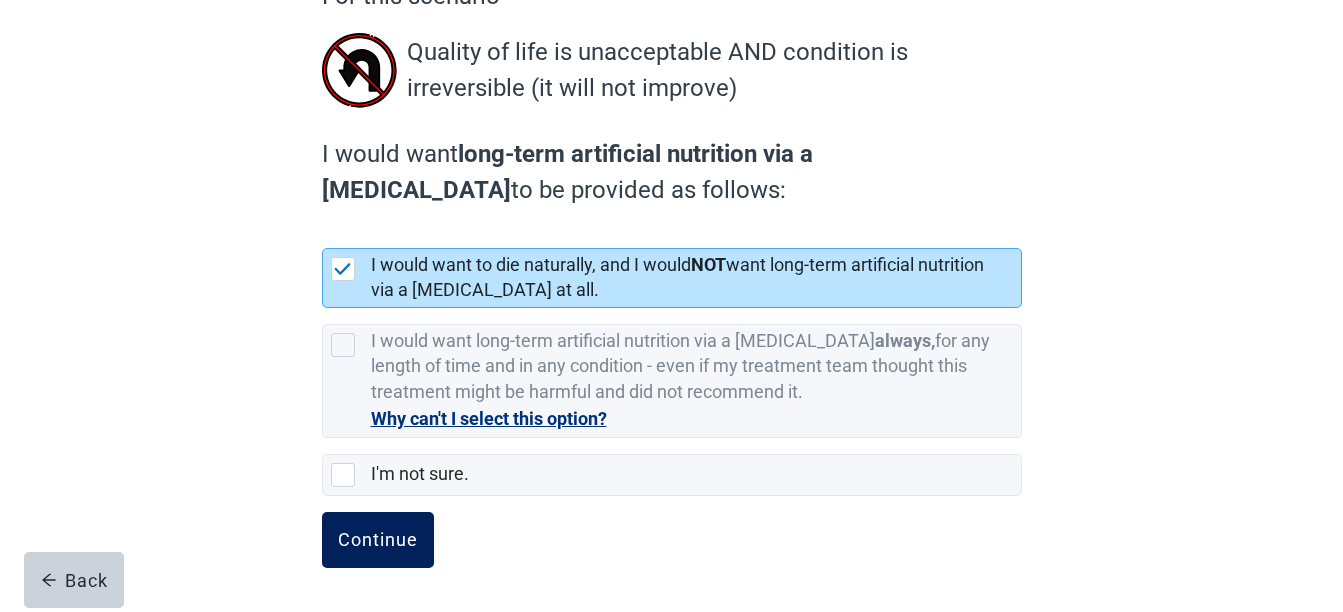 click on "Continue" at bounding box center [378, 540] 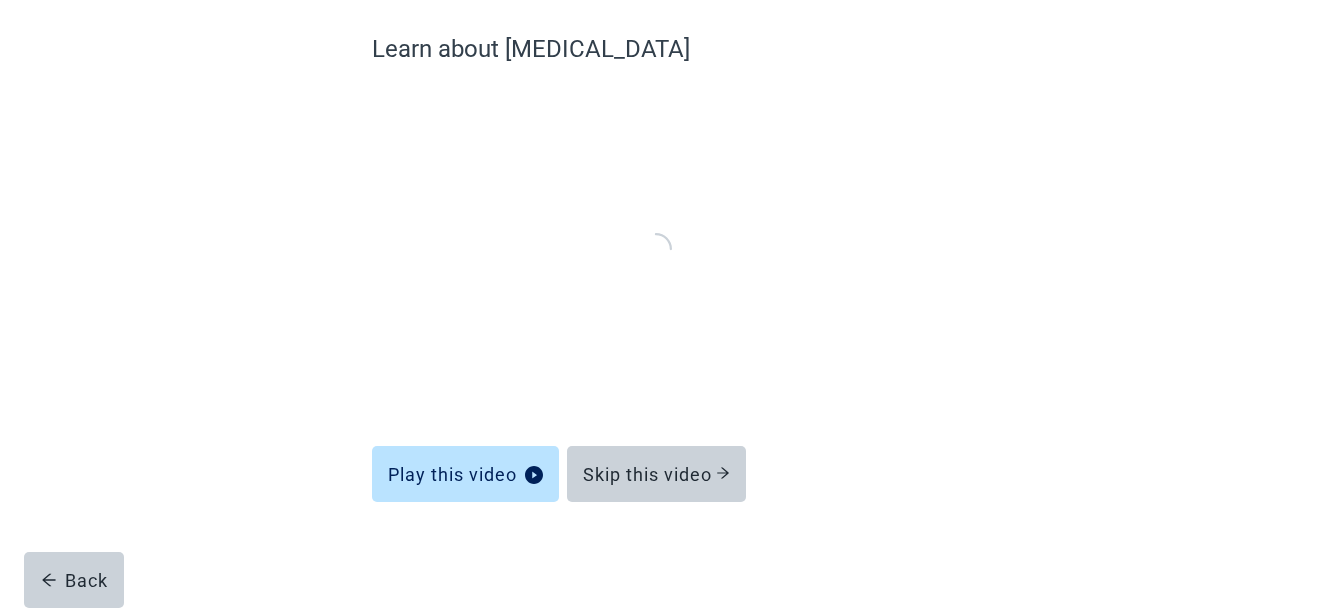 scroll, scrollTop: 159, scrollLeft: 0, axis: vertical 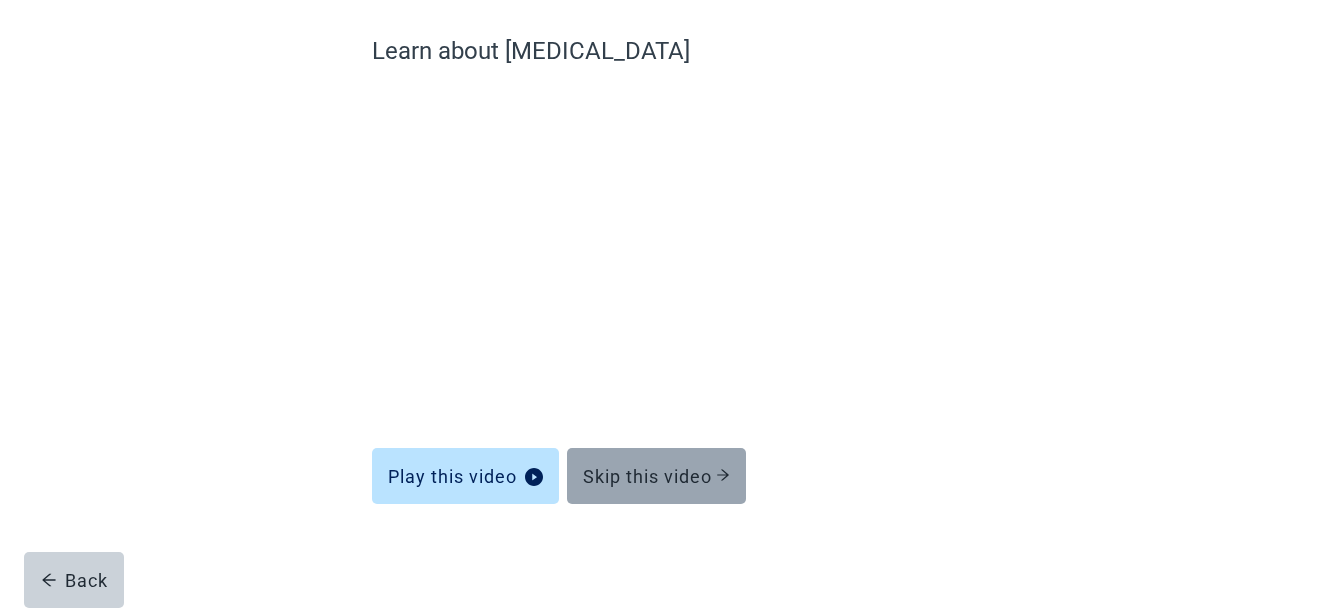 click on "Skip this video" at bounding box center [656, 476] 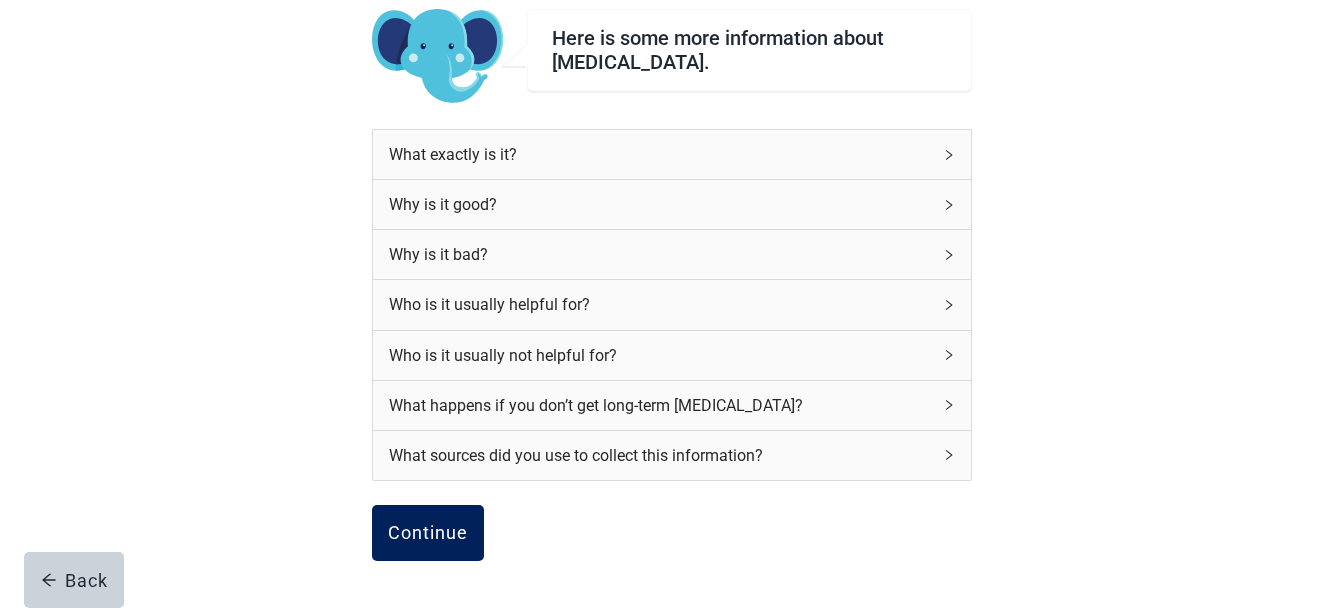 click on "Continue" at bounding box center (428, 533) 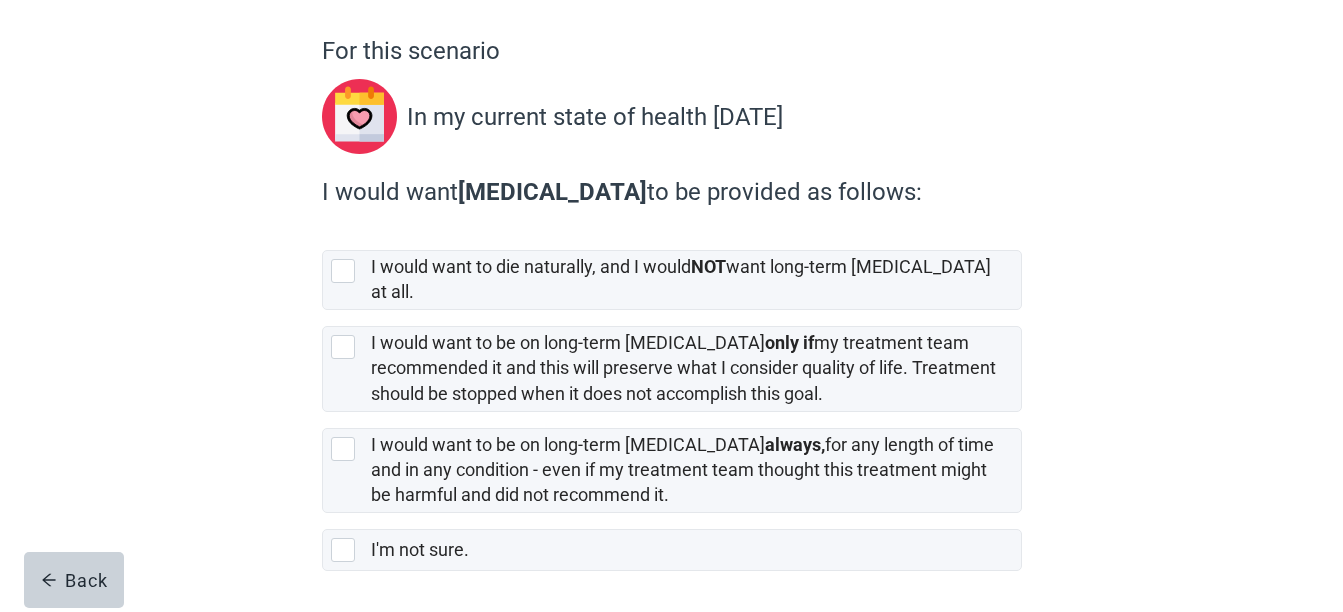 scroll, scrollTop: 0, scrollLeft: 0, axis: both 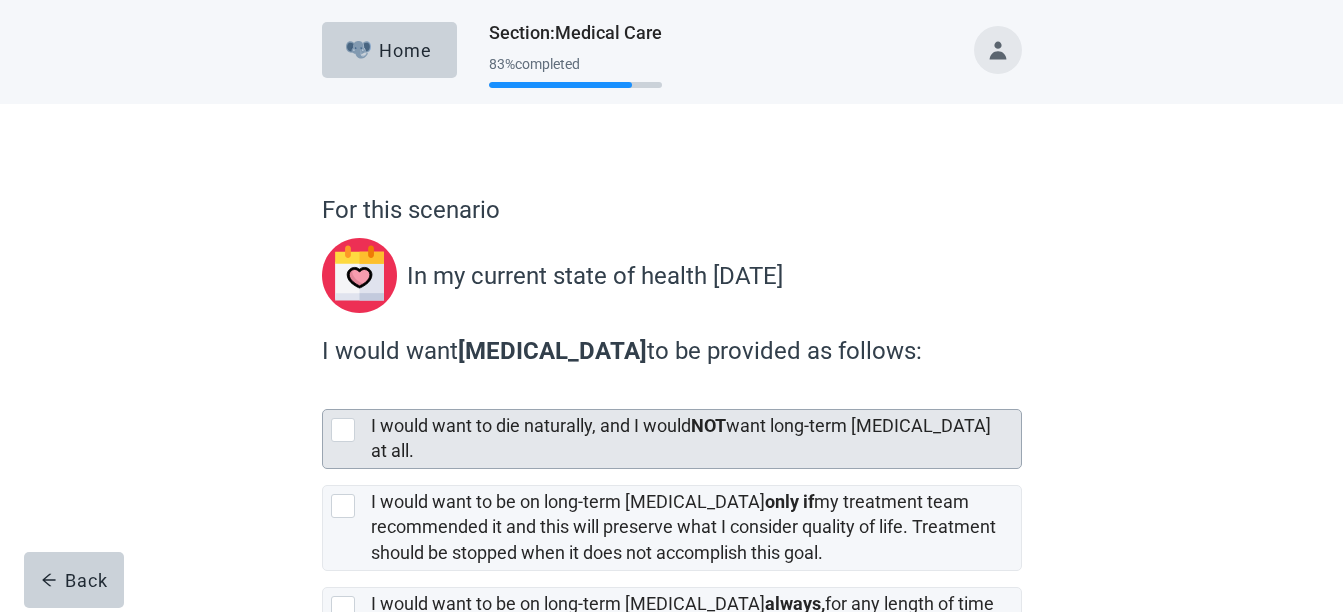click at bounding box center (343, 430) 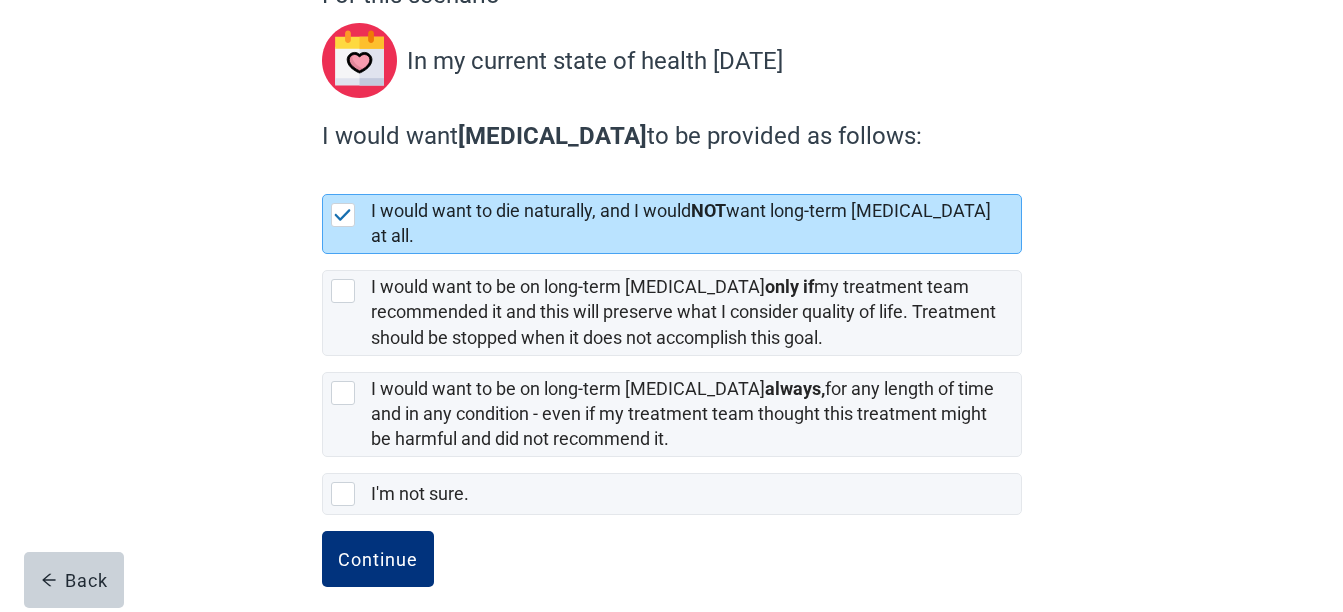 scroll, scrollTop: 216, scrollLeft: 0, axis: vertical 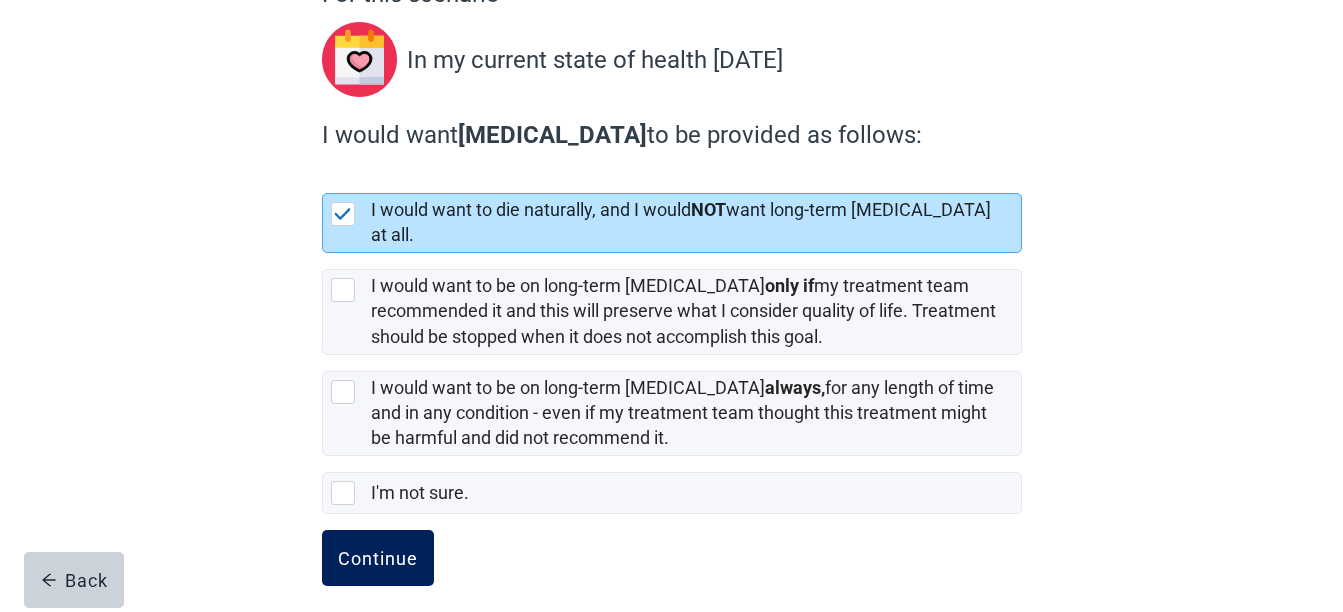 click on "Continue" at bounding box center [378, 558] 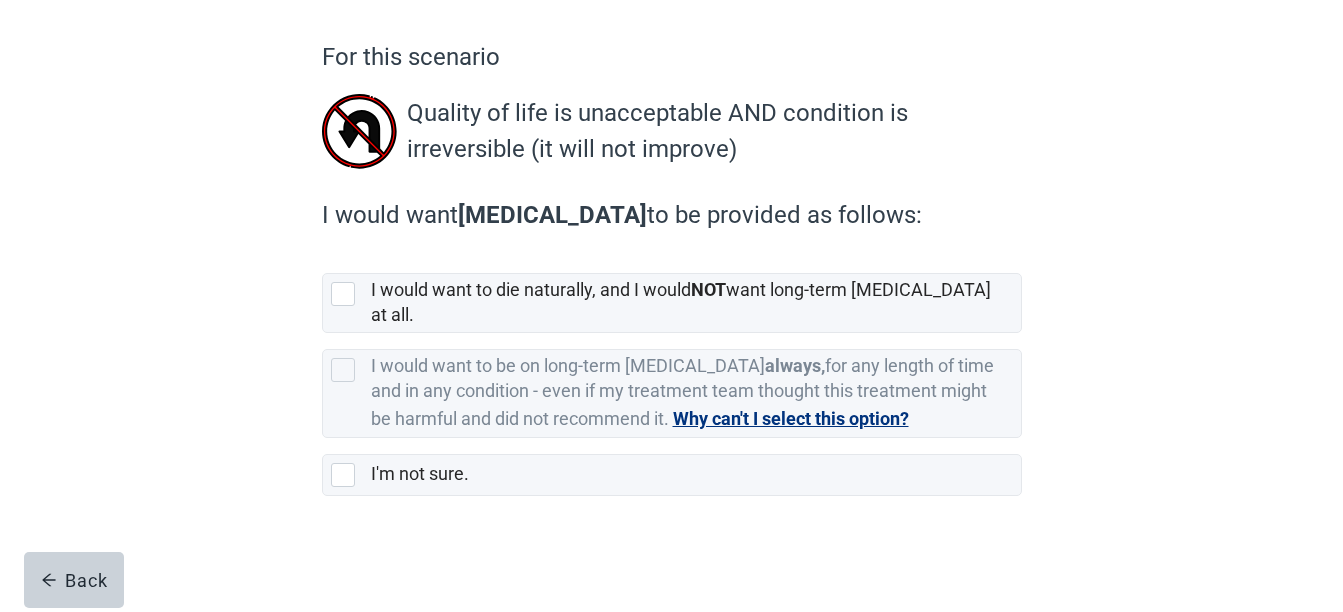 scroll, scrollTop: 0, scrollLeft: 0, axis: both 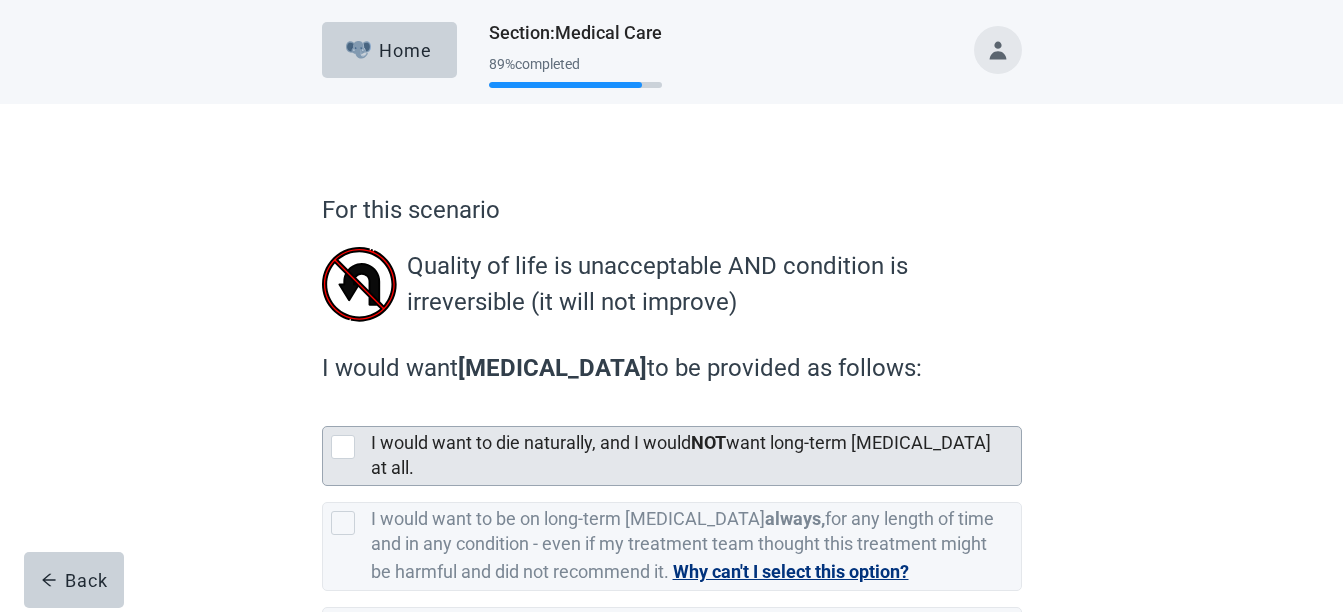 click at bounding box center [343, 447] 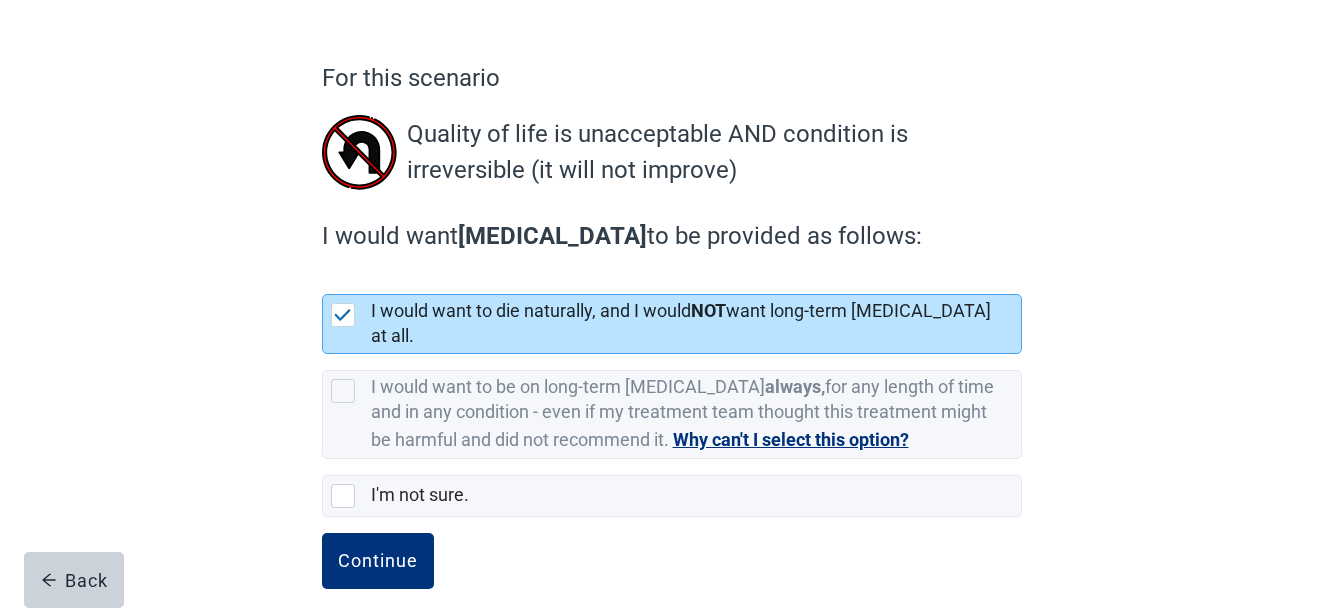 scroll, scrollTop: 135, scrollLeft: 0, axis: vertical 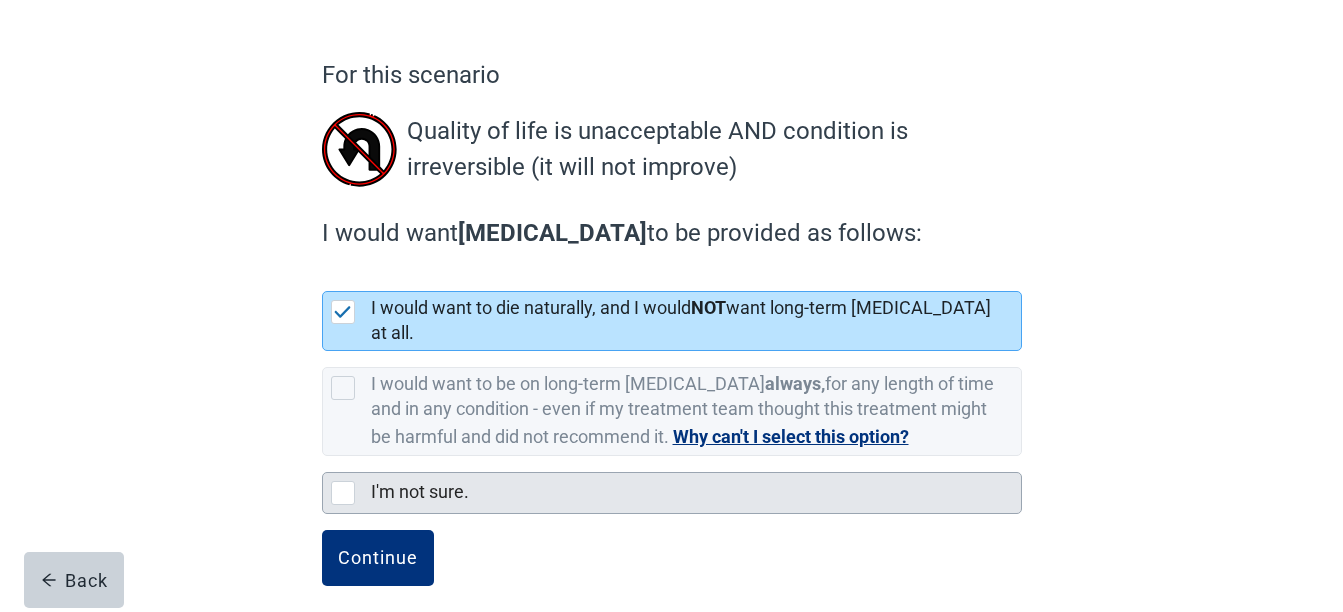 click on "I'm not sure." at bounding box center (696, 493) 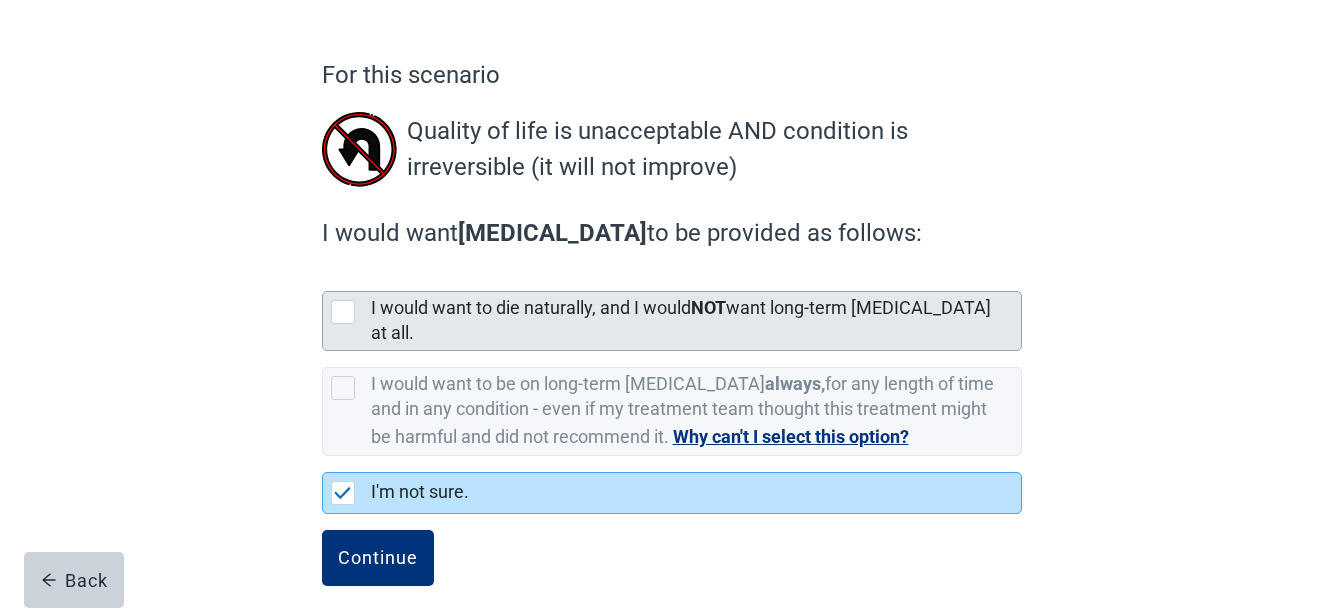 click at bounding box center [343, 312] 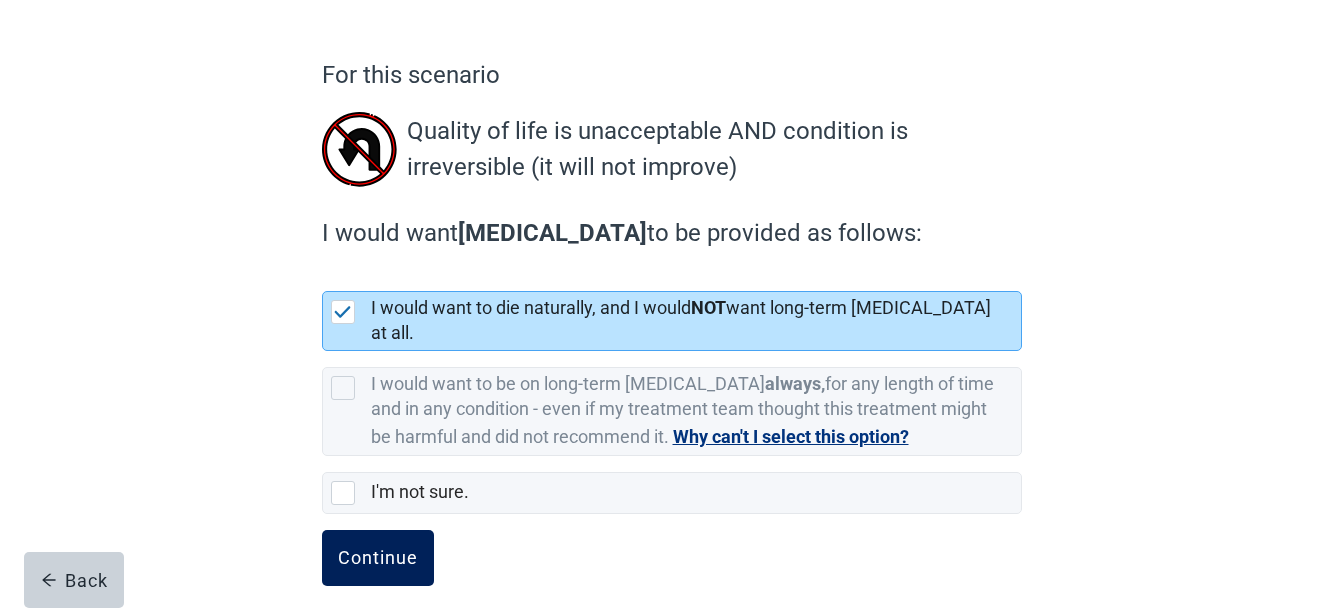 click on "Continue" at bounding box center [378, 558] 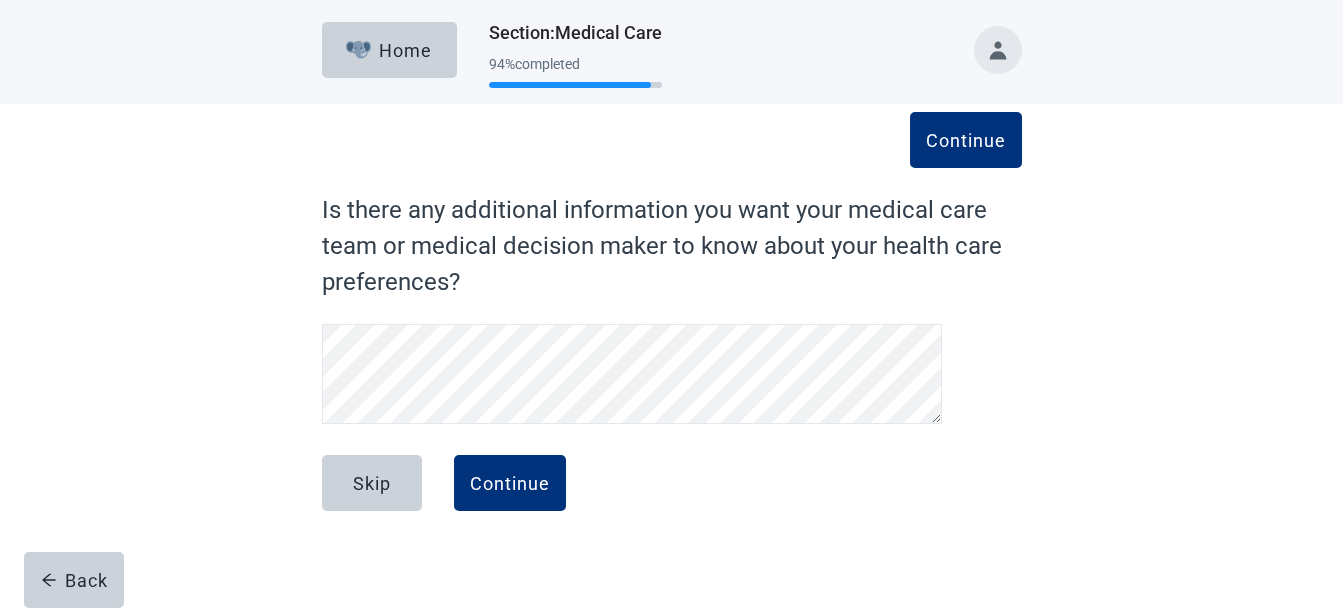 scroll, scrollTop: 0, scrollLeft: 0, axis: both 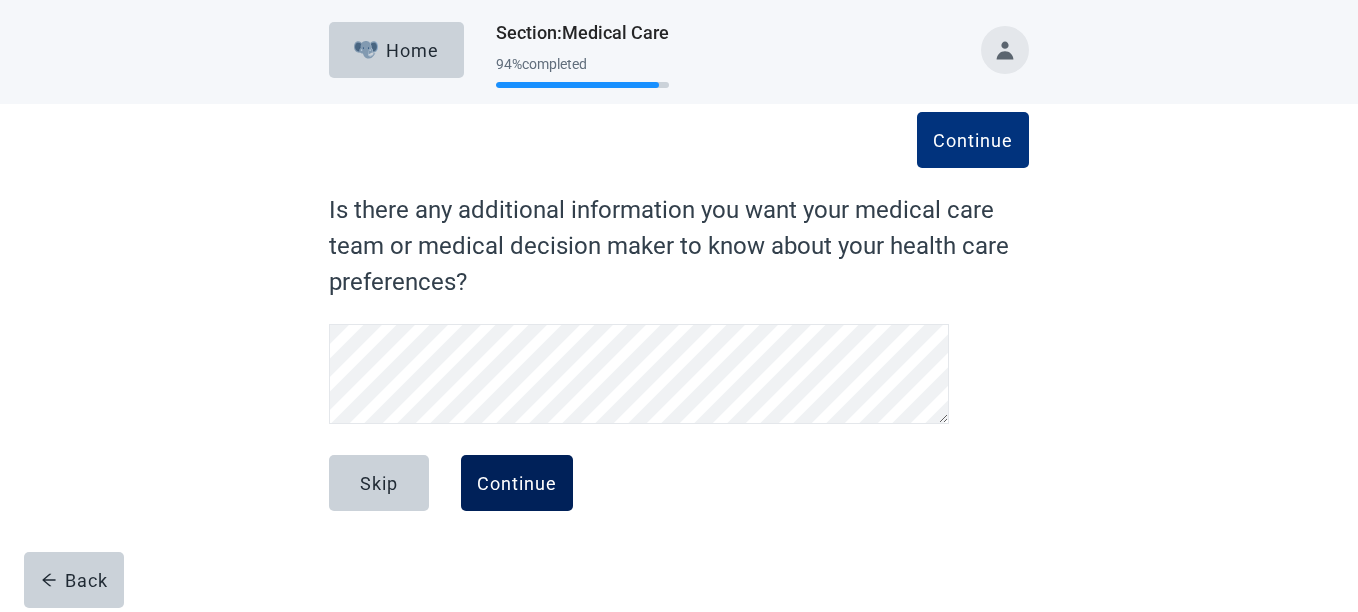 click on "Continue" at bounding box center (517, 483) 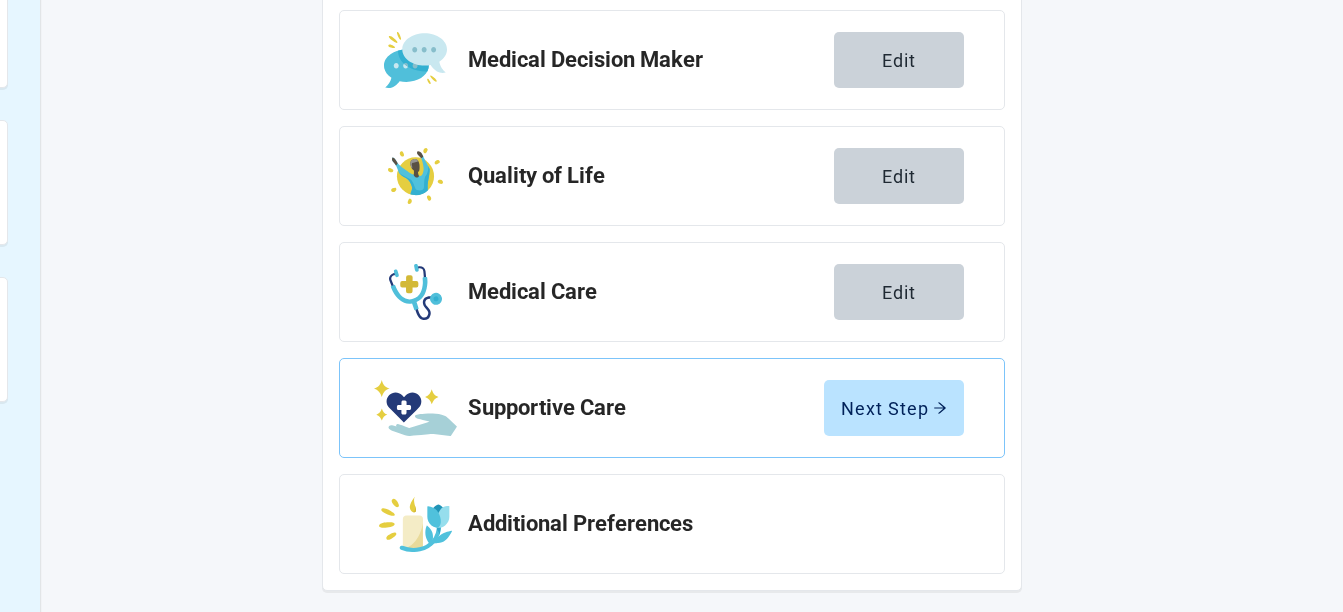 scroll, scrollTop: 451, scrollLeft: 0, axis: vertical 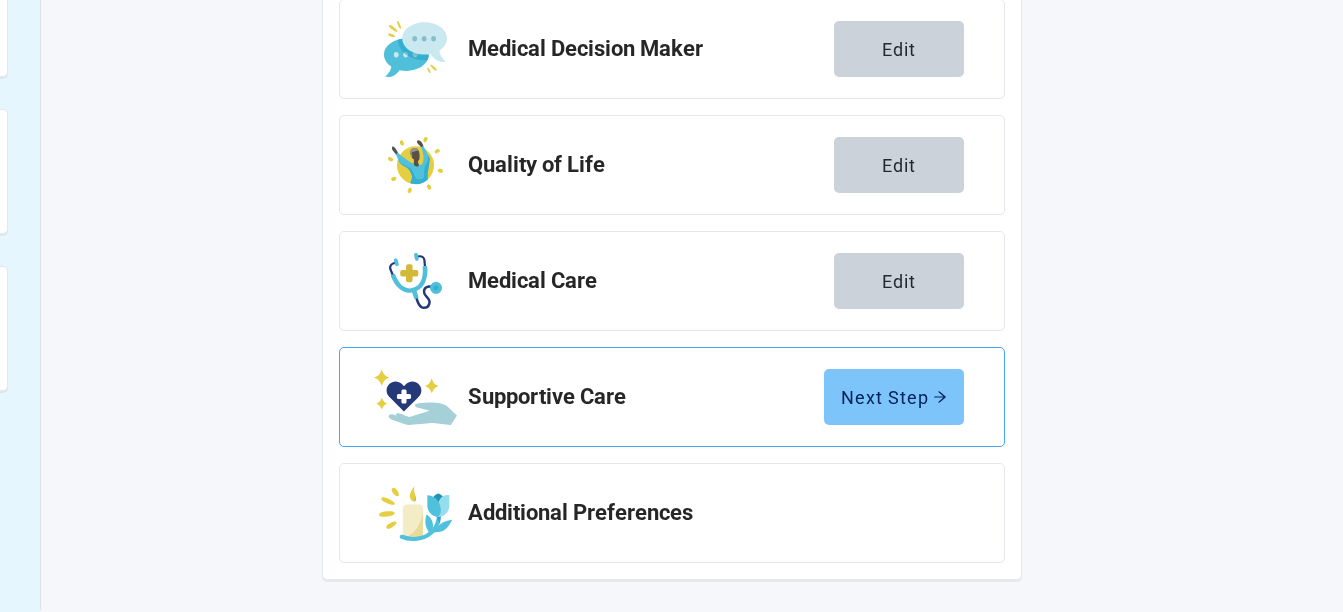 click on "Next Step" at bounding box center (894, 397) 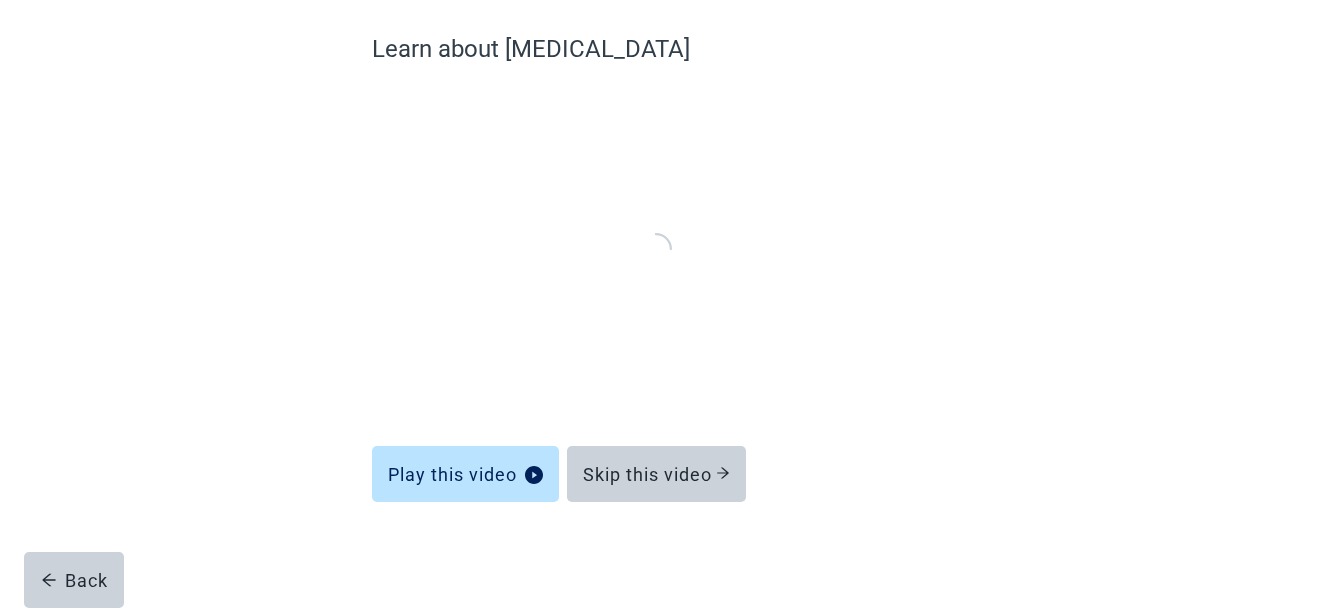 scroll, scrollTop: 159, scrollLeft: 0, axis: vertical 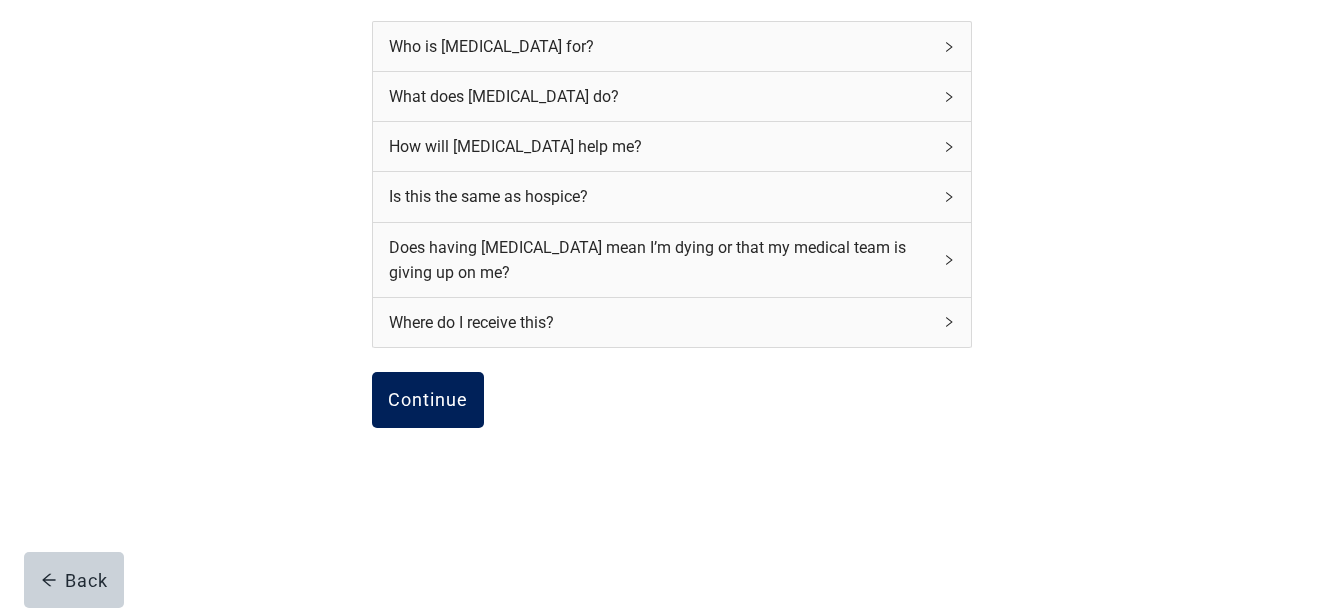 click on "Continue" at bounding box center (428, 400) 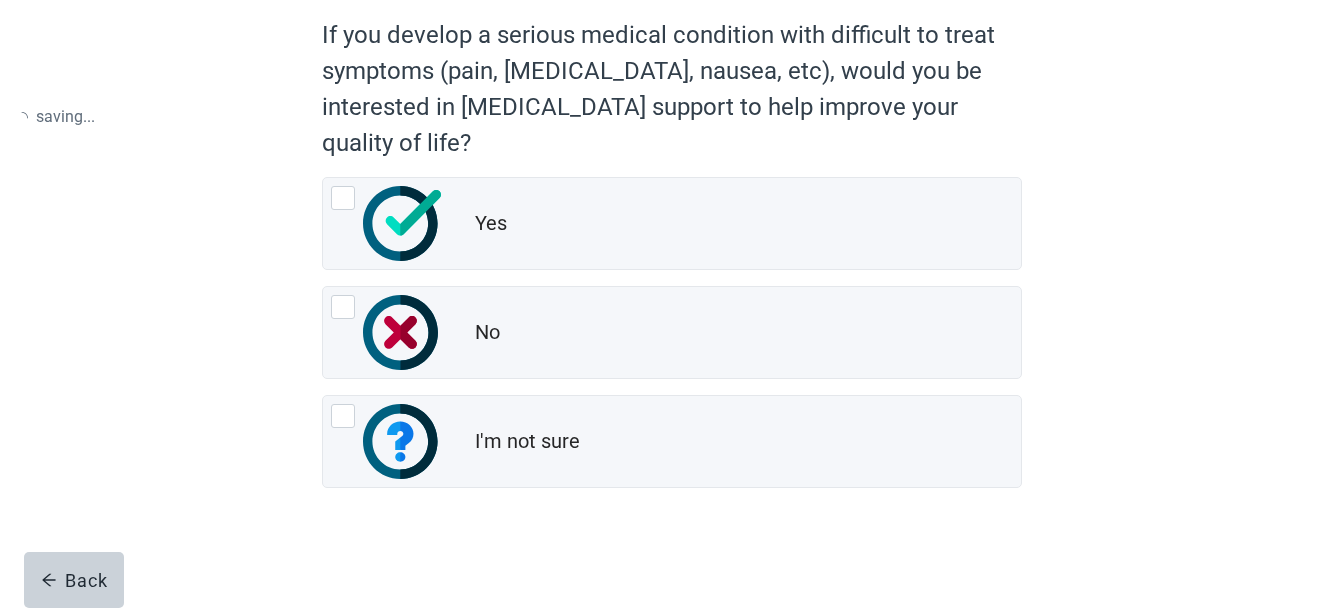 scroll, scrollTop: 0, scrollLeft: 0, axis: both 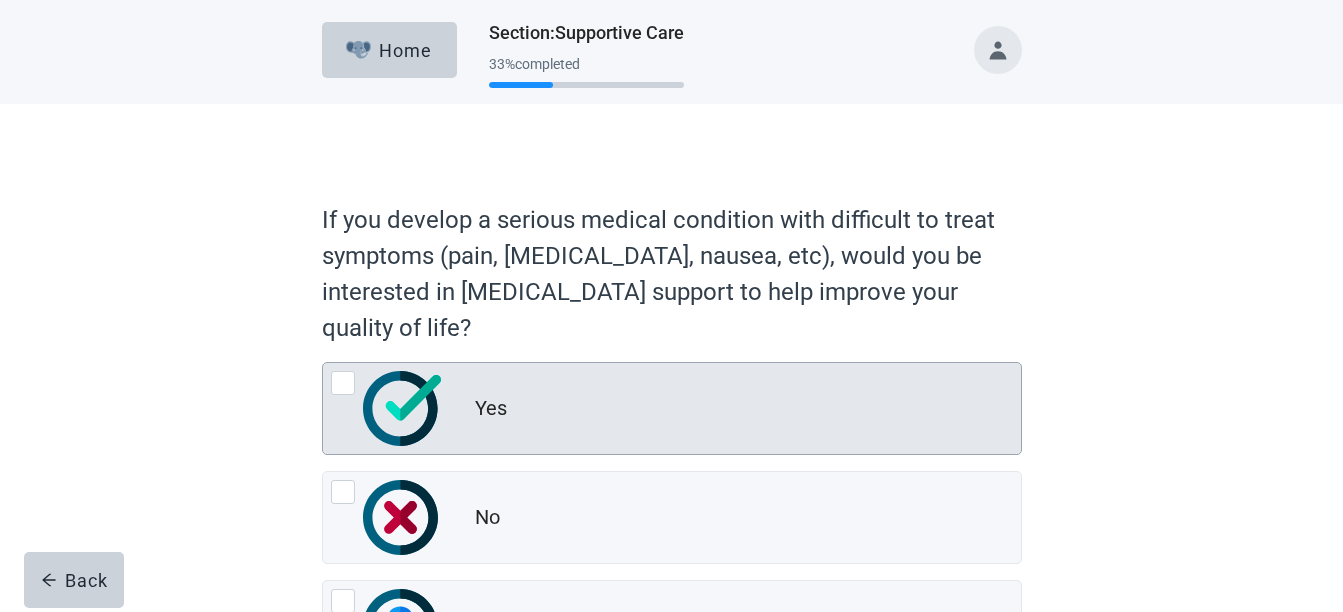 click at bounding box center (343, 383) 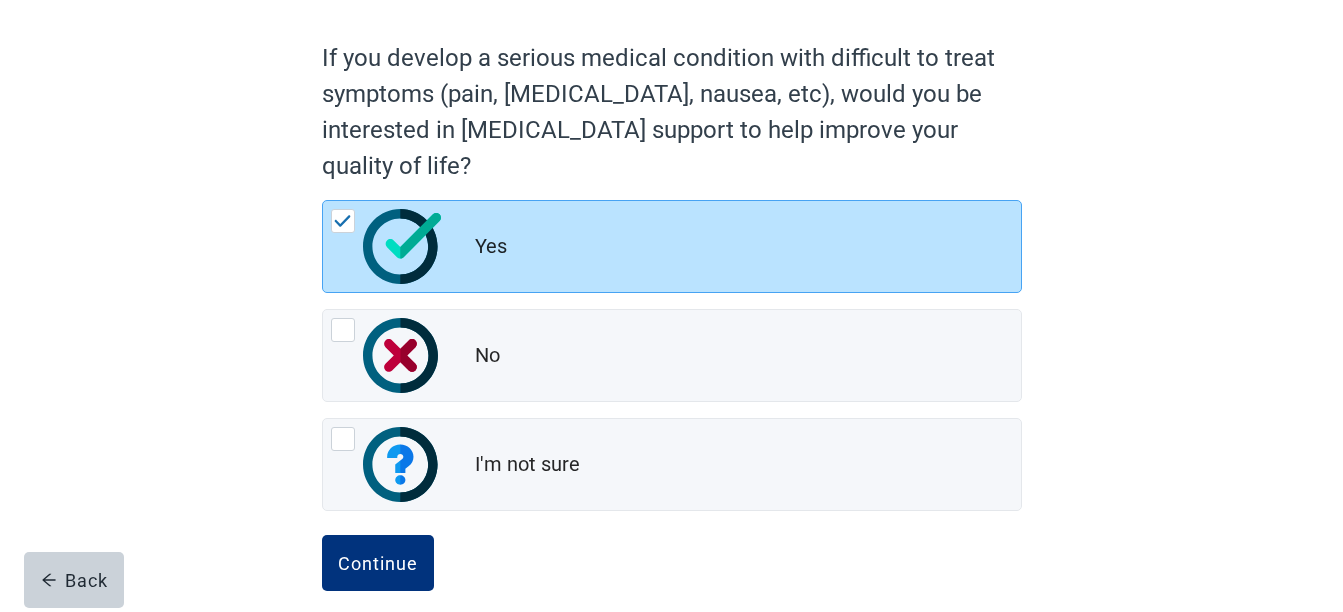scroll, scrollTop: 185, scrollLeft: 0, axis: vertical 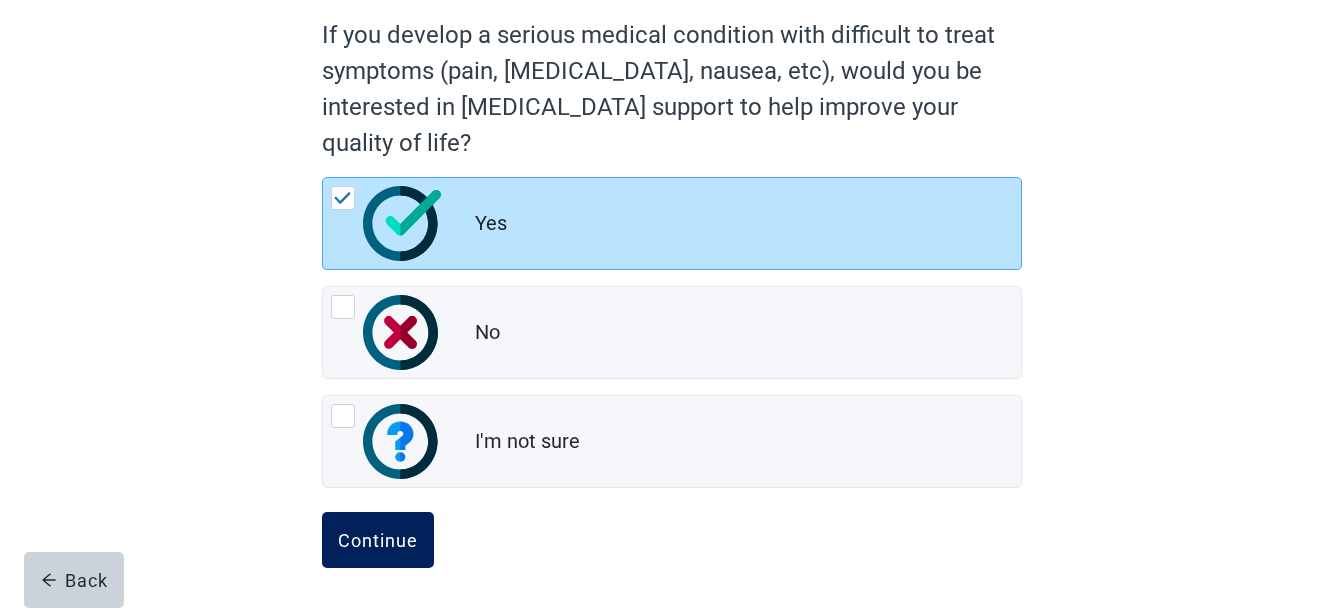 click on "Continue" at bounding box center (378, 540) 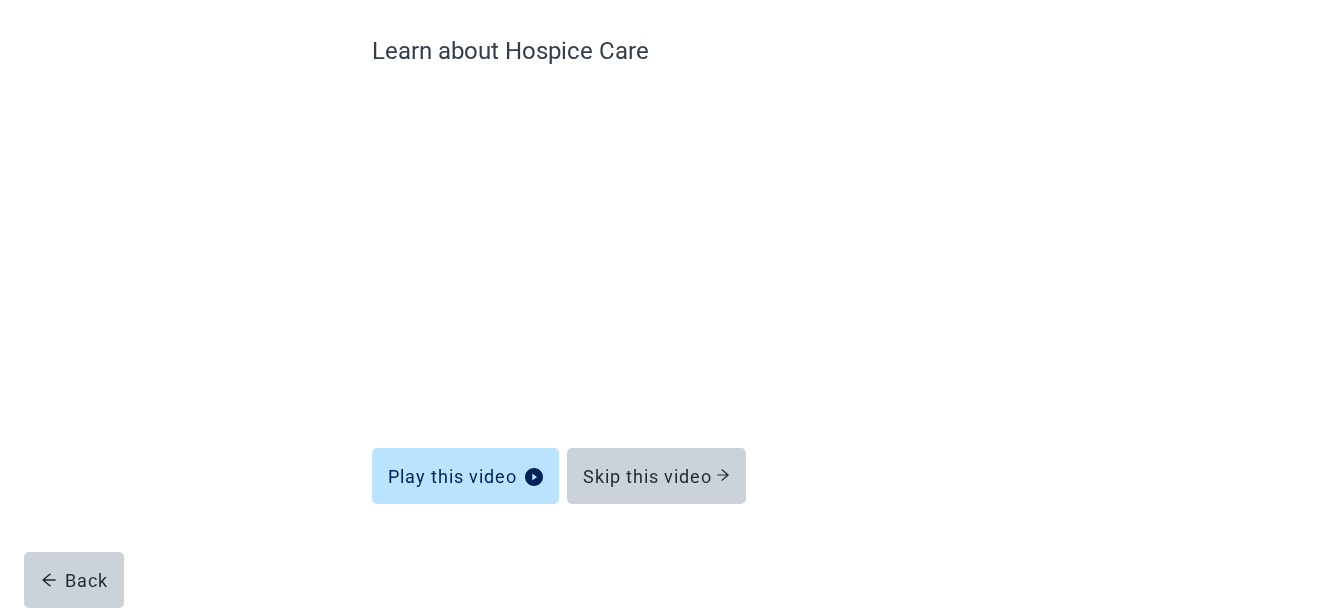 scroll, scrollTop: 159, scrollLeft: 0, axis: vertical 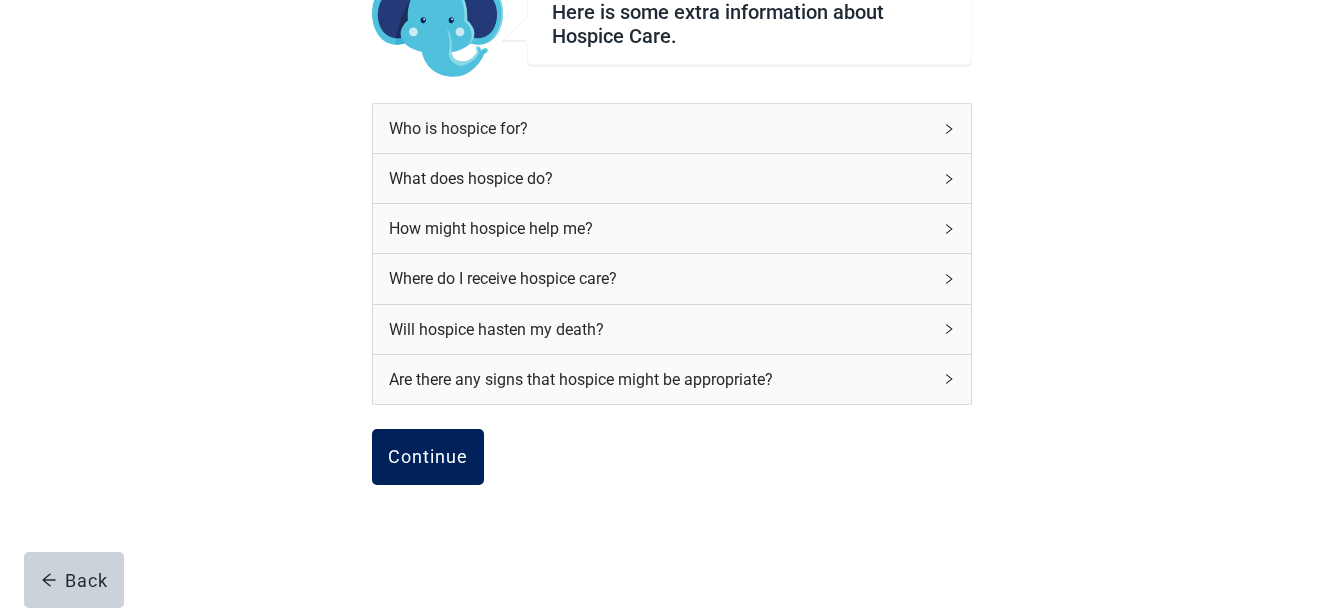 click on "Continue" at bounding box center [428, 457] 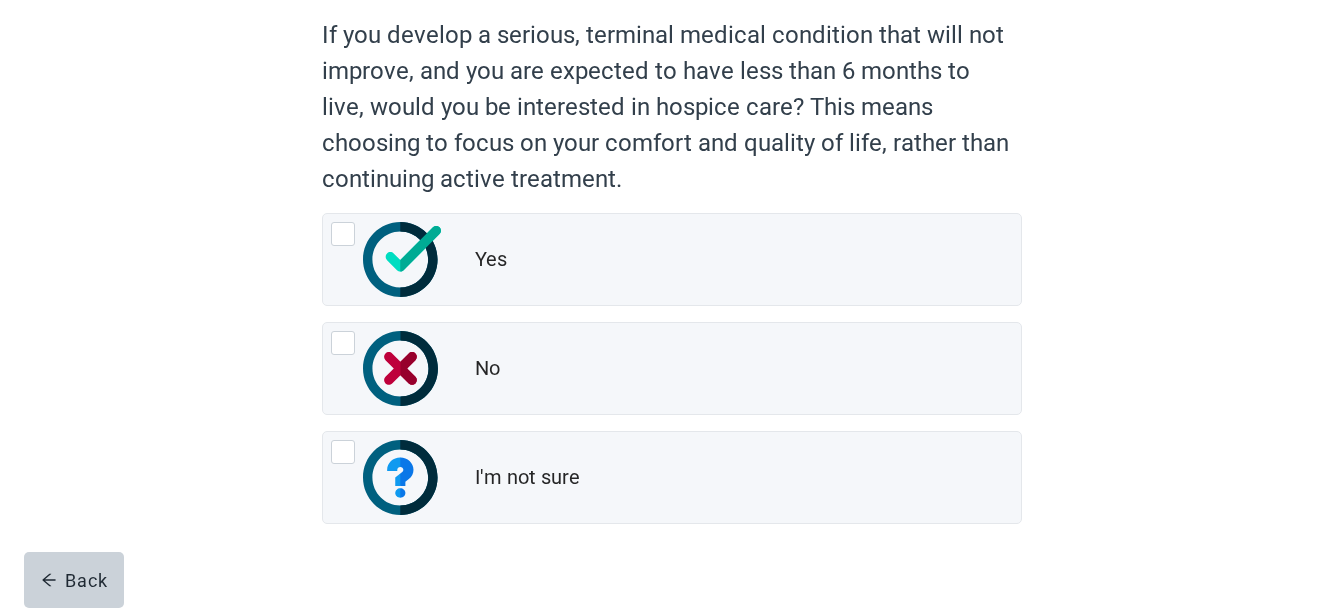 scroll, scrollTop: 0, scrollLeft: 0, axis: both 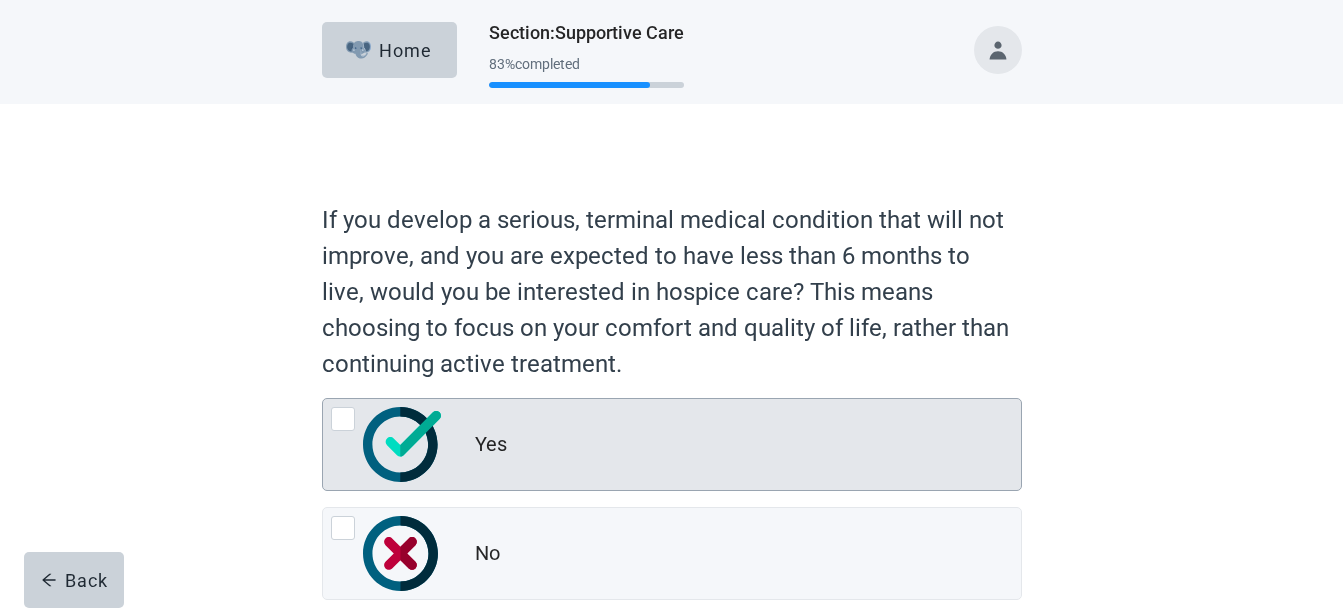 click at bounding box center (343, 419) 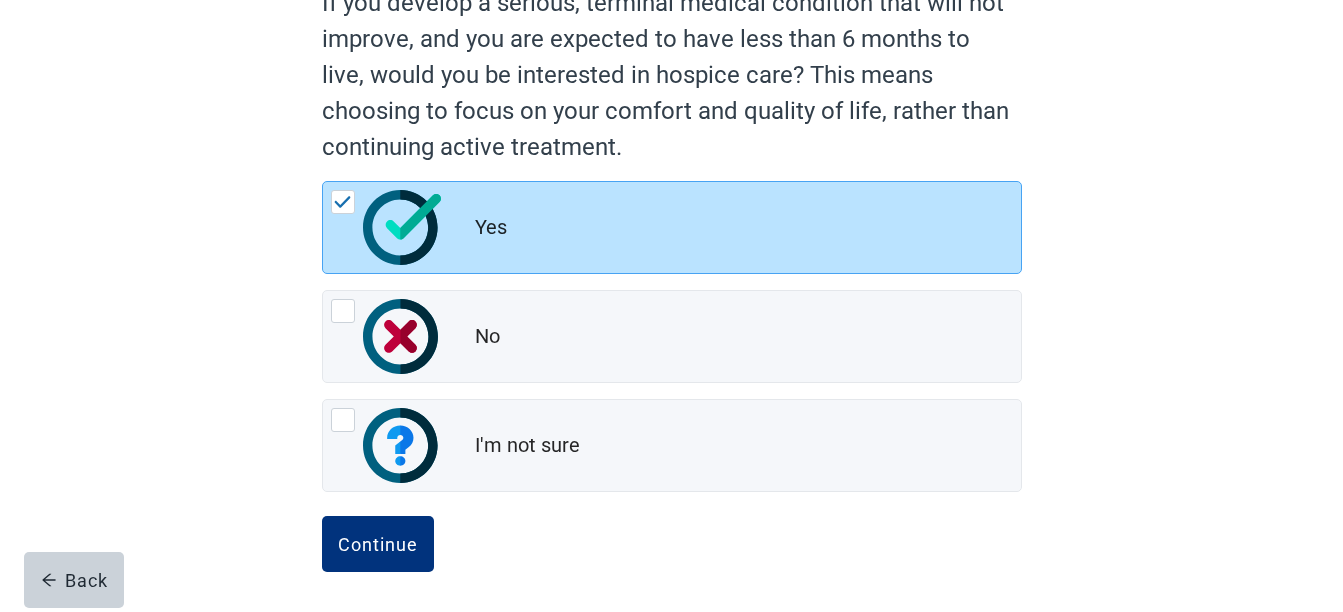 scroll, scrollTop: 221, scrollLeft: 0, axis: vertical 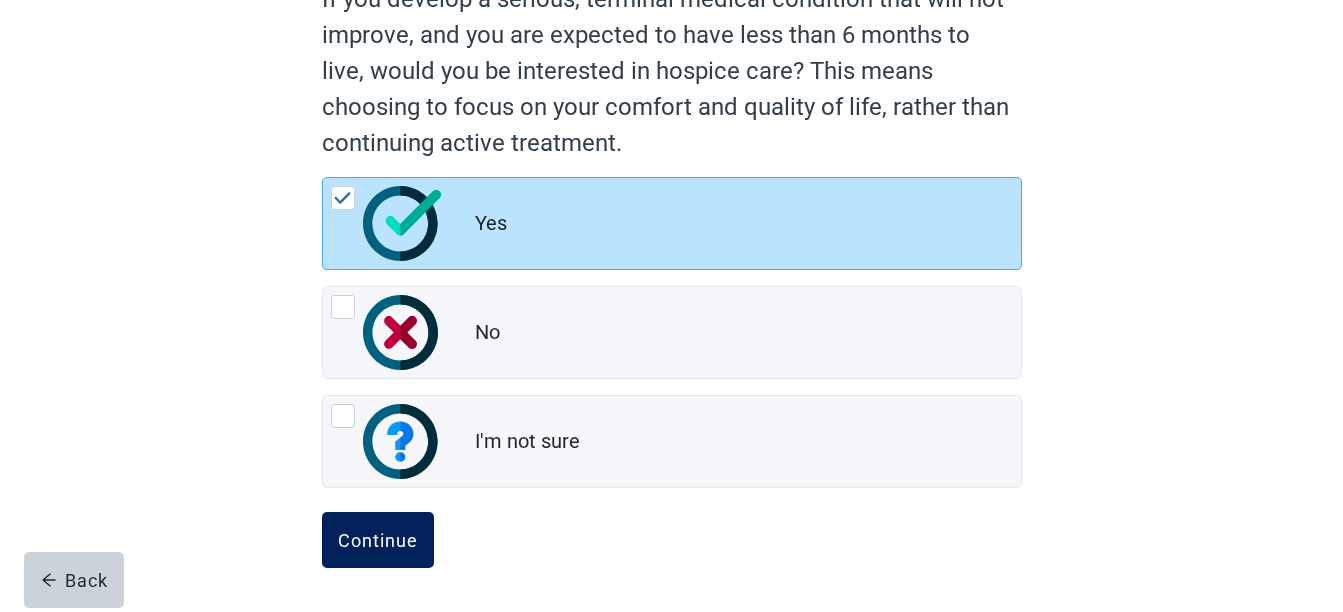 click on "Continue" at bounding box center [378, 540] 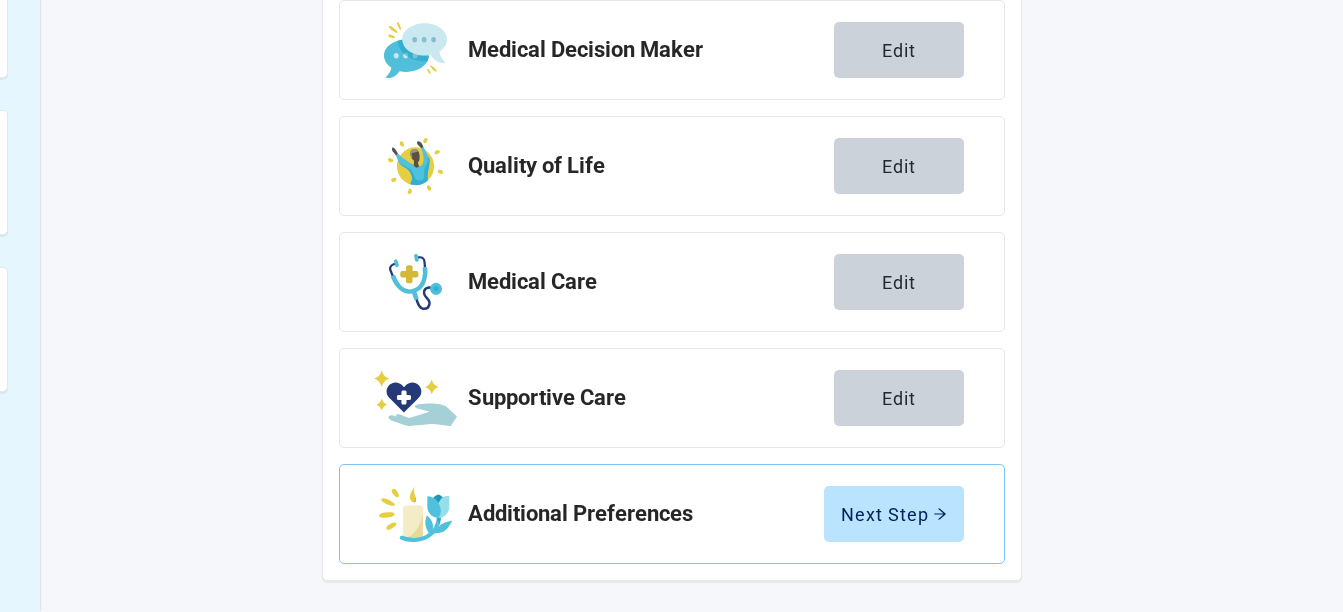 scroll, scrollTop: 451, scrollLeft: 0, axis: vertical 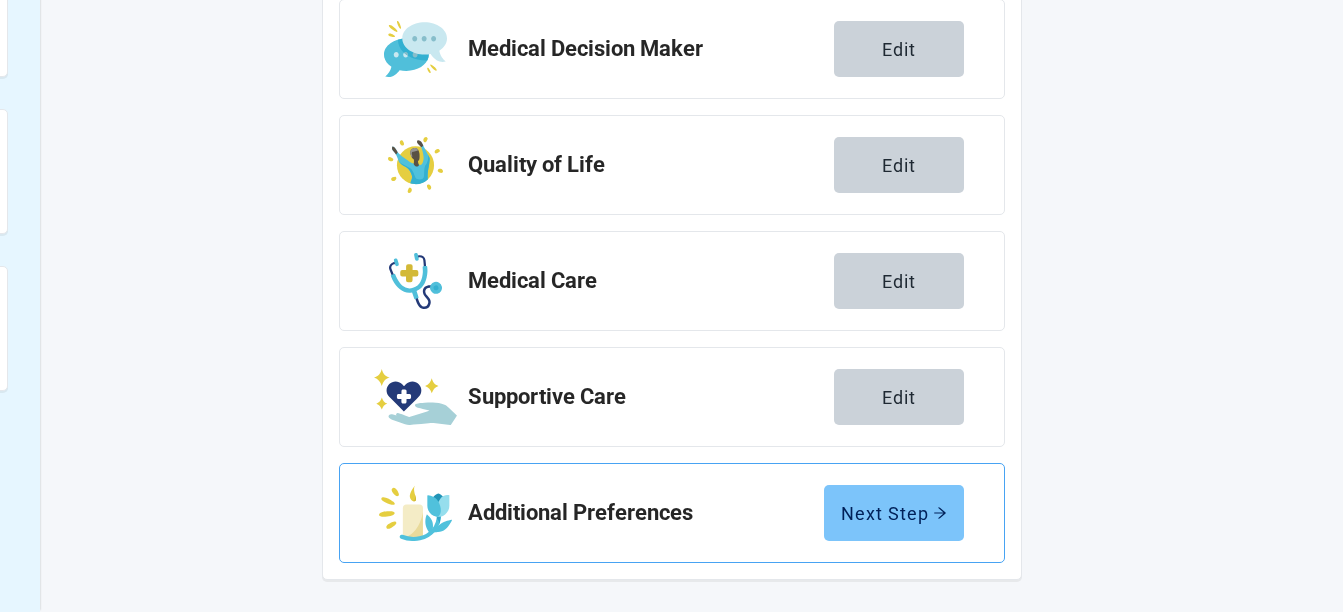 click on "Next Step" at bounding box center (894, 513) 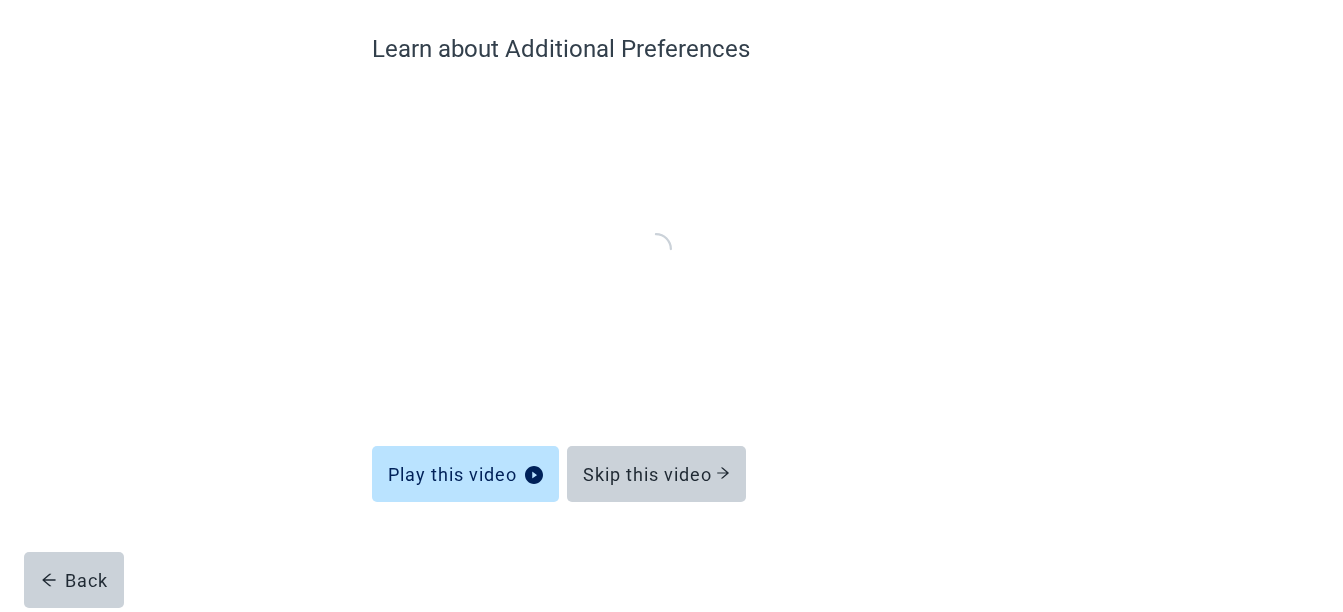 scroll, scrollTop: 159, scrollLeft: 0, axis: vertical 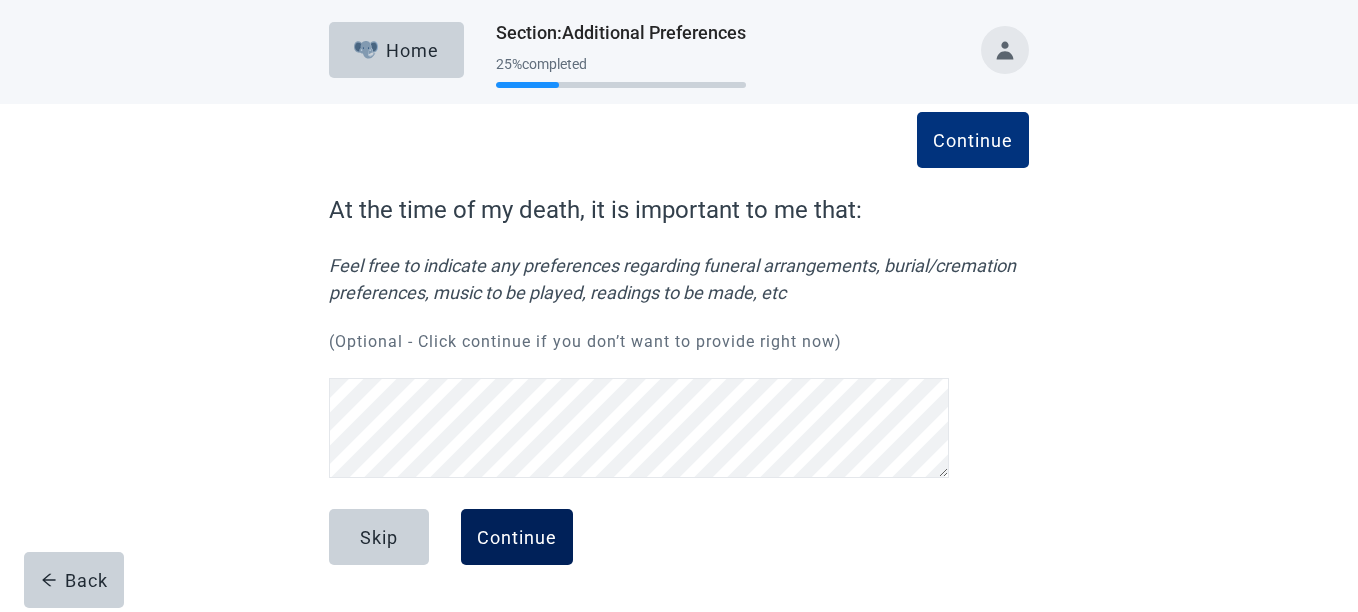 click on "Continue" at bounding box center [517, 537] 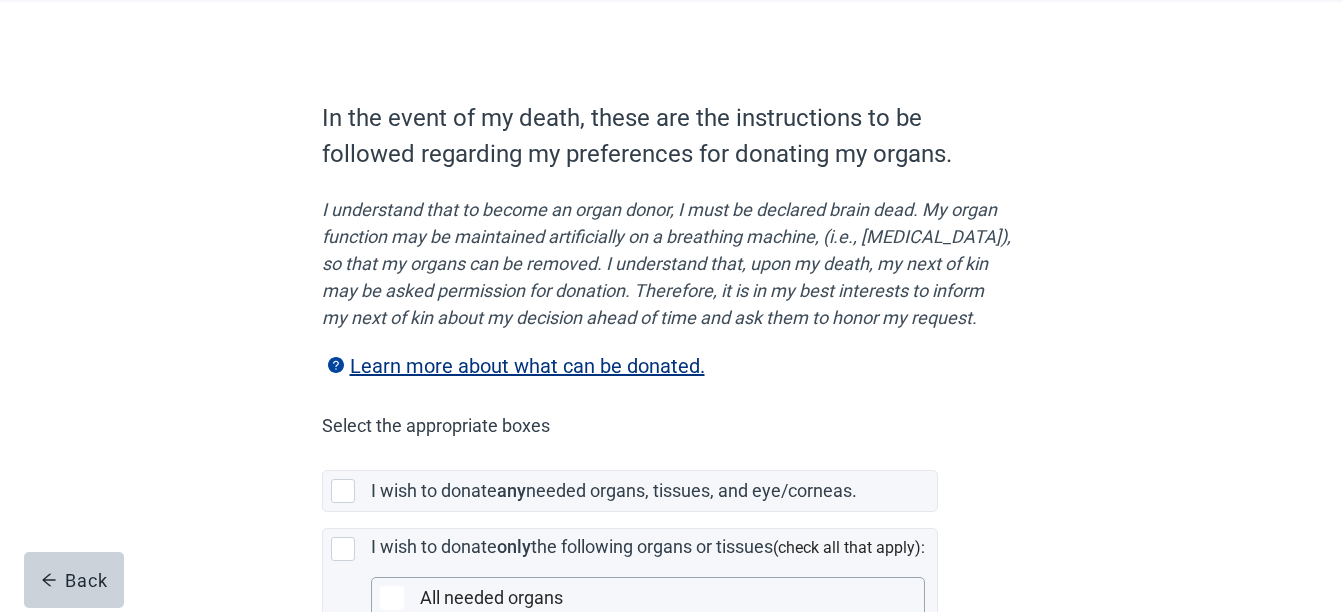 scroll, scrollTop: 120, scrollLeft: 0, axis: vertical 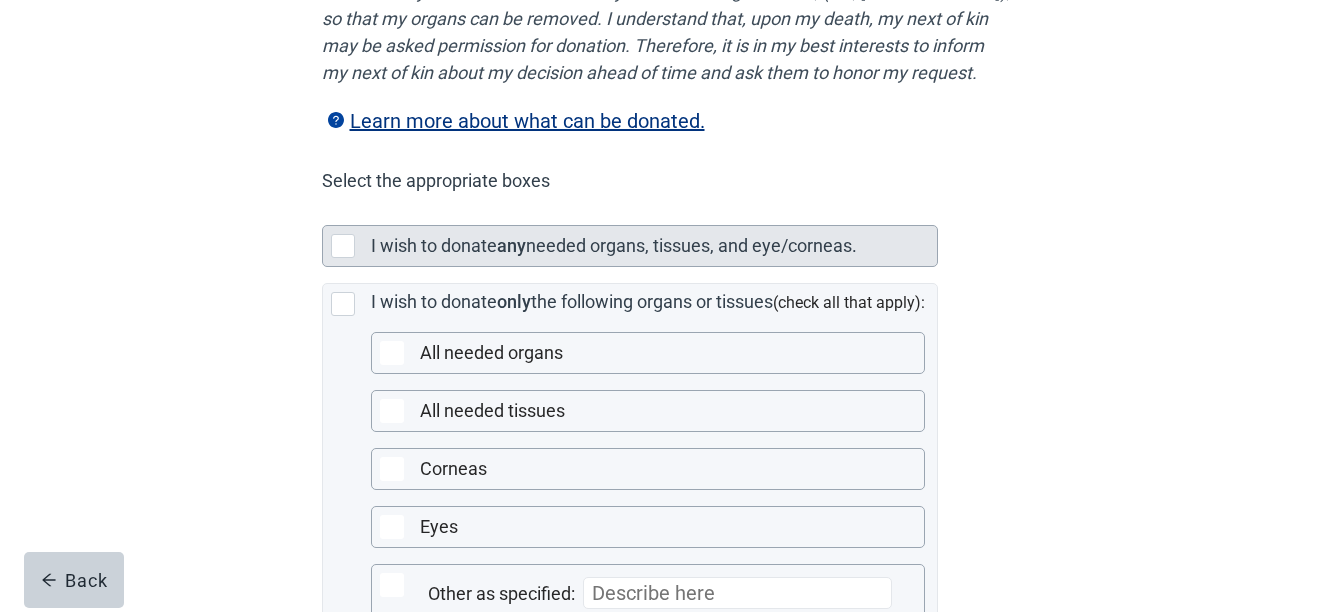 click at bounding box center (343, 246) 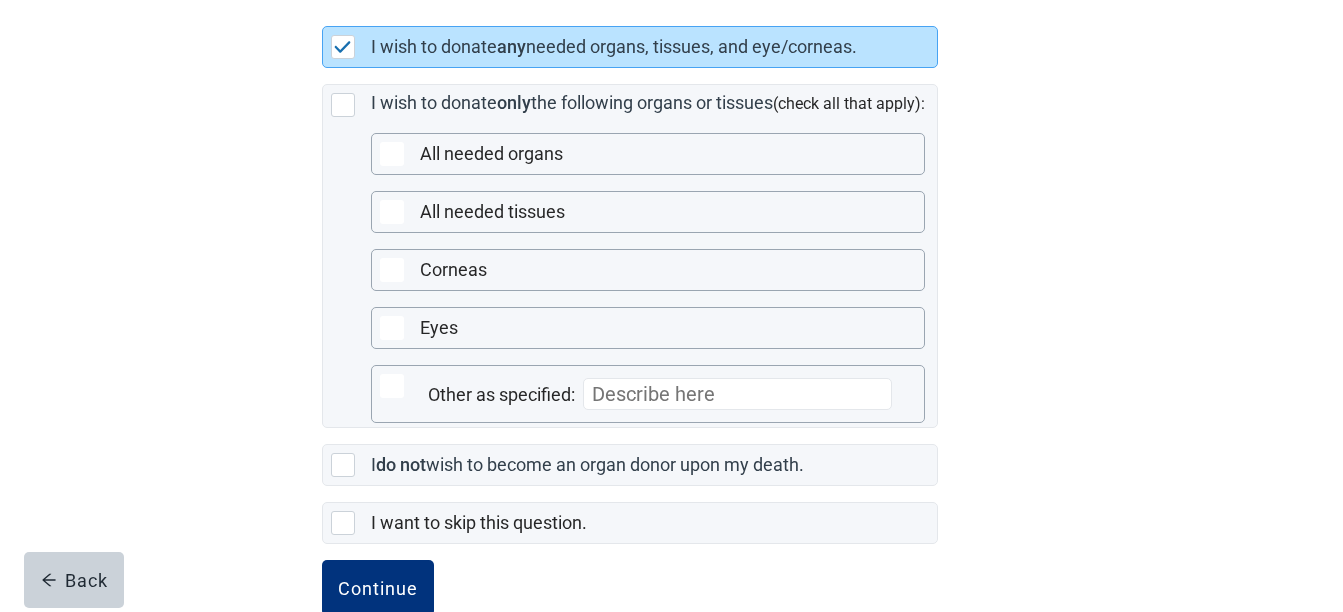 scroll, scrollTop: 547, scrollLeft: 0, axis: vertical 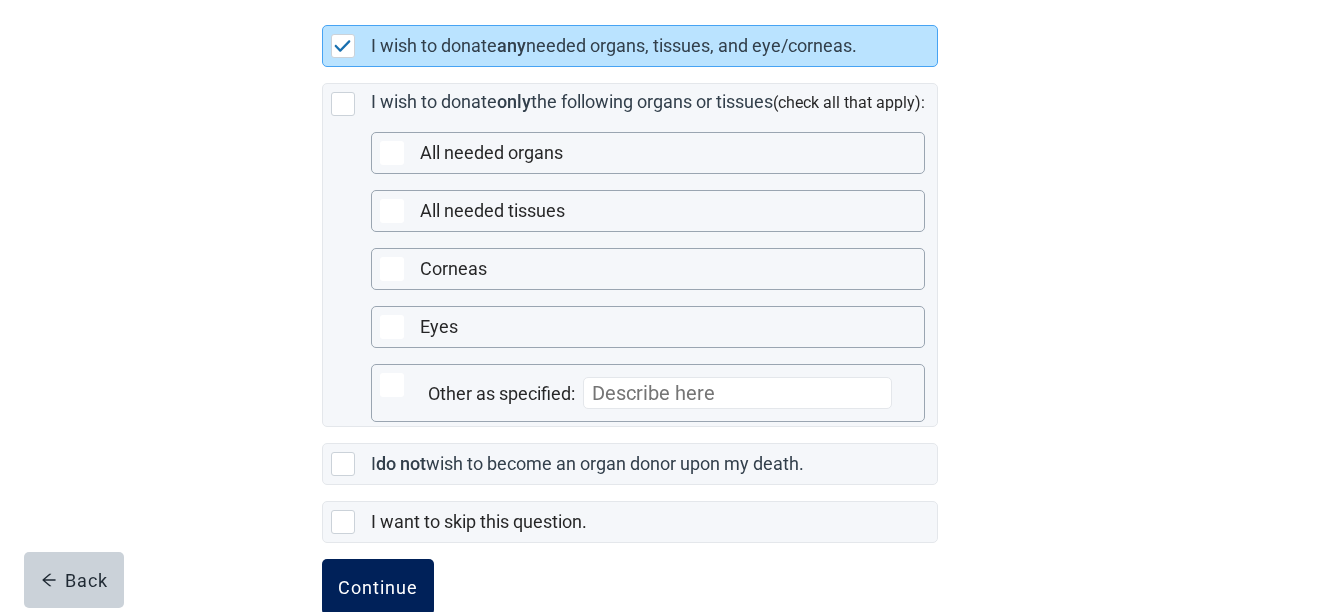 click on "Continue" at bounding box center [378, 587] 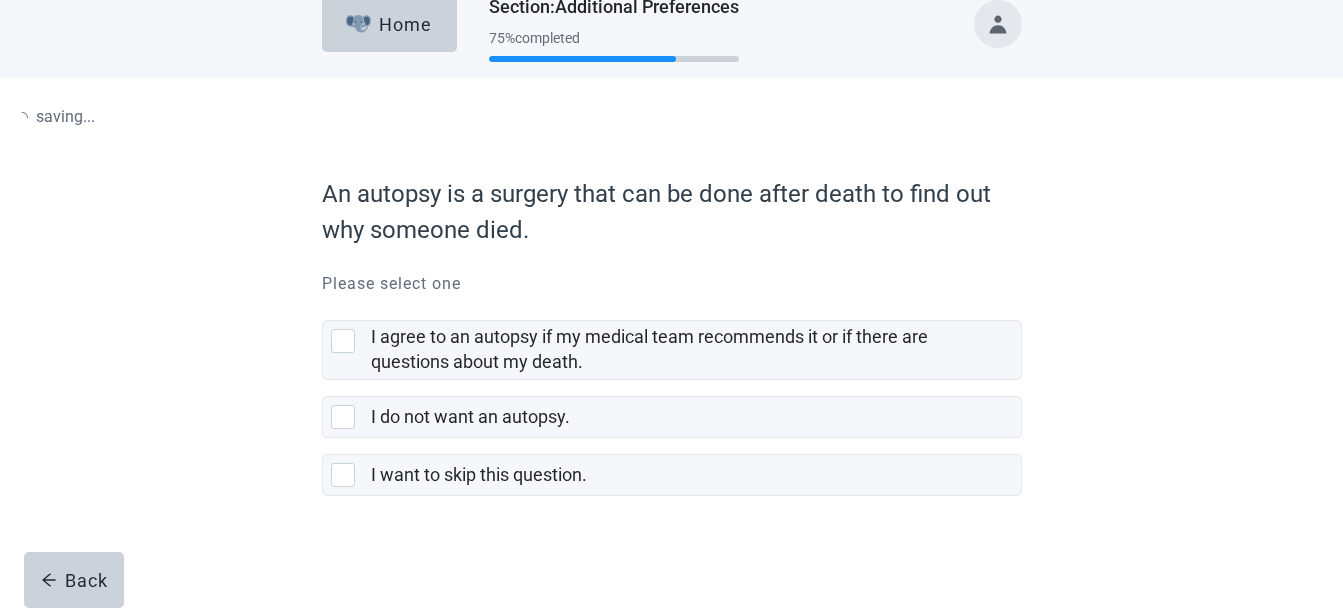 scroll, scrollTop: 0, scrollLeft: 0, axis: both 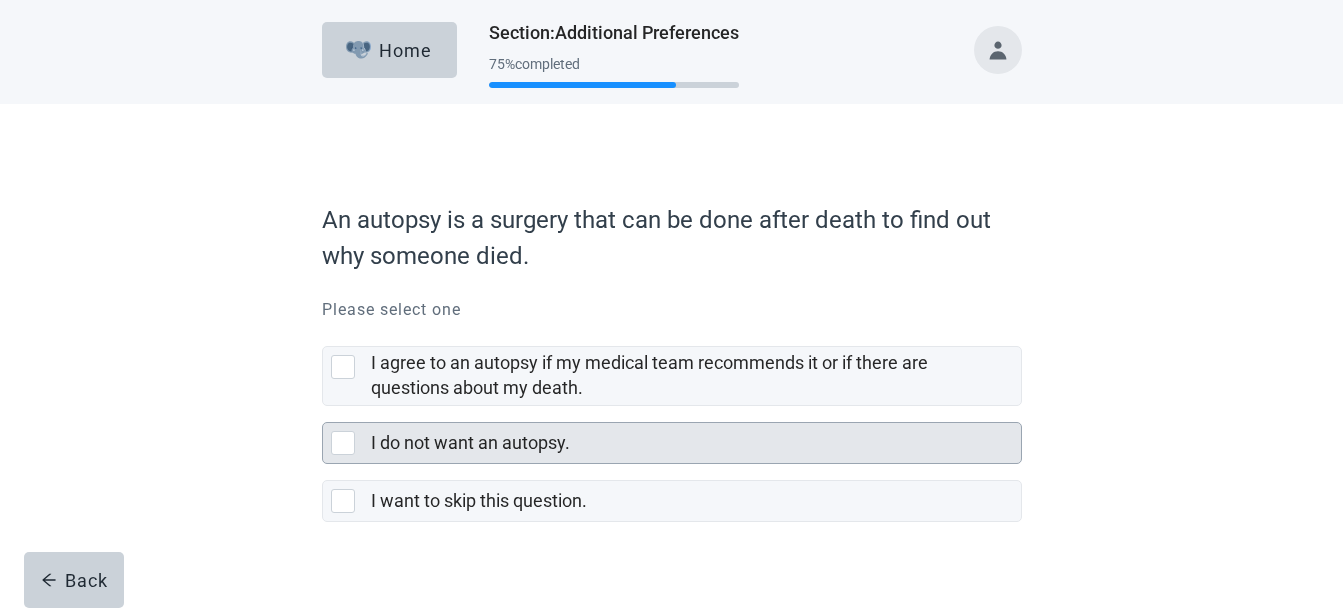 click at bounding box center (343, 443) 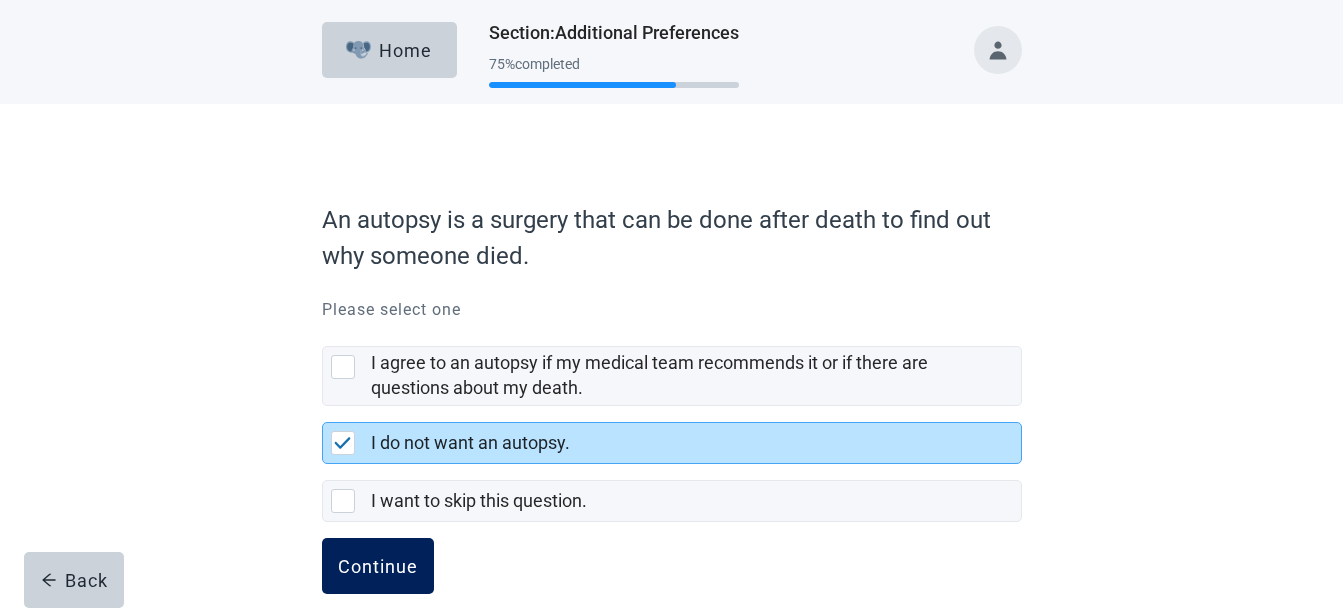 click on "Continue" at bounding box center [378, 566] 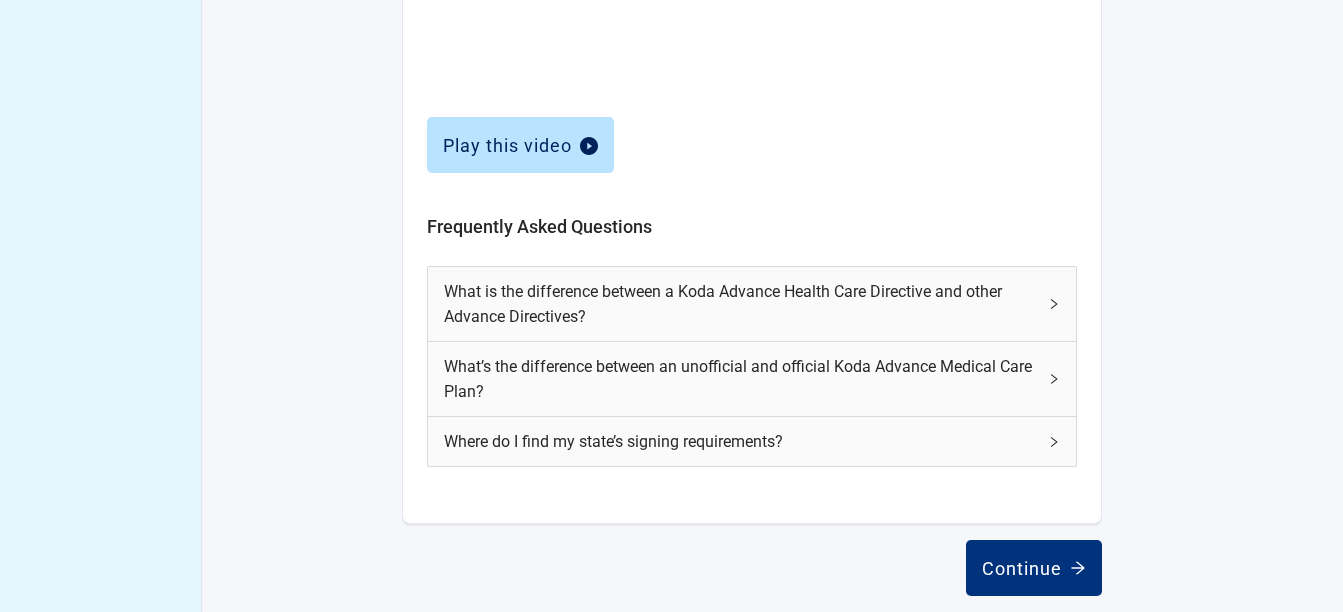 scroll, scrollTop: 940, scrollLeft: 0, axis: vertical 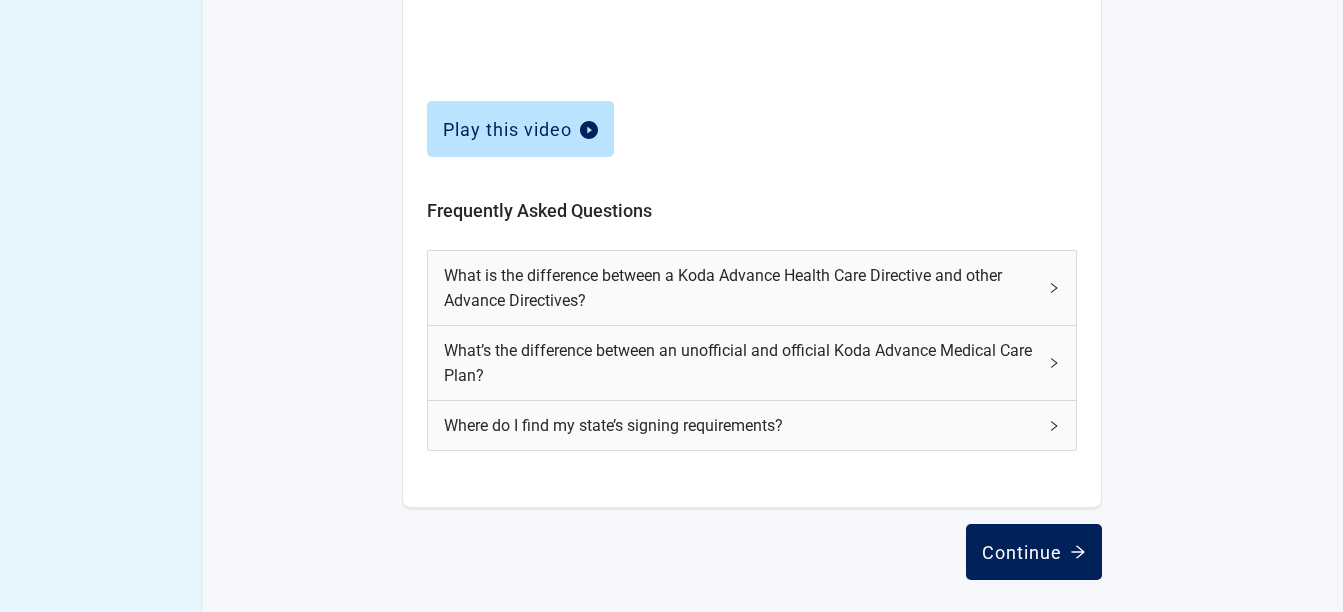 click on "Continue" at bounding box center [1034, 552] 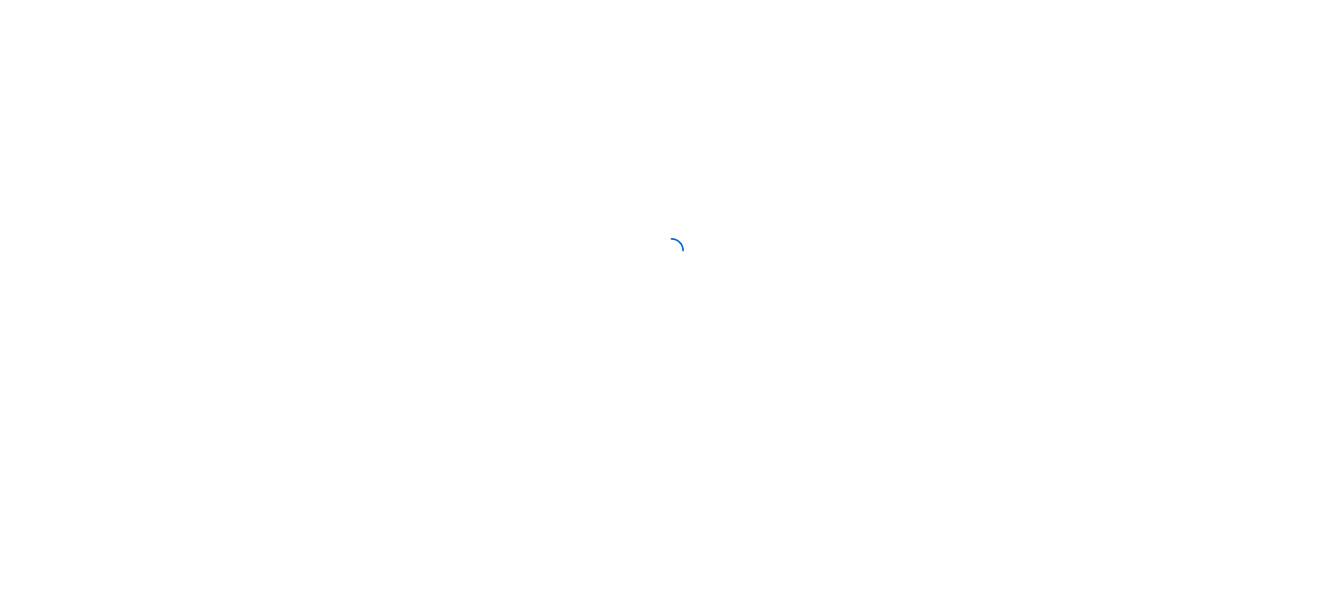 scroll, scrollTop: 0, scrollLeft: 0, axis: both 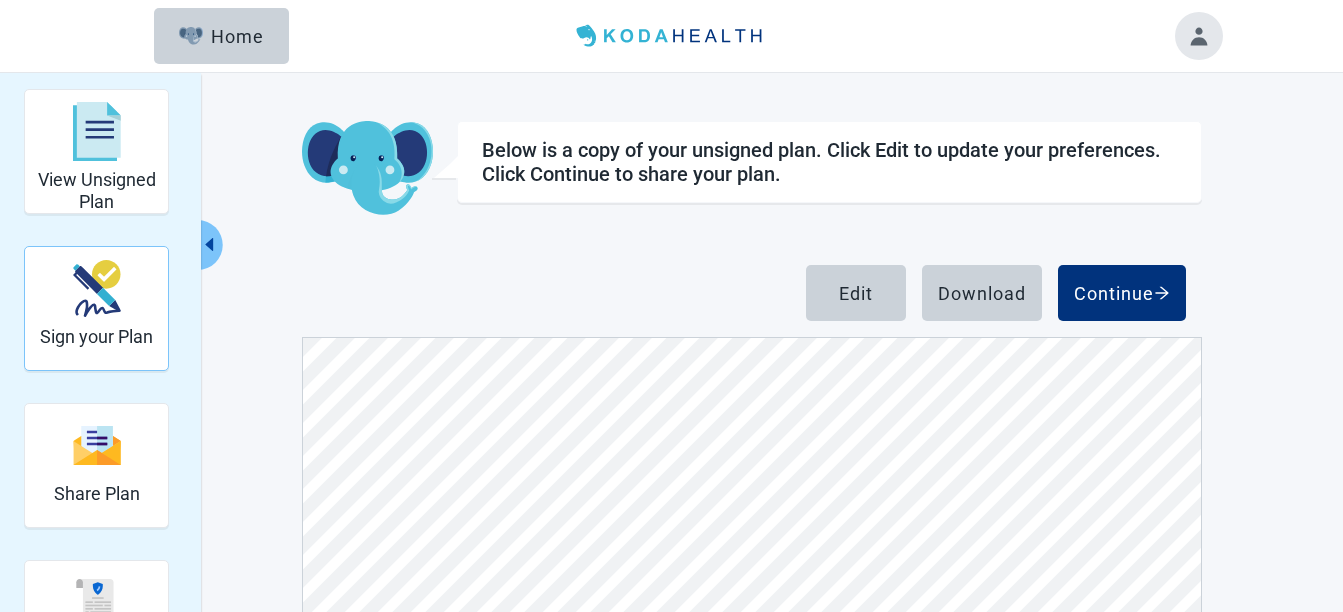 click on "Sign your Plan" at bounding box center [96, 337] 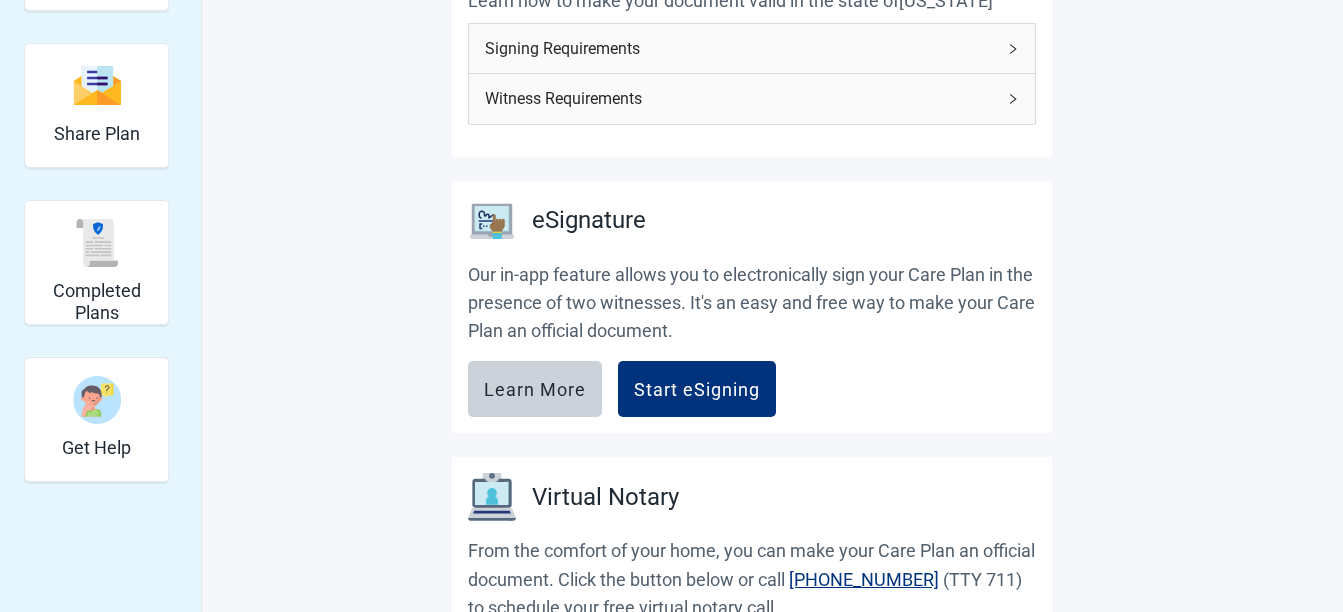 scroll, scrollTop: 400, scrollLeft: 0, axis: vertical 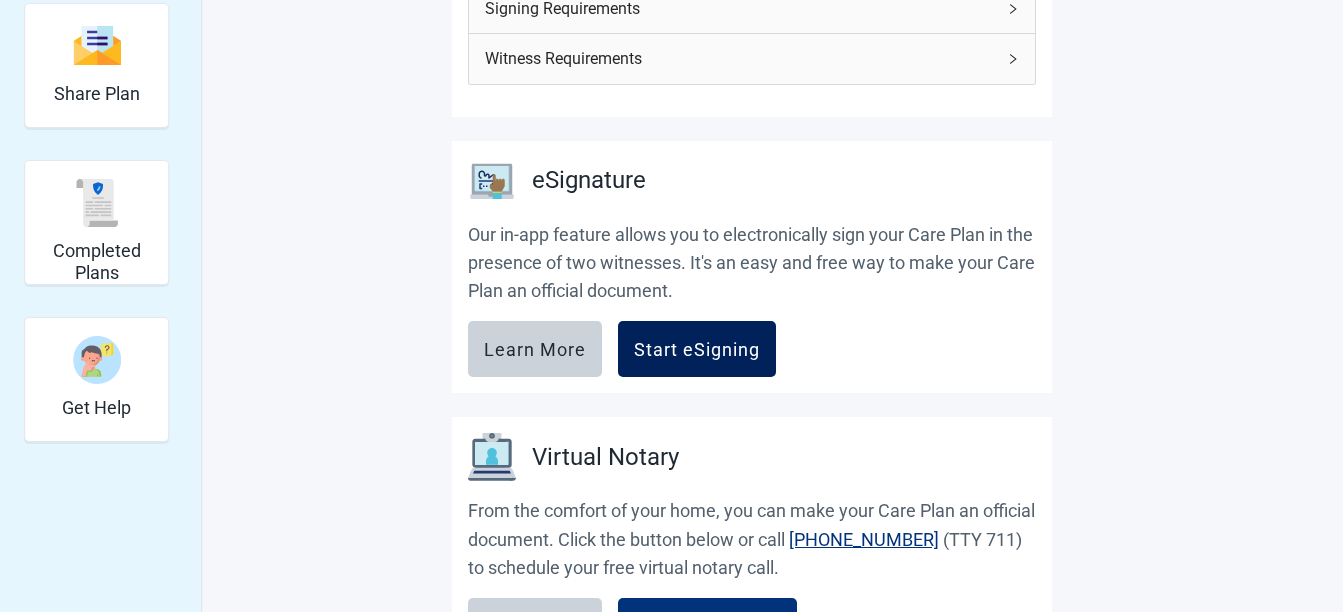 click on "Start eSigning" at bounding box center [697, 349] 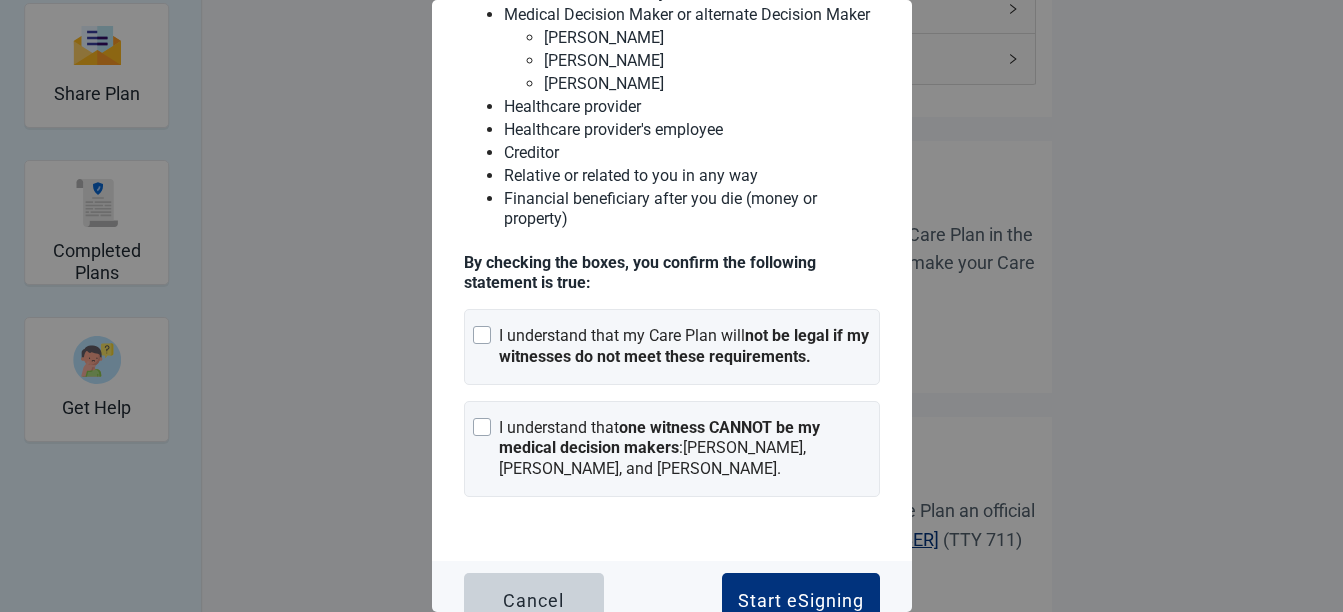 scroll, scrollTop: 320, scrollLeft: 0, axis: vertical 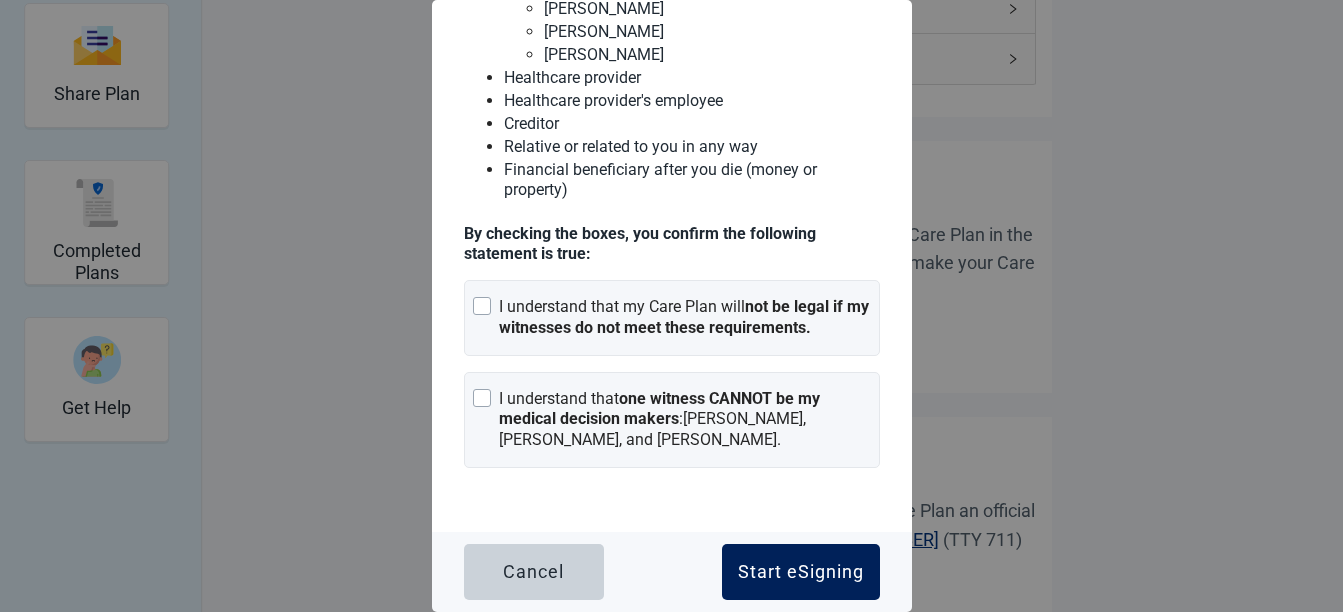 click on "Start eSigning" at bounding box center (801, 572) 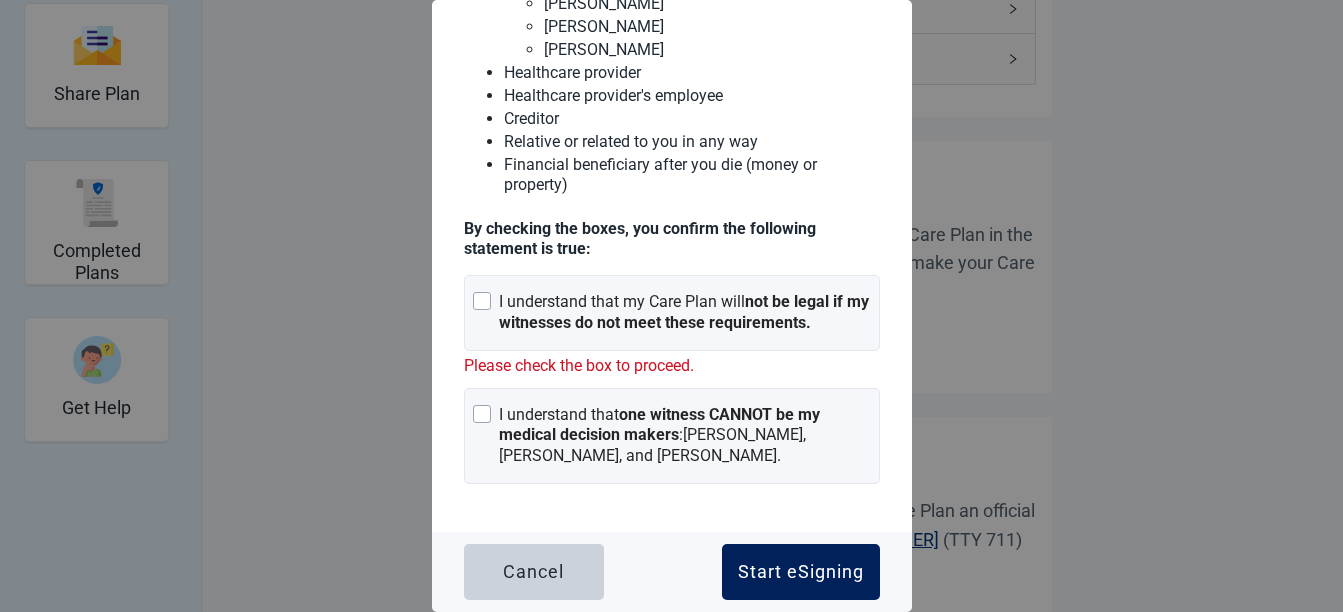scroll, scrollTop: 332, scrollLeft: 0, axis: vertical 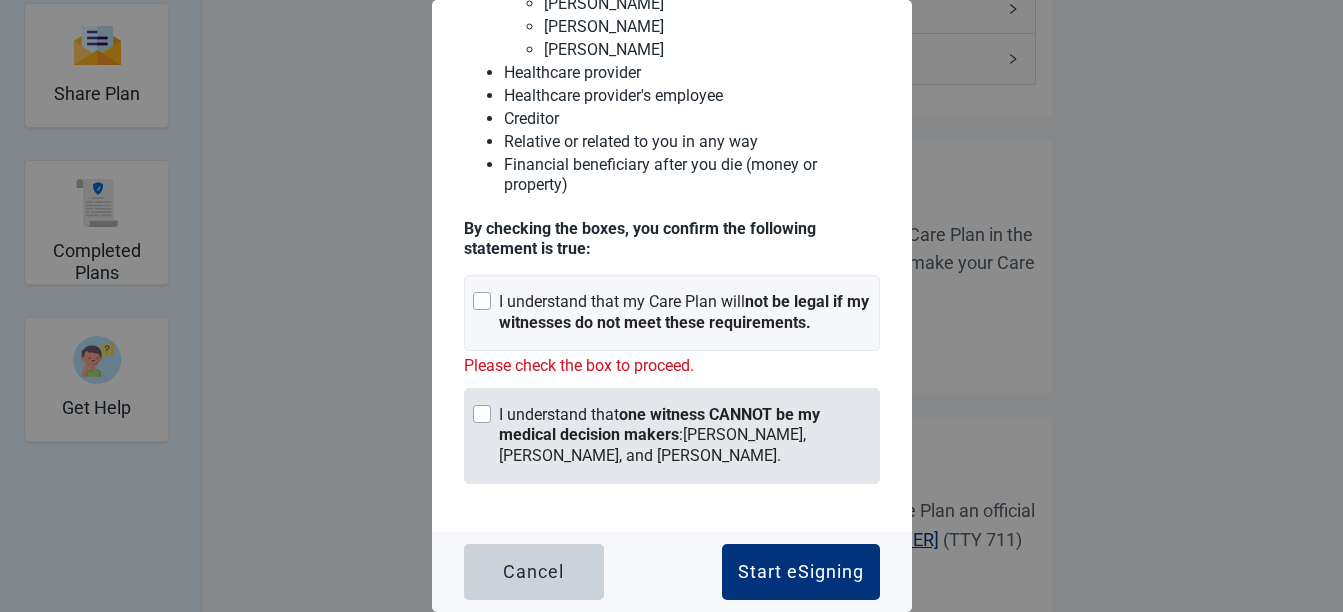 click at bounding box center [482, 414] 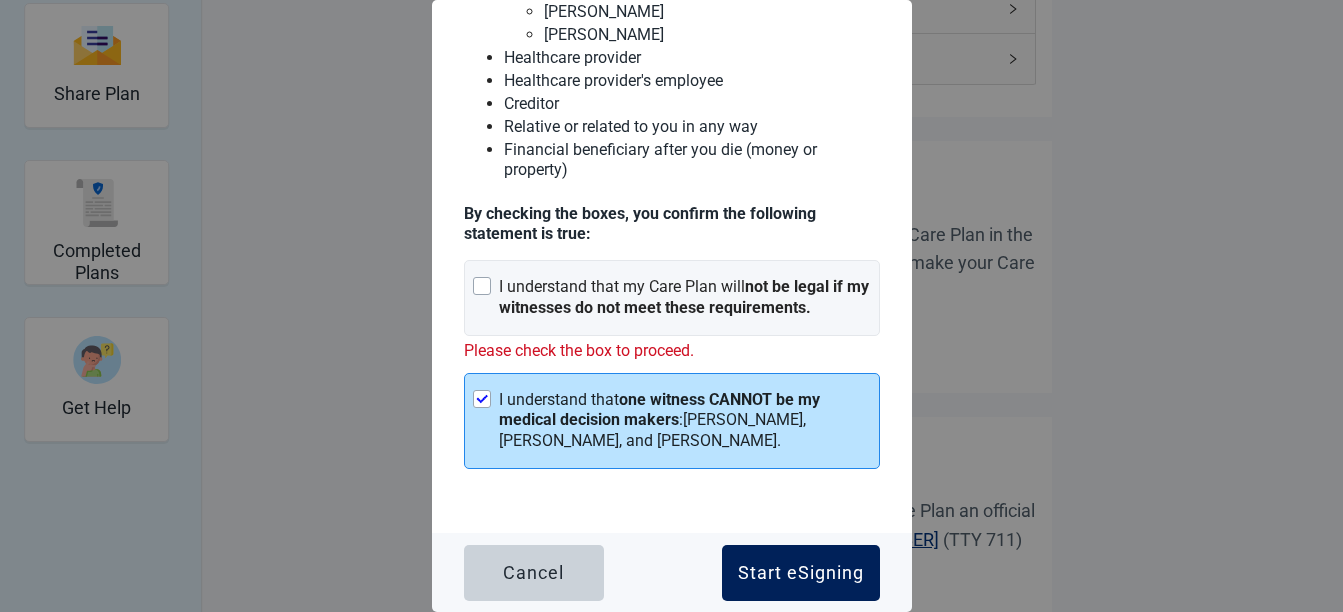 click on "Start eSigning" at bounding box center (801, 573) 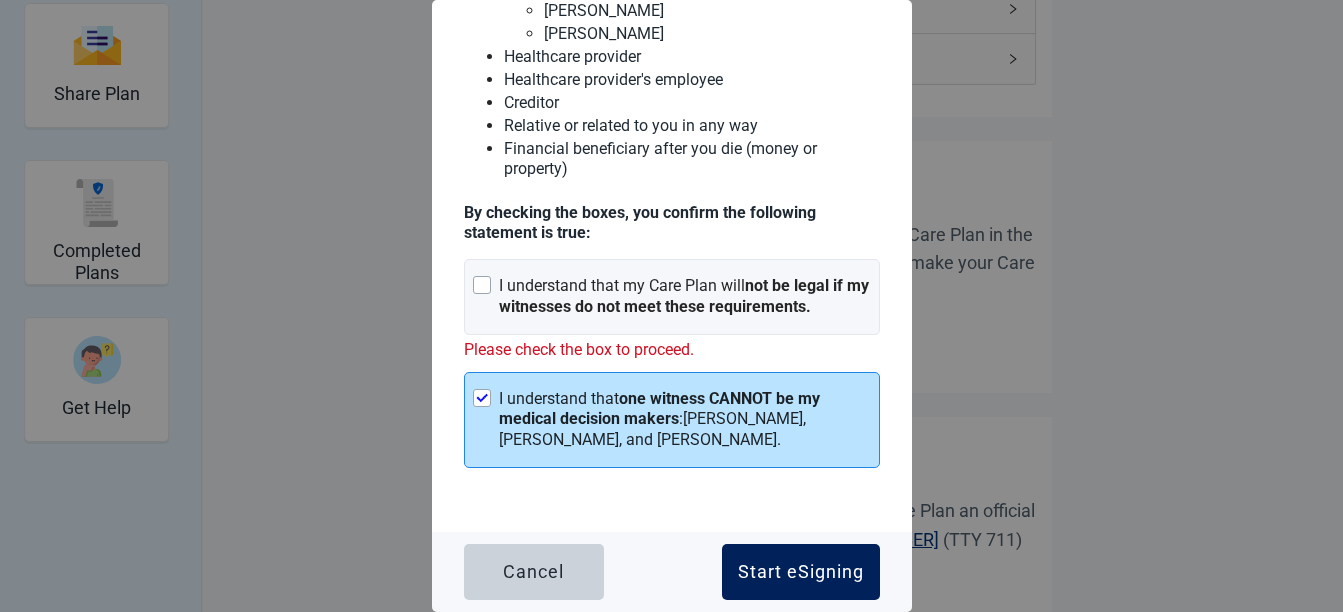 click on "Start eSigning" at bounding box center (801, 572) 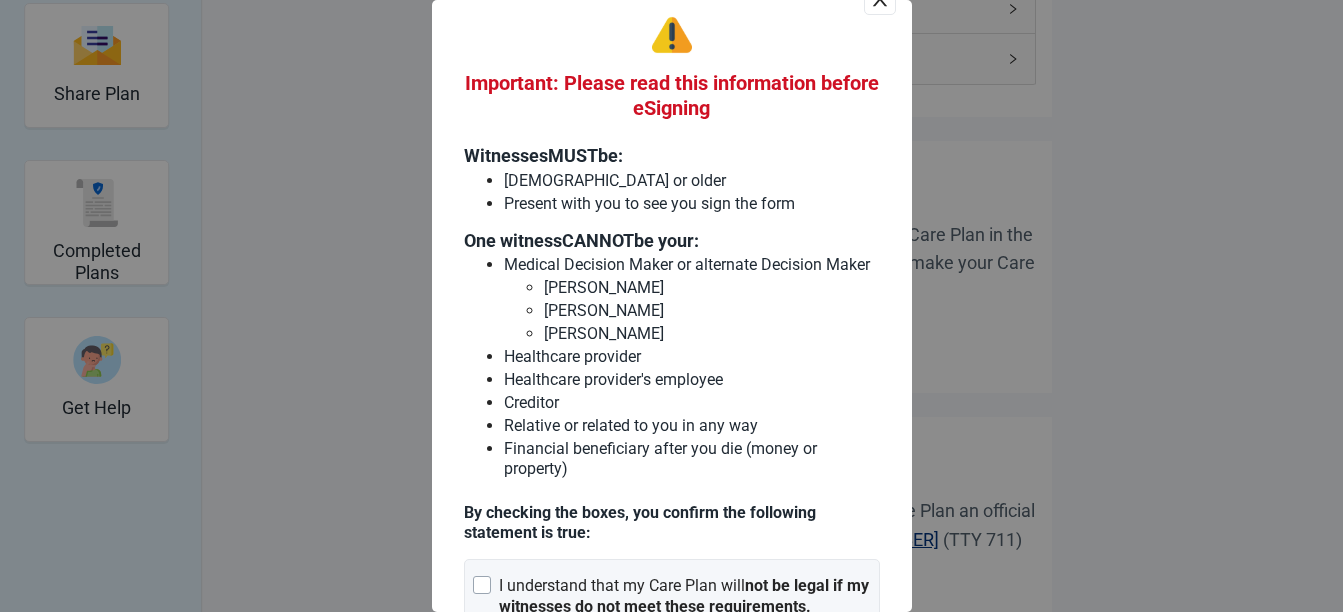 scroll, scrollTop: 7, scrollLeft: 0, axis: vertical 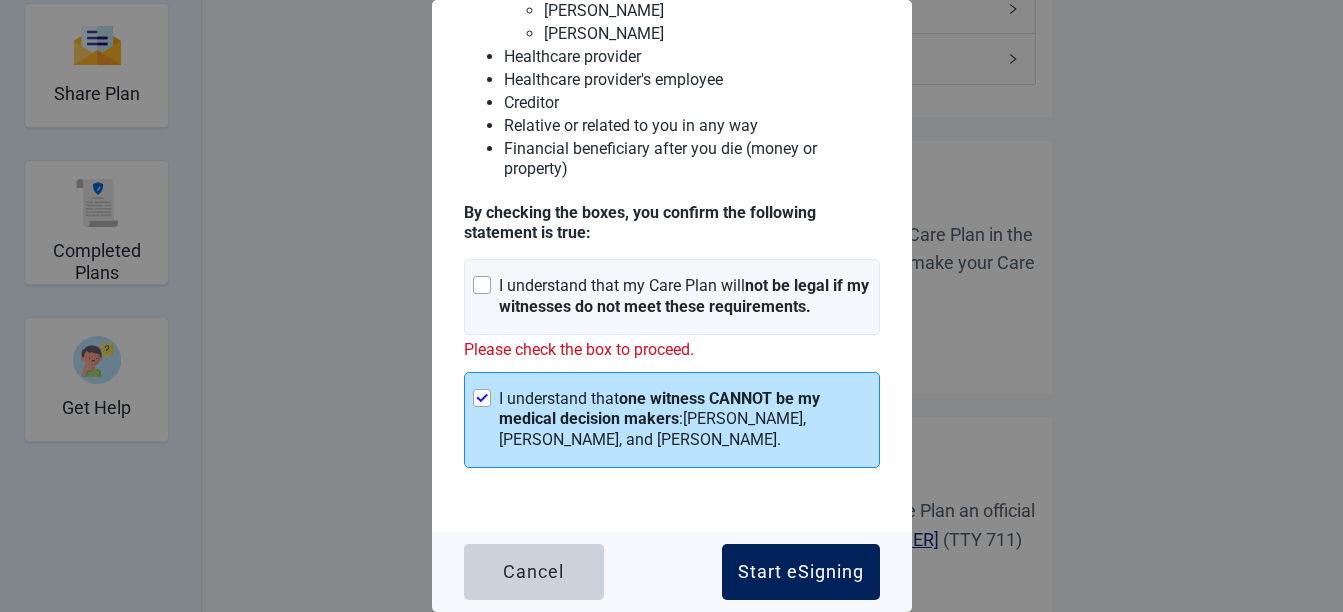click on "Start eSigning" at bounding box center (801, 572) 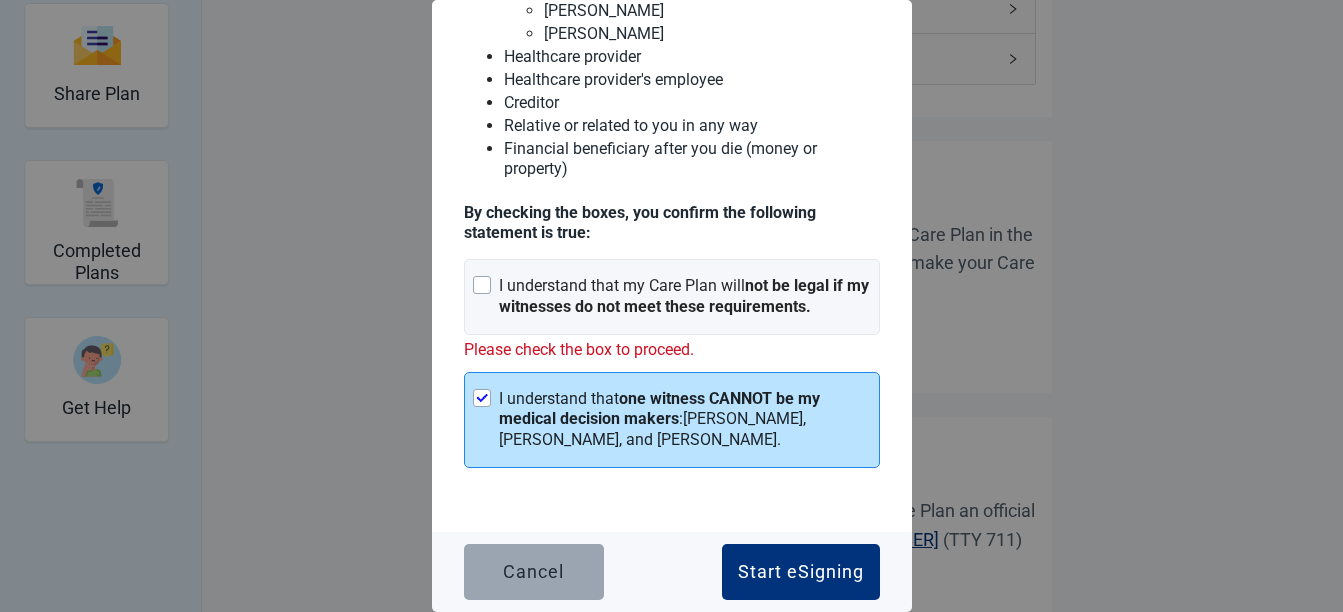 click on "Cancel" at bounding box center (533, 572) 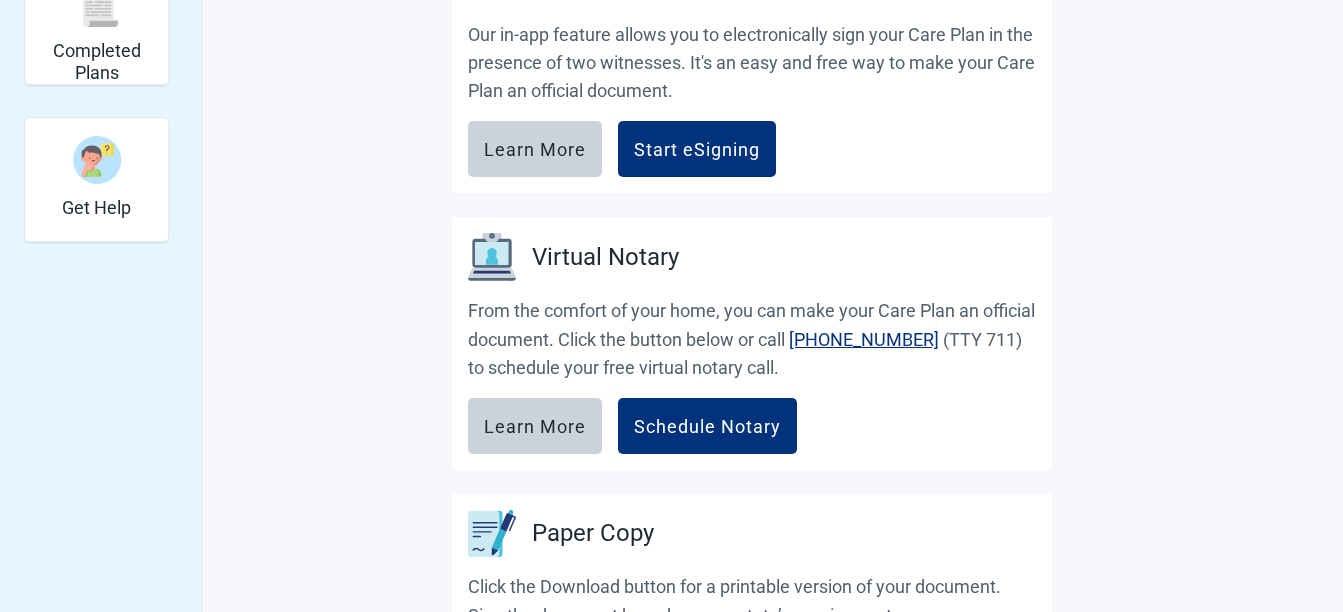 scroll, scrollTop: 640, scrollLeft: 0, axis: vertical 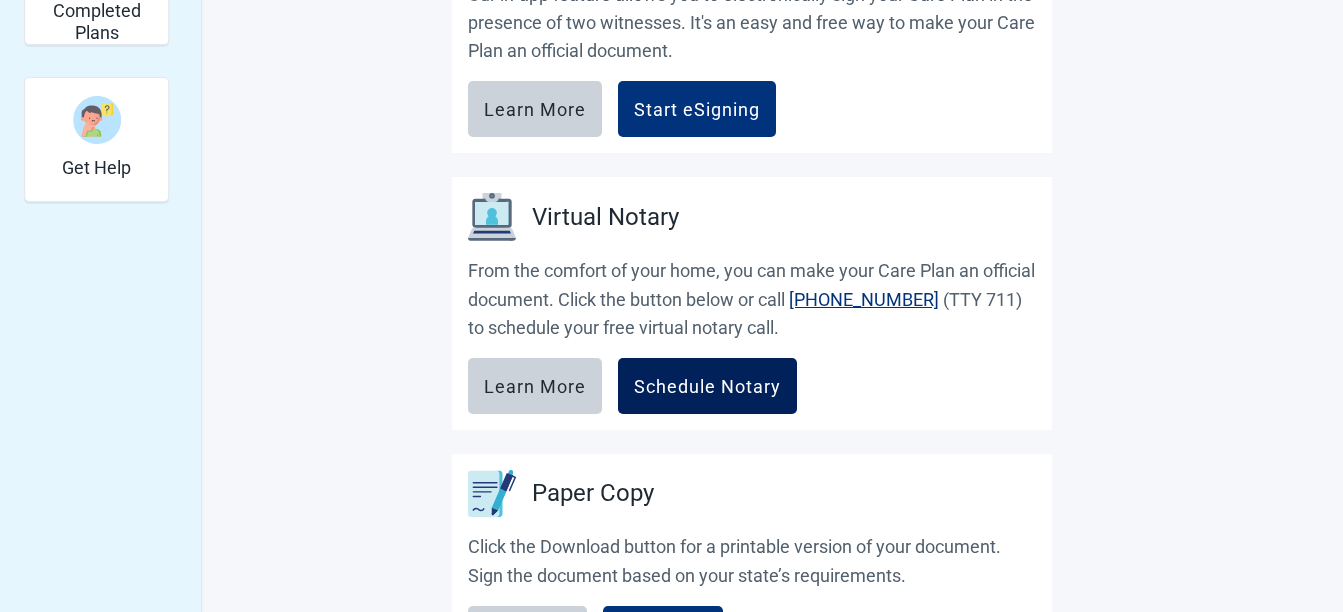 click on "Schedule Notary" at bounding box center (707, 386) 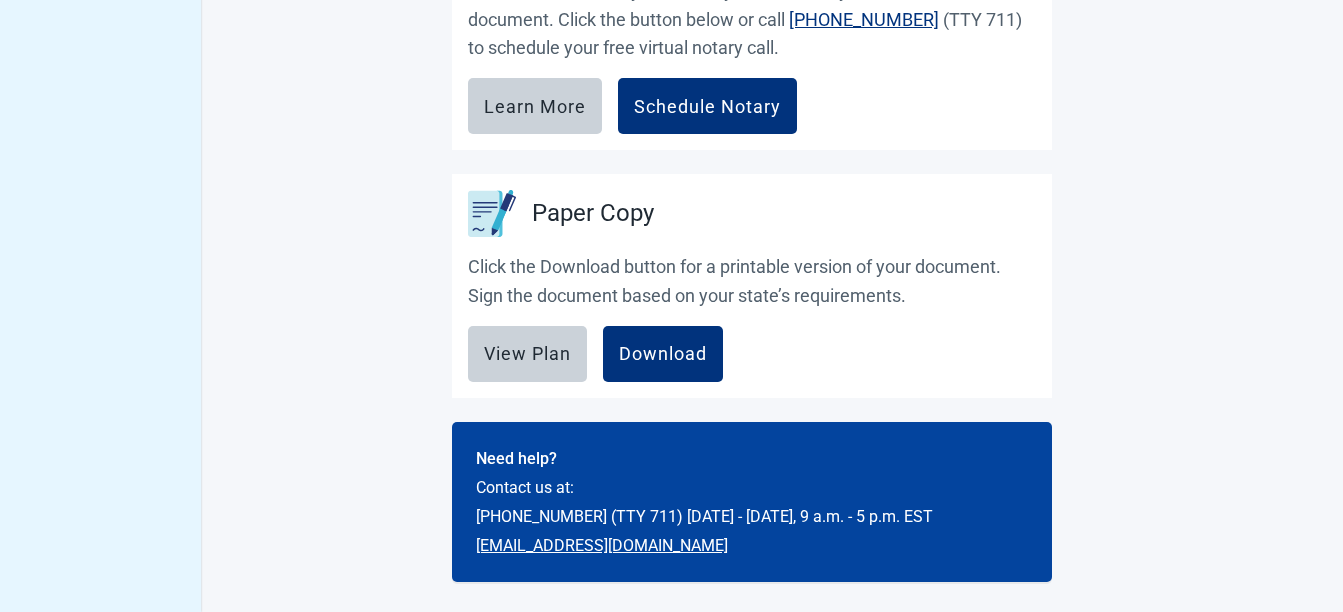 scroll, scrollTop: 922, scrollLeft: 0, axis: vertical 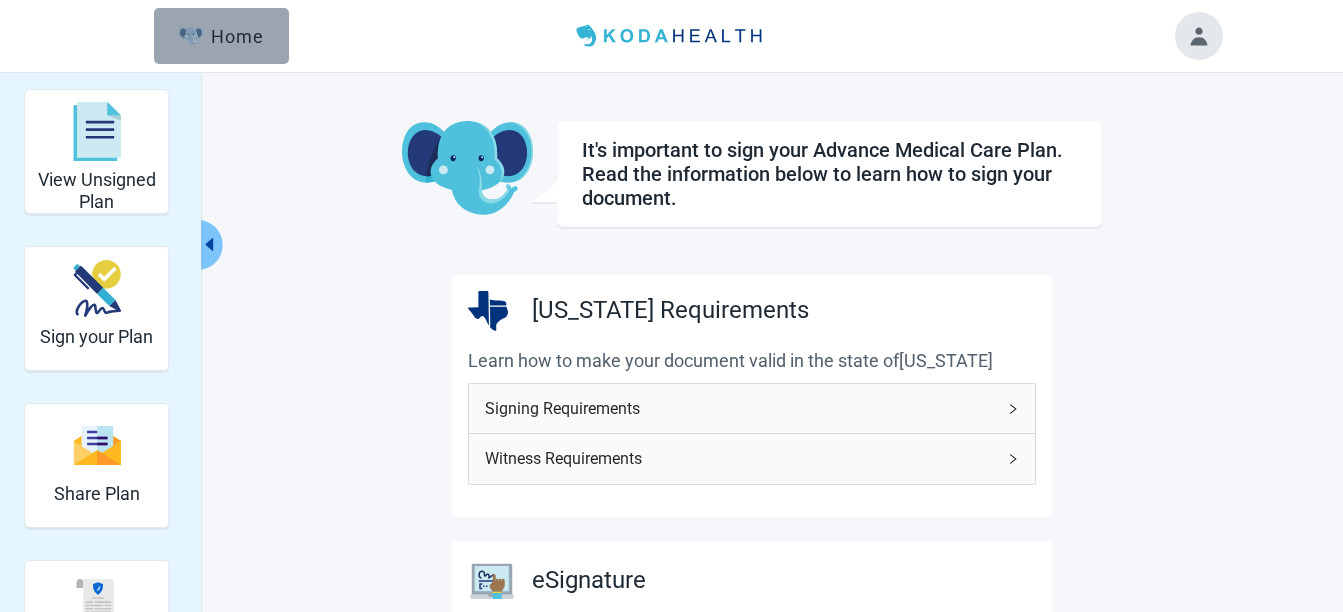 click on "Home" at bounding box center [222, 36] 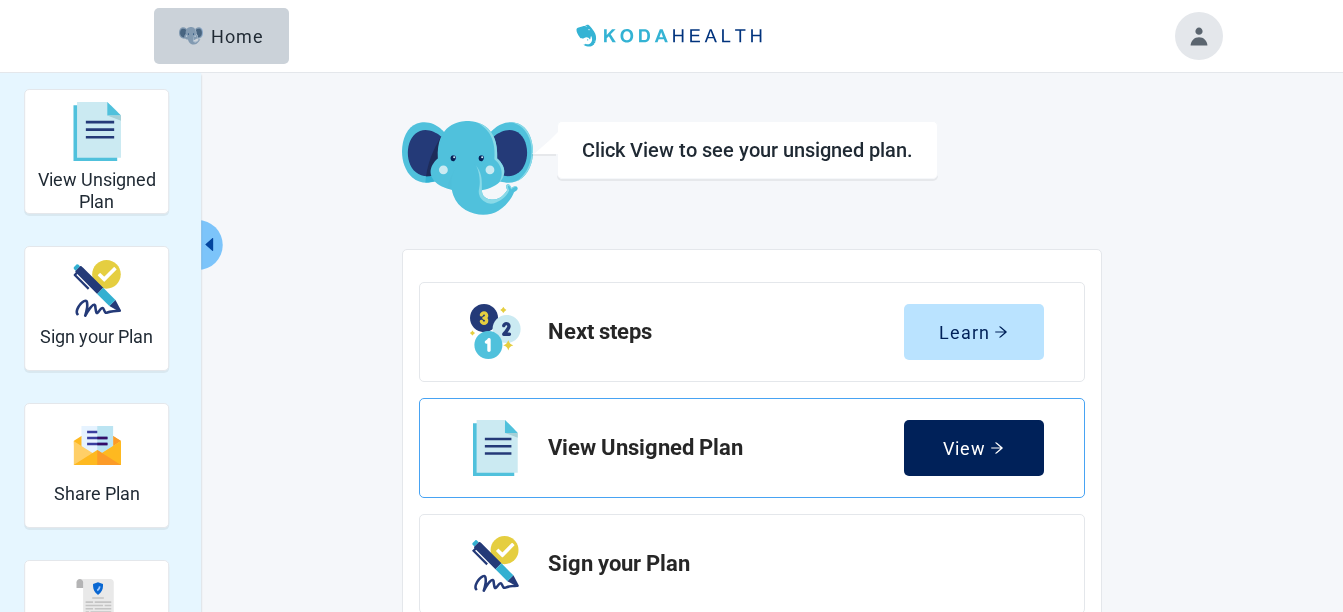 click on "View" at bounding box center (974, 448) 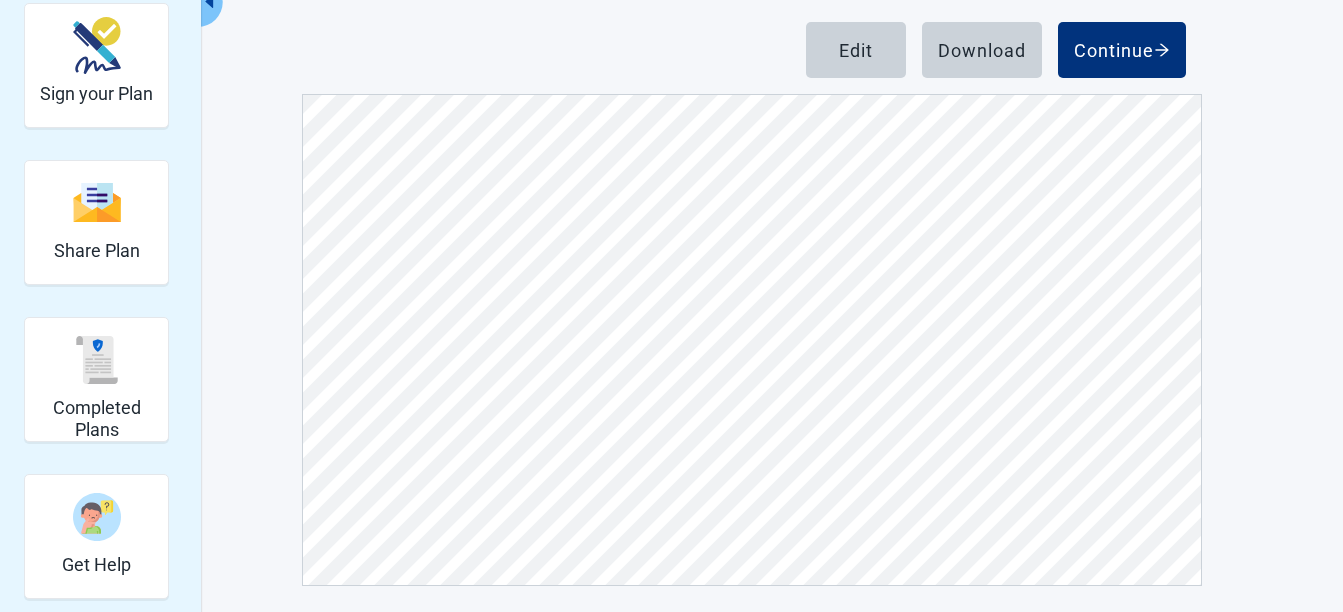 scroll, scrollTop: 249, scrollLeft: 0, axis: vertical 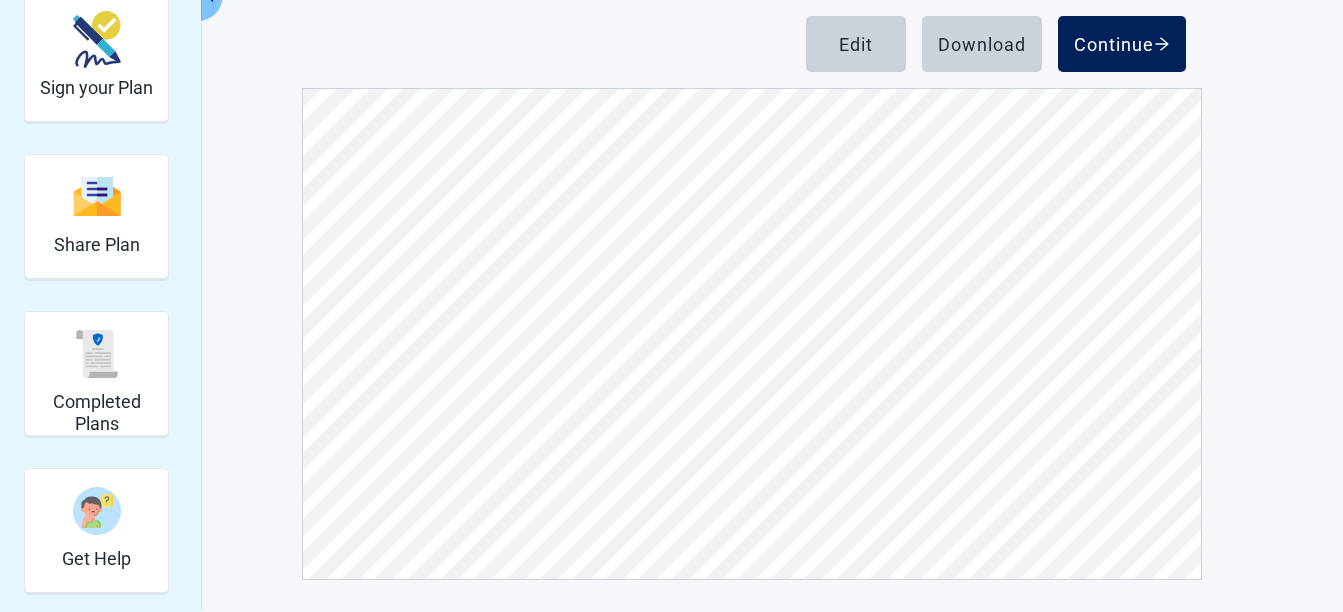 click on "Continue" at bounding box center (1122, 44) 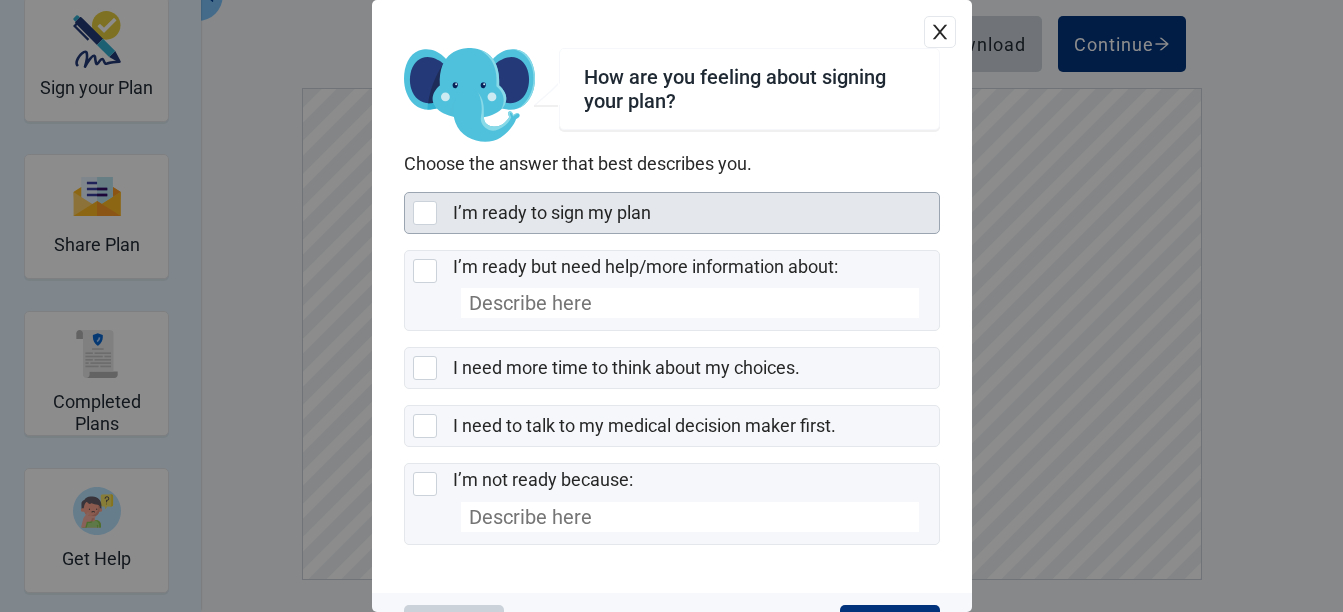 click at bounding box center (425, 213) 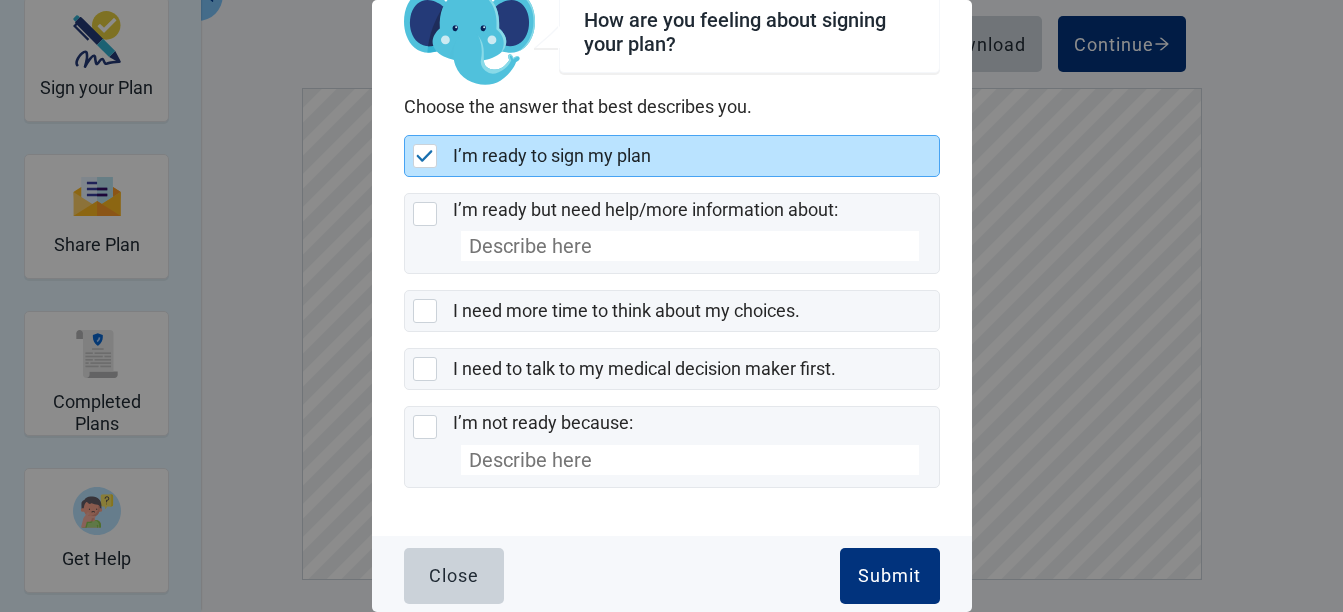 scroll, scrollTop: 61, scrollLeft: 0, axis: vertical 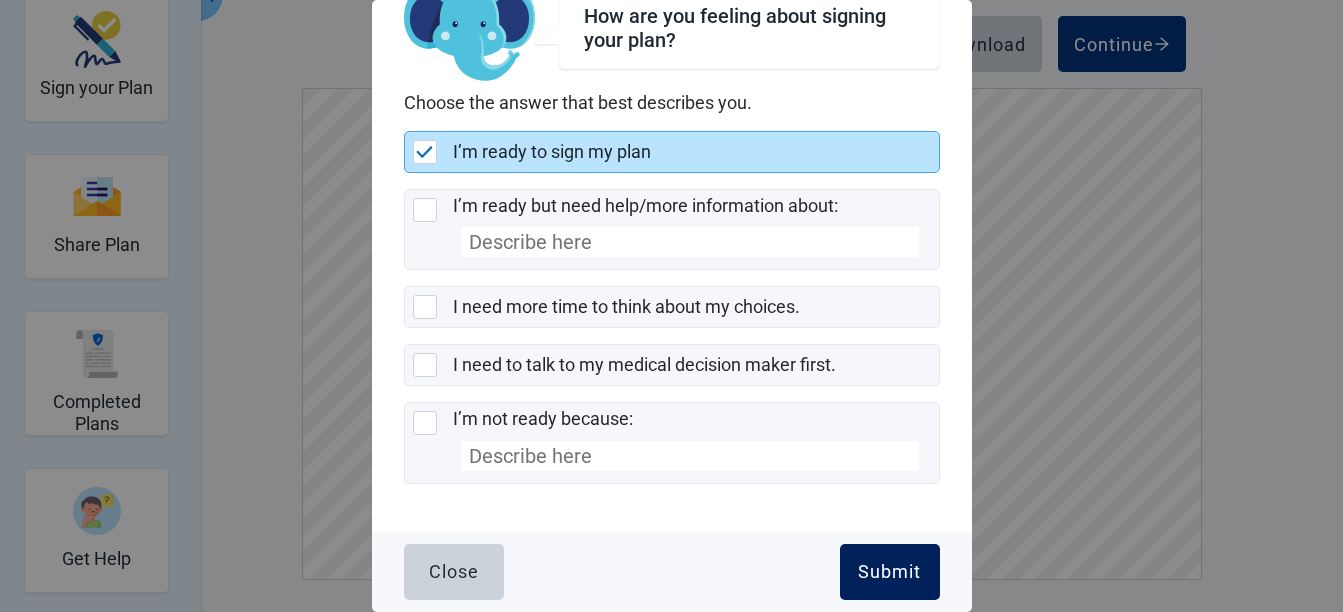 click on "Submit" at bounding box center (889, 572) 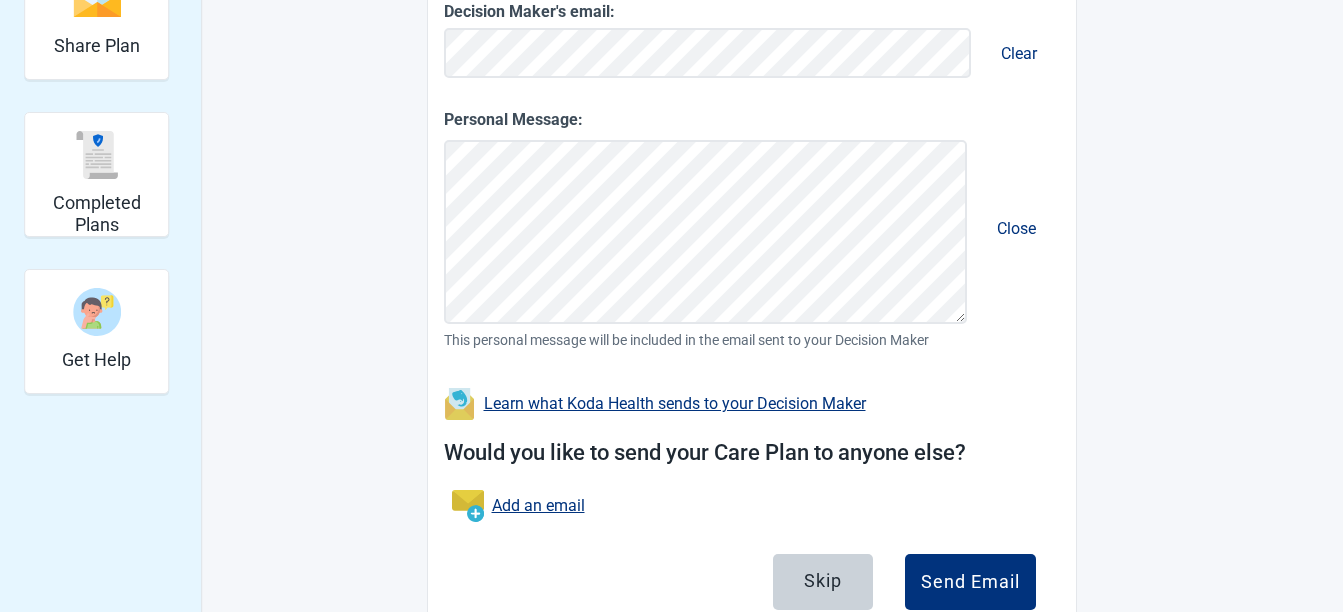 scroll, scrollTop: 449, scrollLeft: 0, axis: vertical 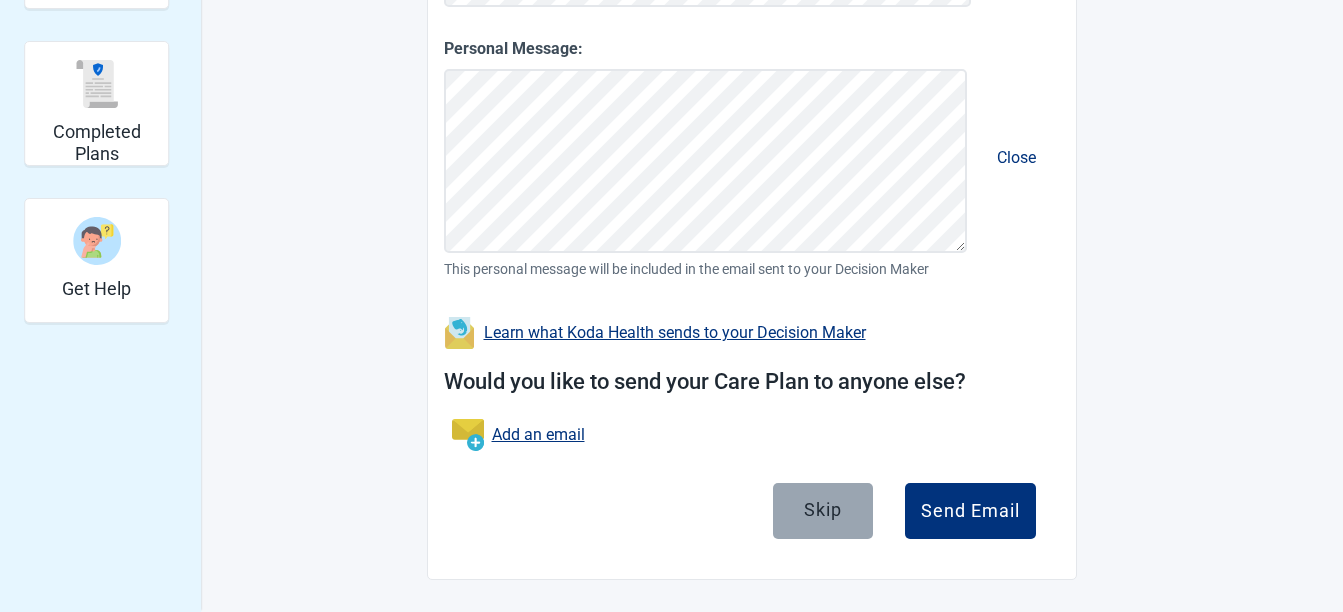 click on "Skip" at bounding box center [823, 509] 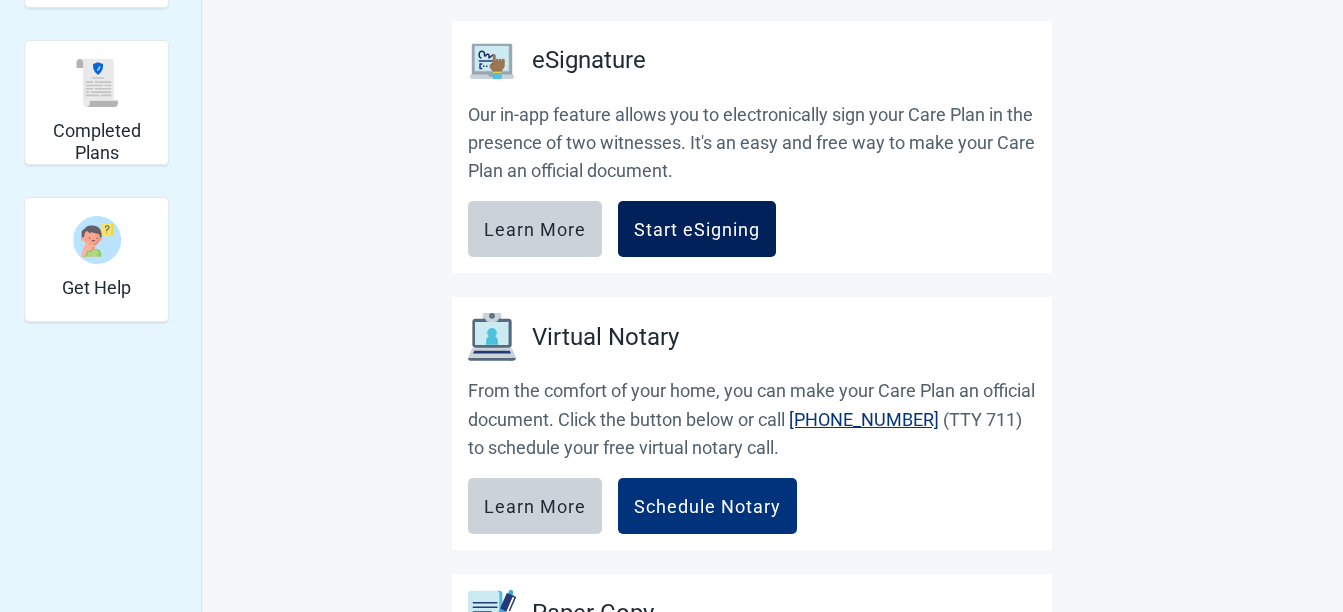 click on "Start eSigning" at bounding box center [697, 229] 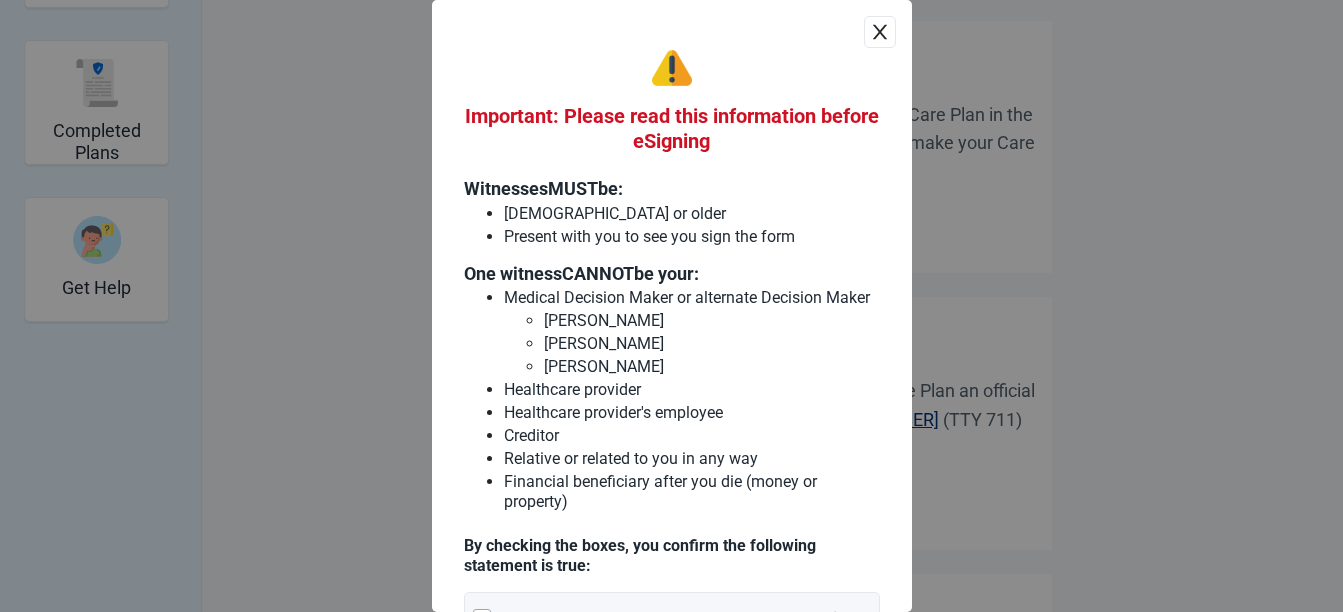click 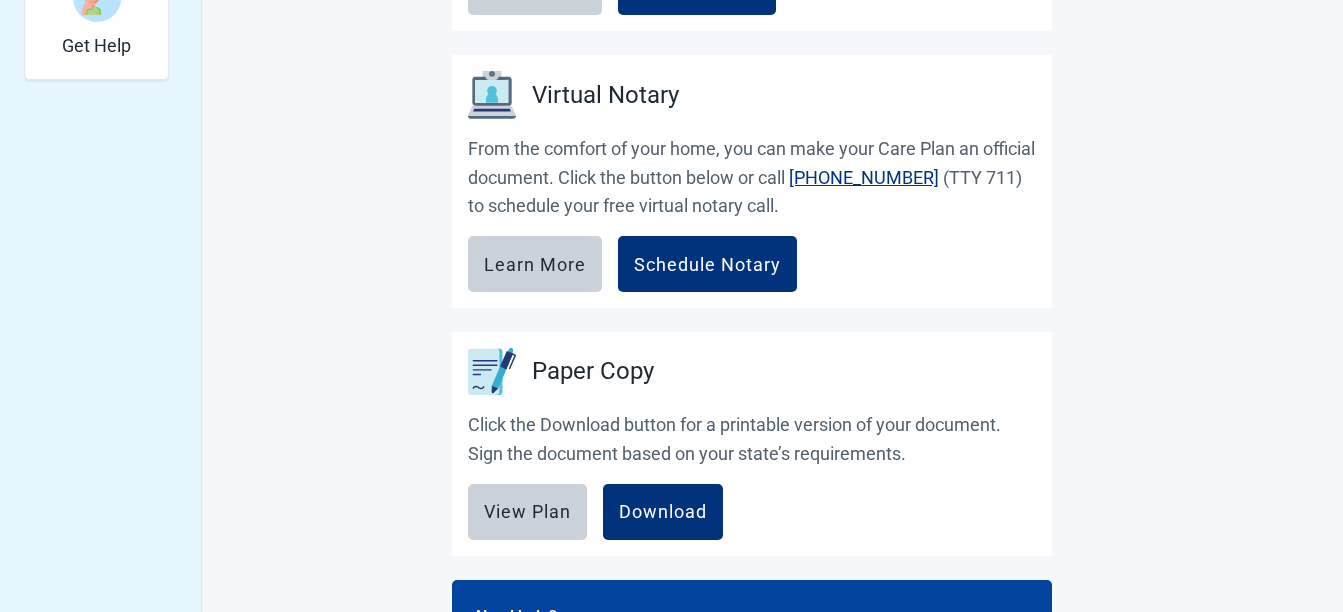 scroll, scrollTop: 722, scrollLeft: 0, axis: vertical 